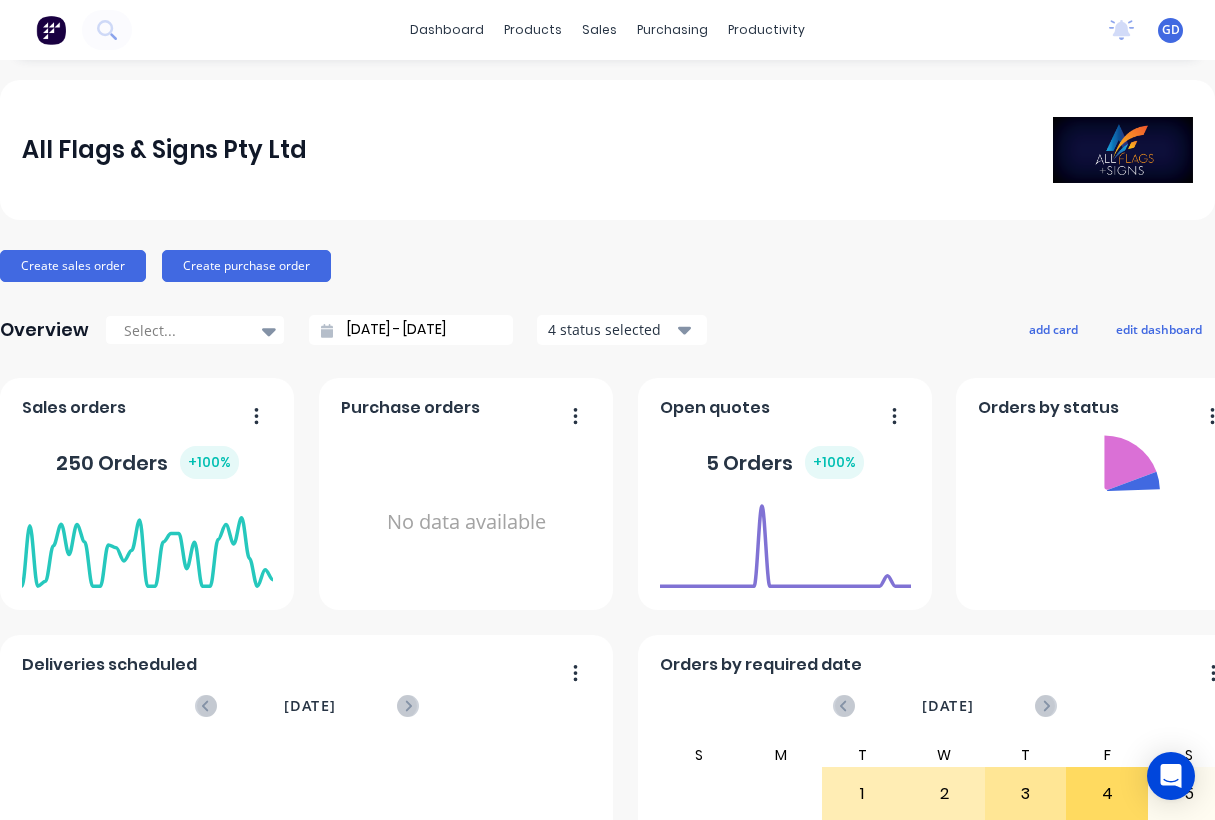 scroll, scrollTop: 0, scrollLeft: 0, axis: both 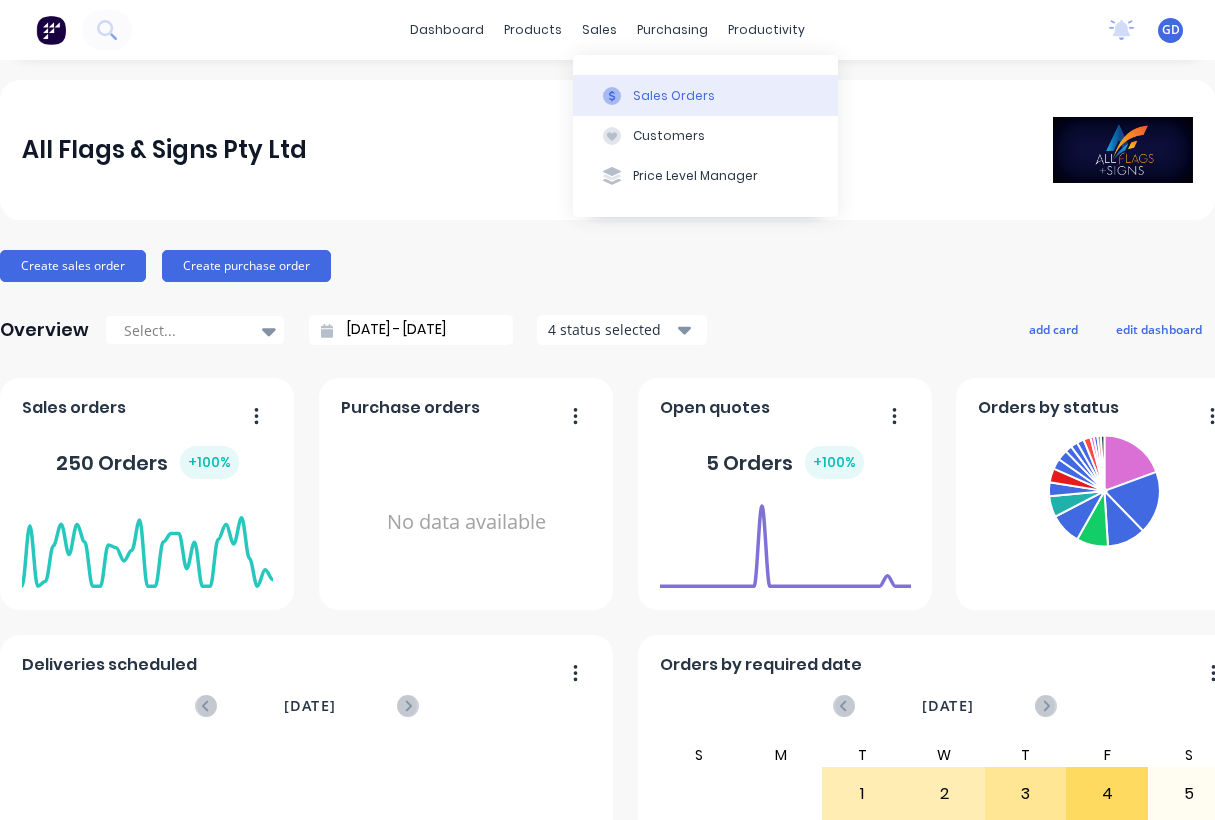 click on "Sales Orders" at bounding box center [674, 96] 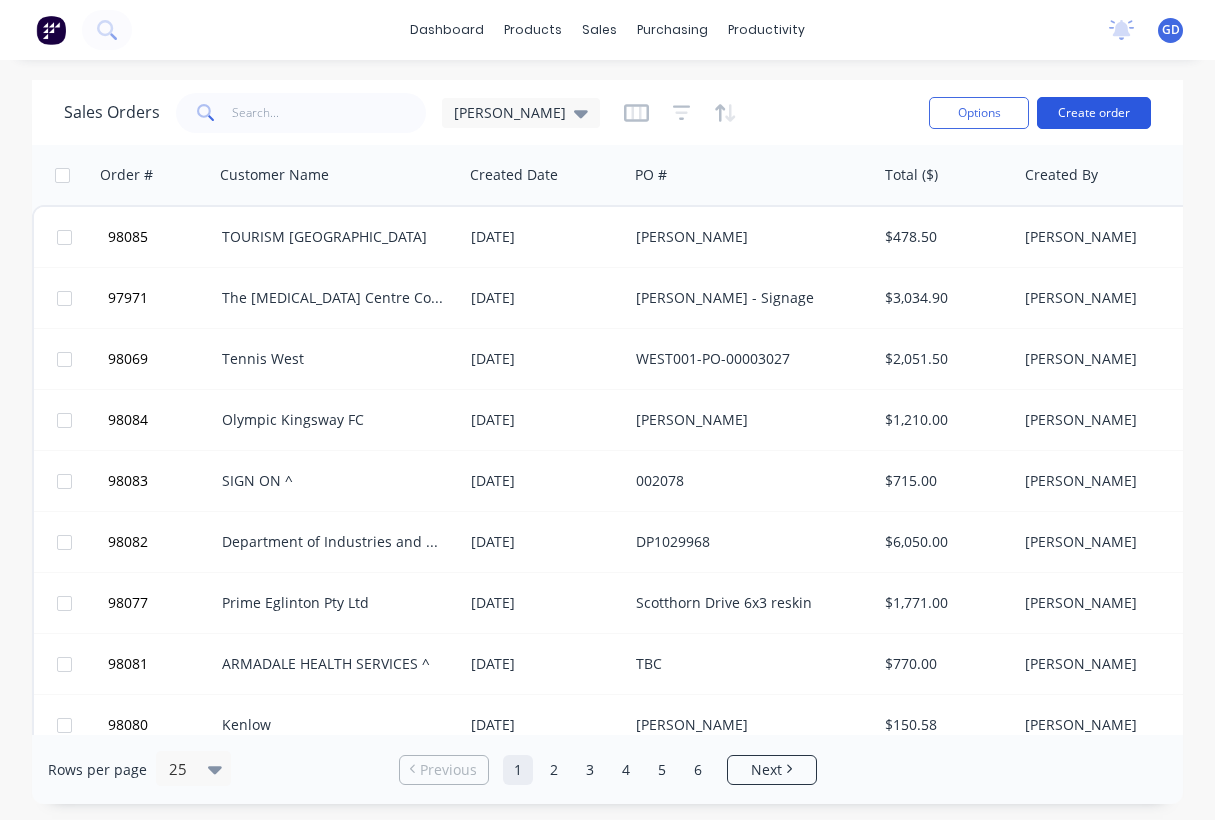 click on "Create order" at bounding box center (1094, 113) 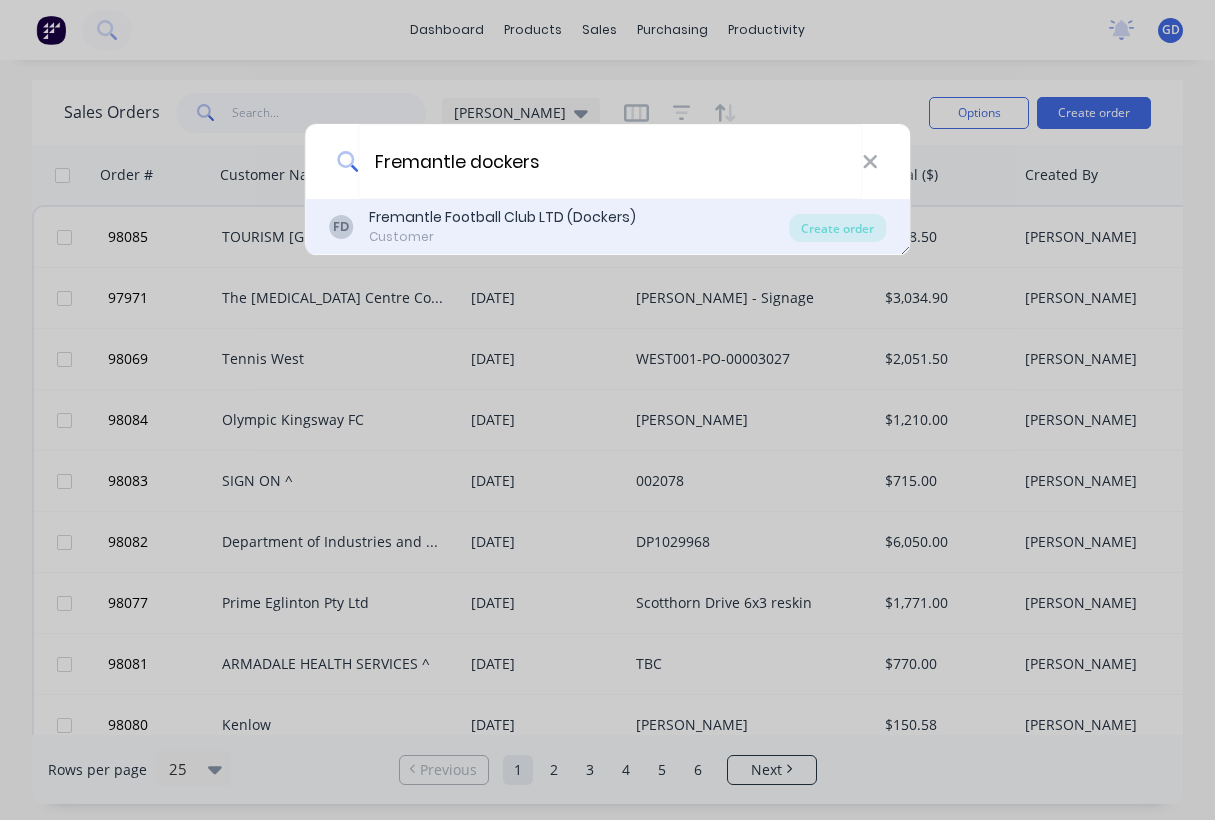 type on "Fremantle dockers" 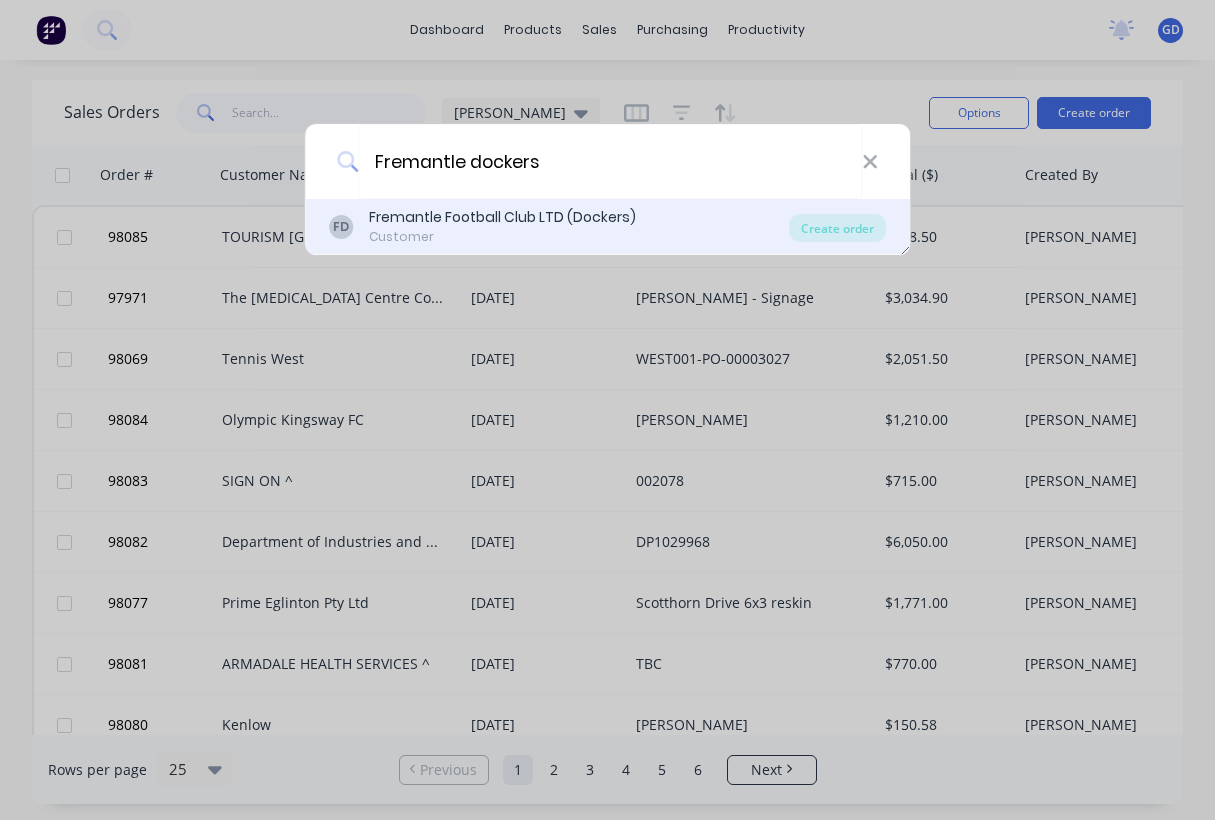 click on "Fremantle Football Club LTD (Dockers)" at bounding box center [502, 217] 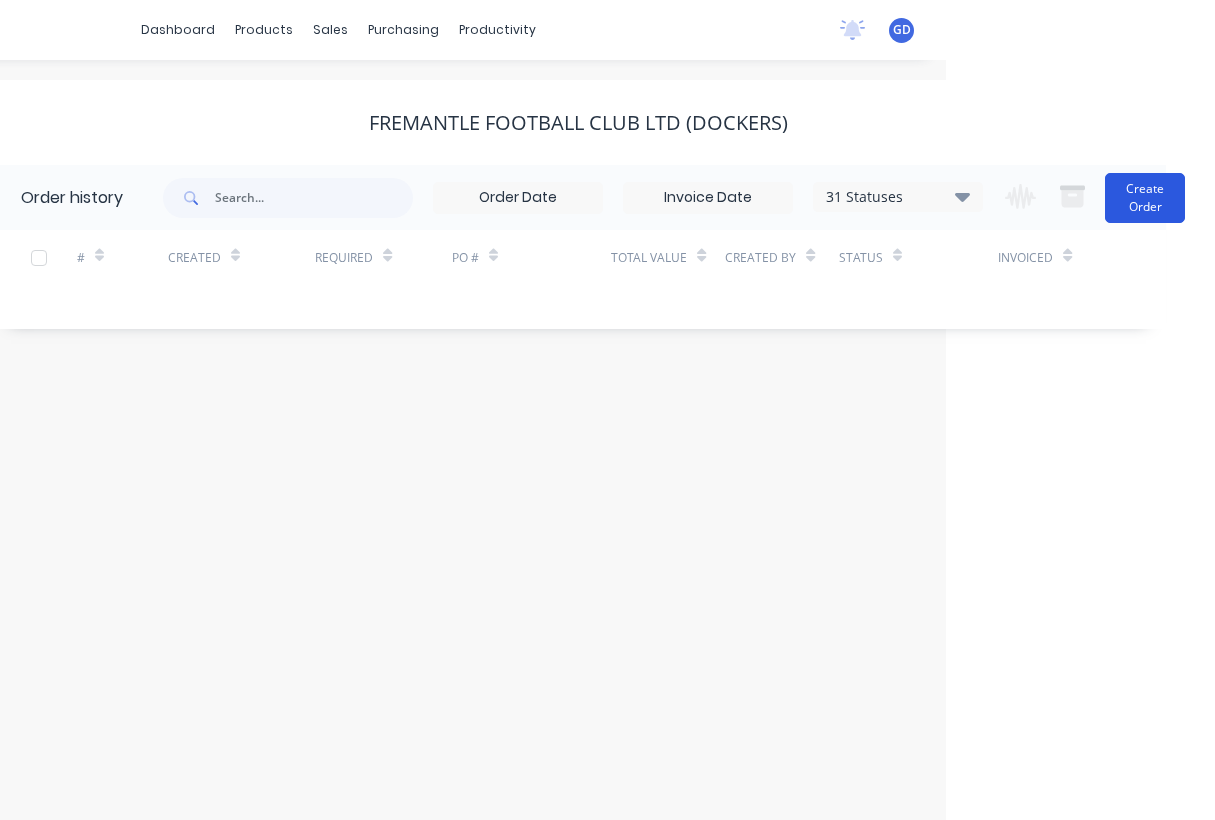 scroll, scrollTop: 0, scrollLeft: 269, axis: horizontal 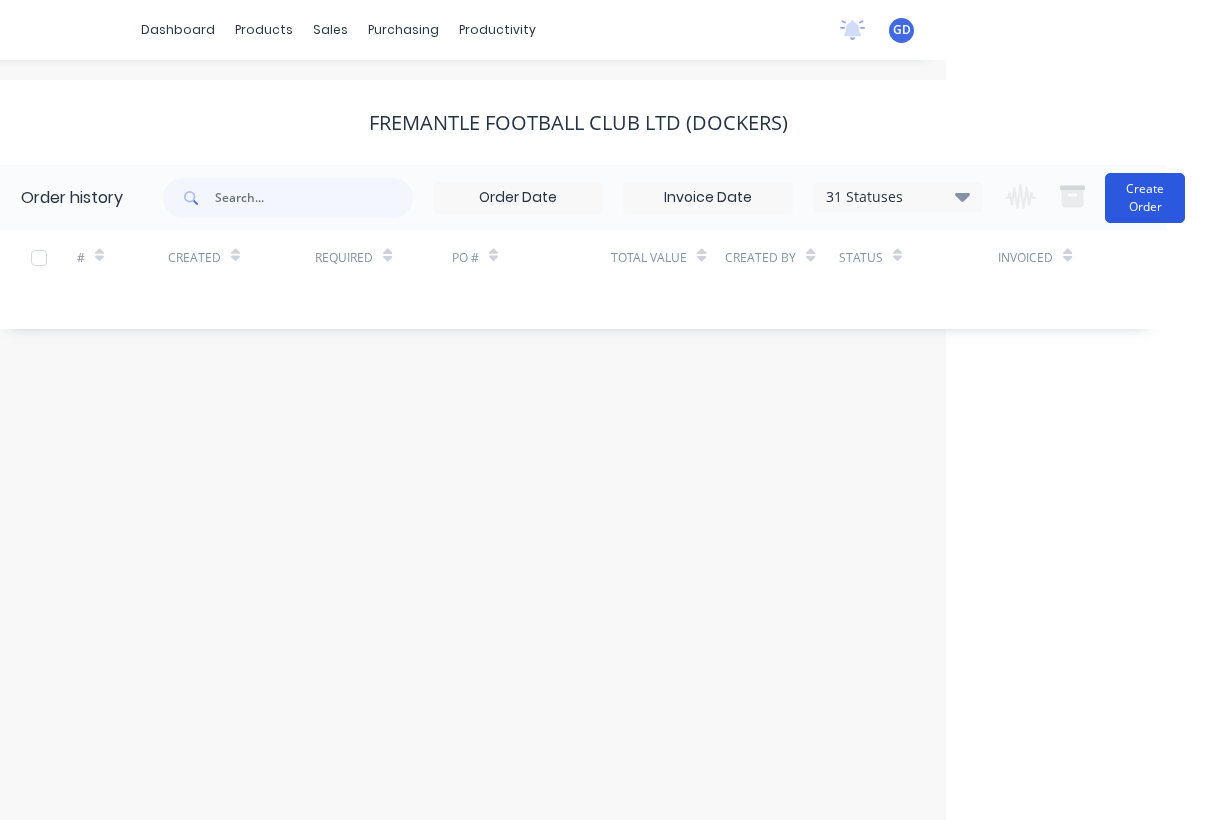 click on "Create Order" at bounding box center (1145, 198) 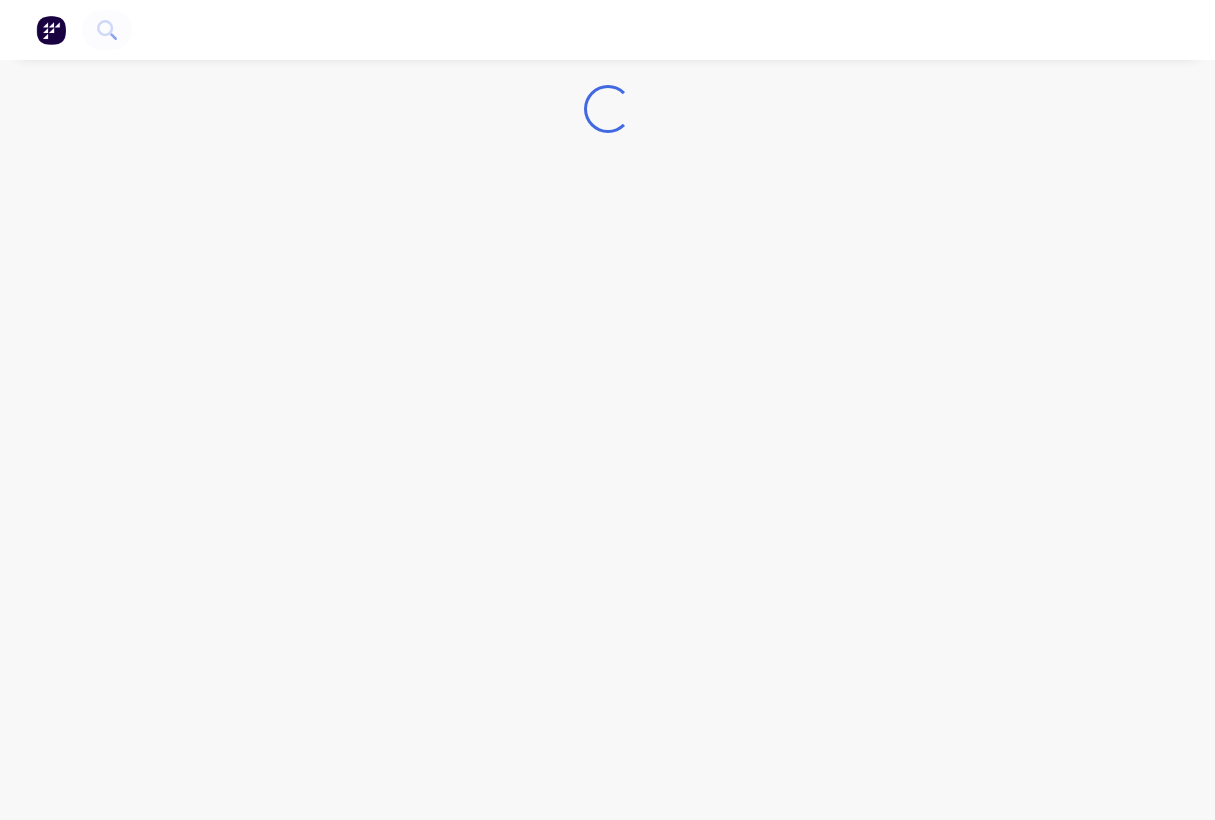 scroll, scrollTop: 0, scrollLeft: 0, axis: both 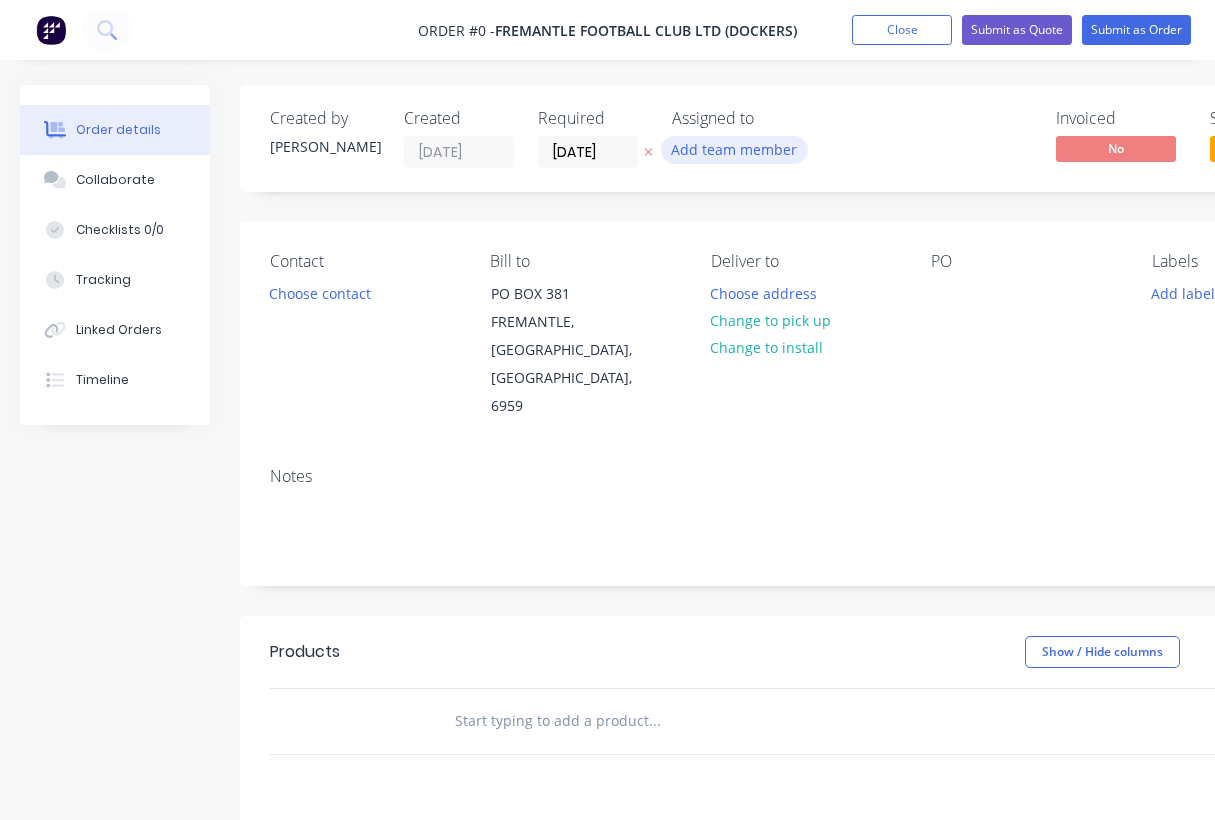 click on "Add team member" at bounding box center (734, 149) 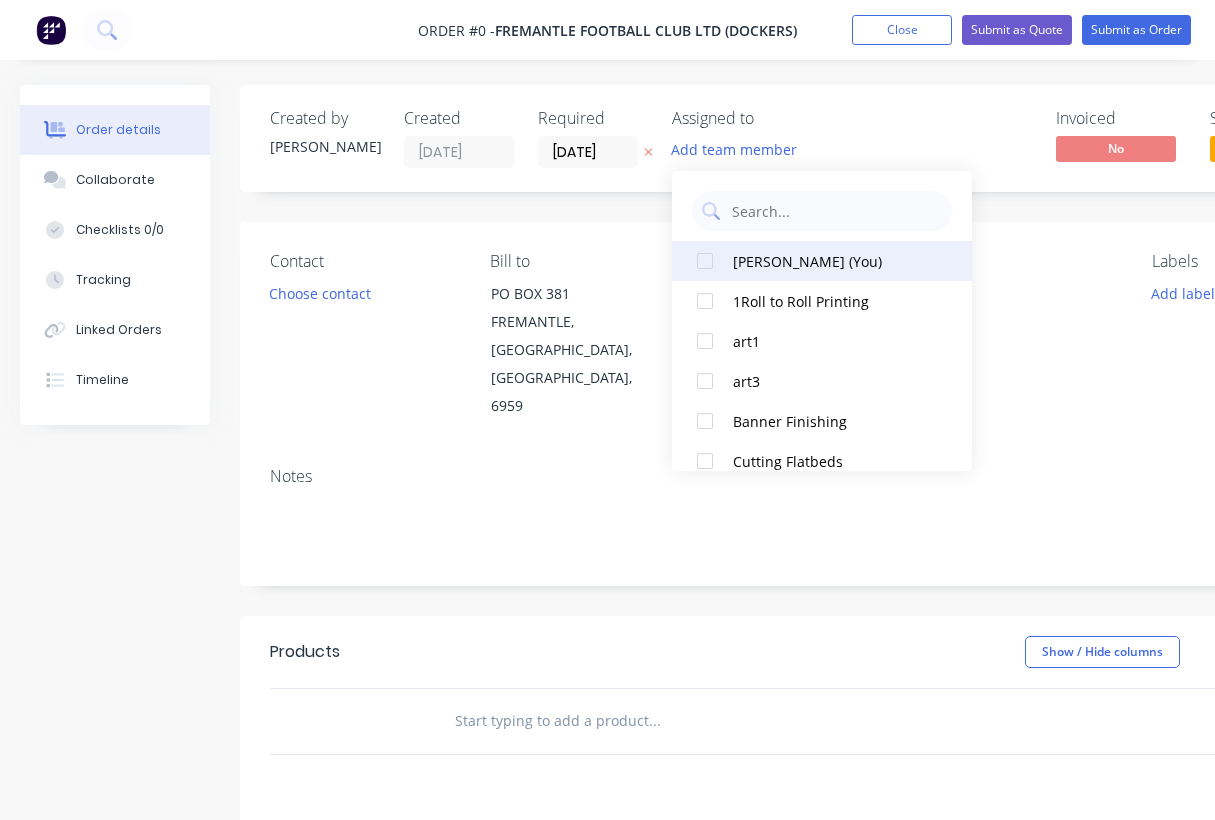 click on "Gino Dilello (You)" at bounding box center (833, 261) 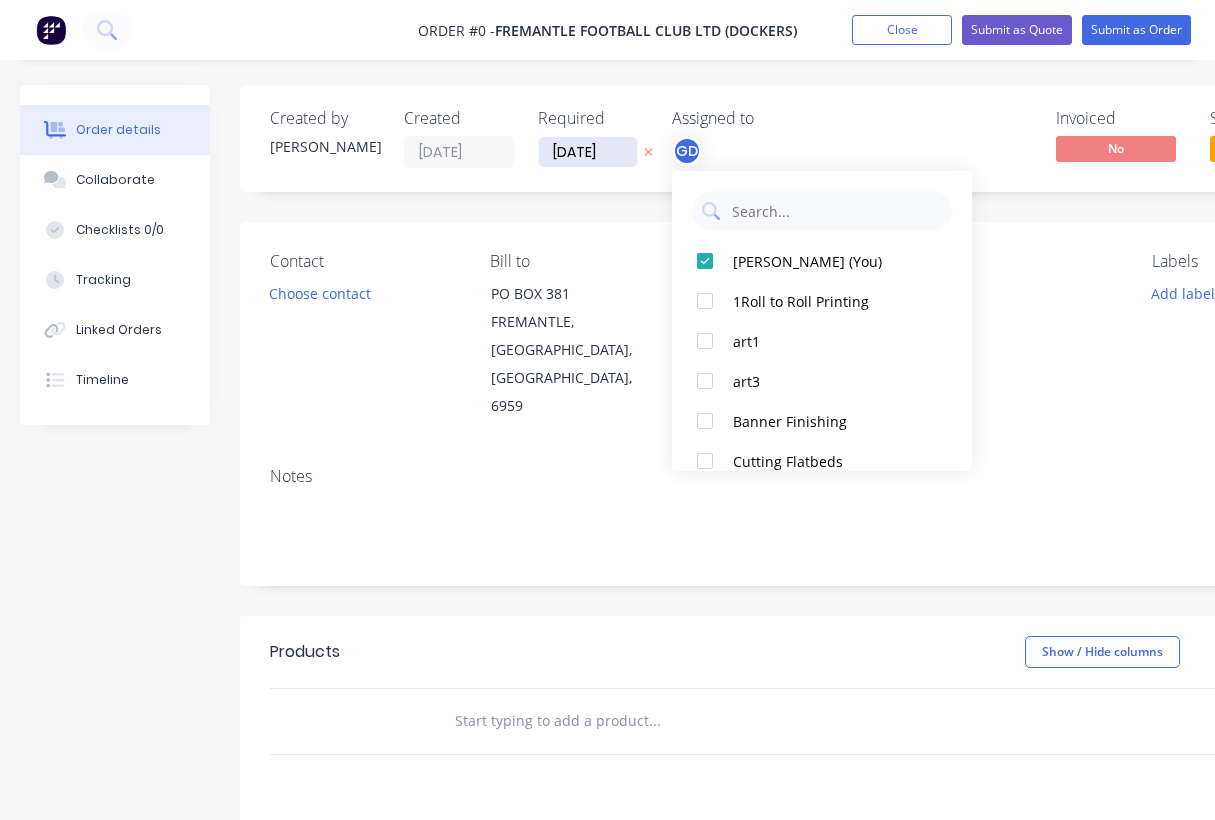 click on "Order details Collaborate Checklists 0/0 Tracking Linked Orders Timeline   Order details   Collaborate   Checklists   Tracking   Linked Orders   Timeline Created by Gino Created 28/07/25 Required 28/07/25 Assigned to GD Invoiced No Status Draft Contact Choose contact Bill to PO BOX 381  FREMANTLE, Western Australia, Australia, 6959 Deliver to Choose address Change to pick up Change to install PO Labels Add labels Notes Products Show / Hide columns Add product     add delivery fee add markup add discount Labour $0.00 Sub total $0.00 Margin $0.00  ( 0 %) Tax $0.00 Total $0.00" at bounding box center [695, 675] 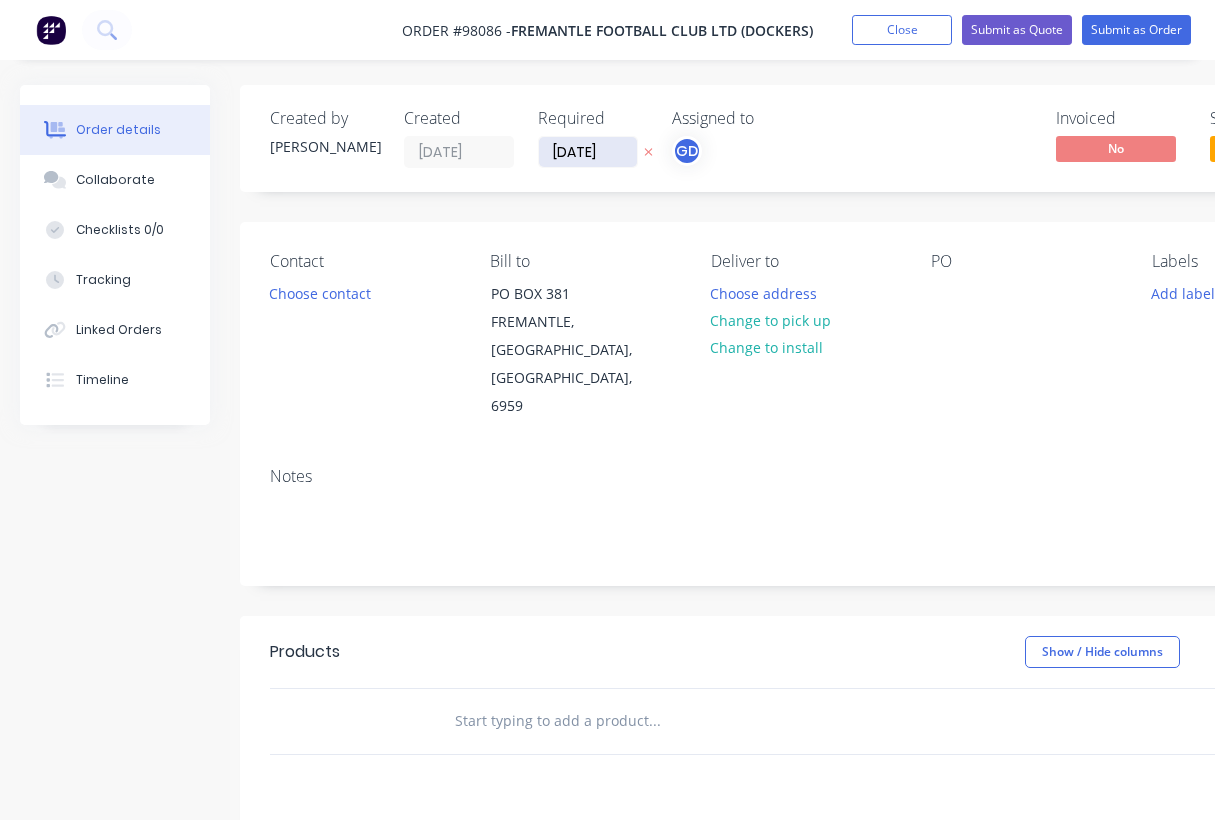 click on "28/07/25" at bounding box center [588, 152] 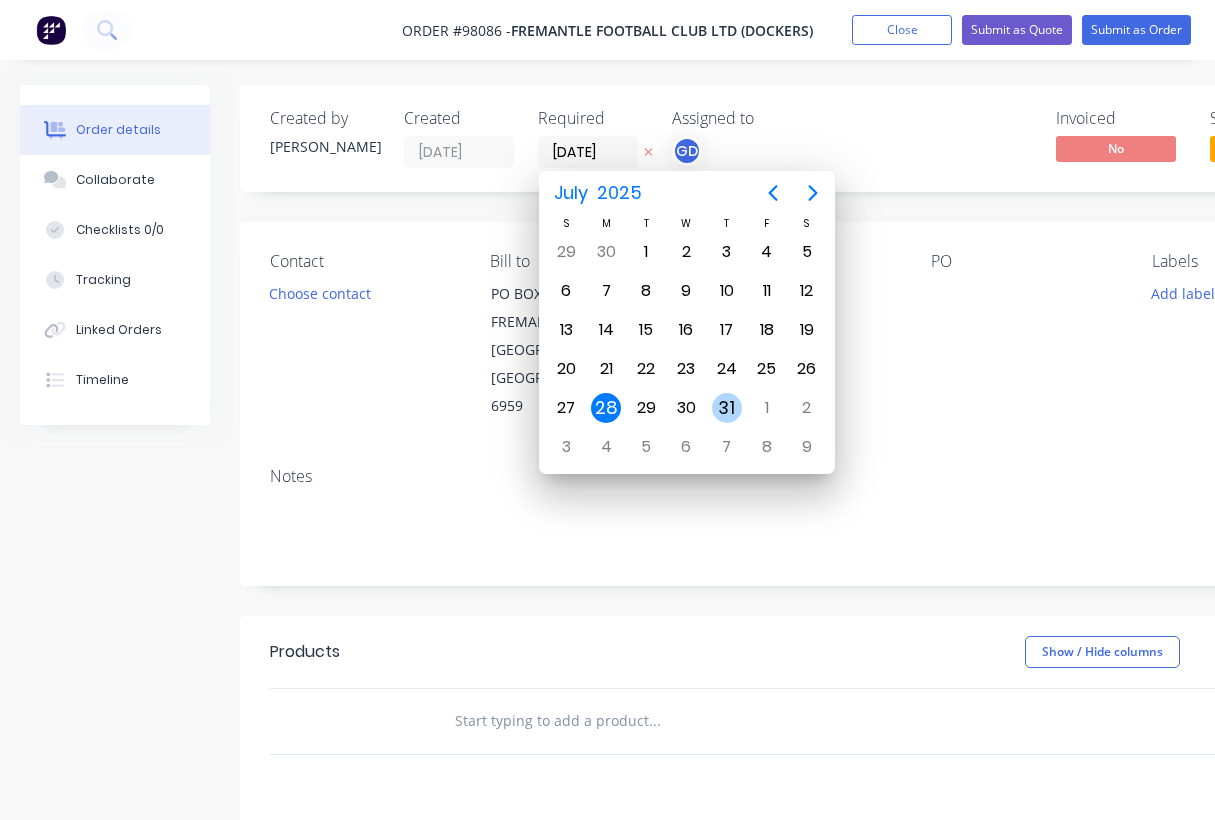 click on "31" at bounding box center [727, 408] 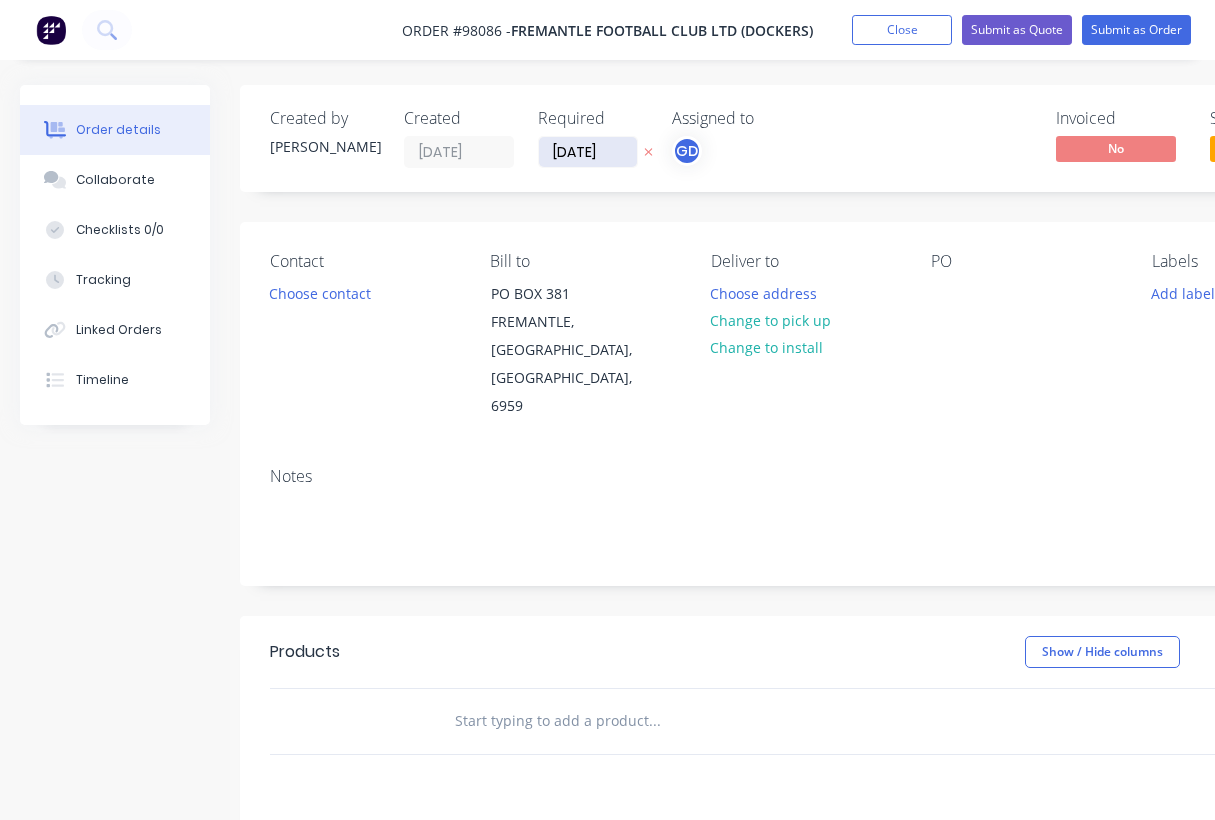 click on "31/07/25" at bounding box center (588, 152) 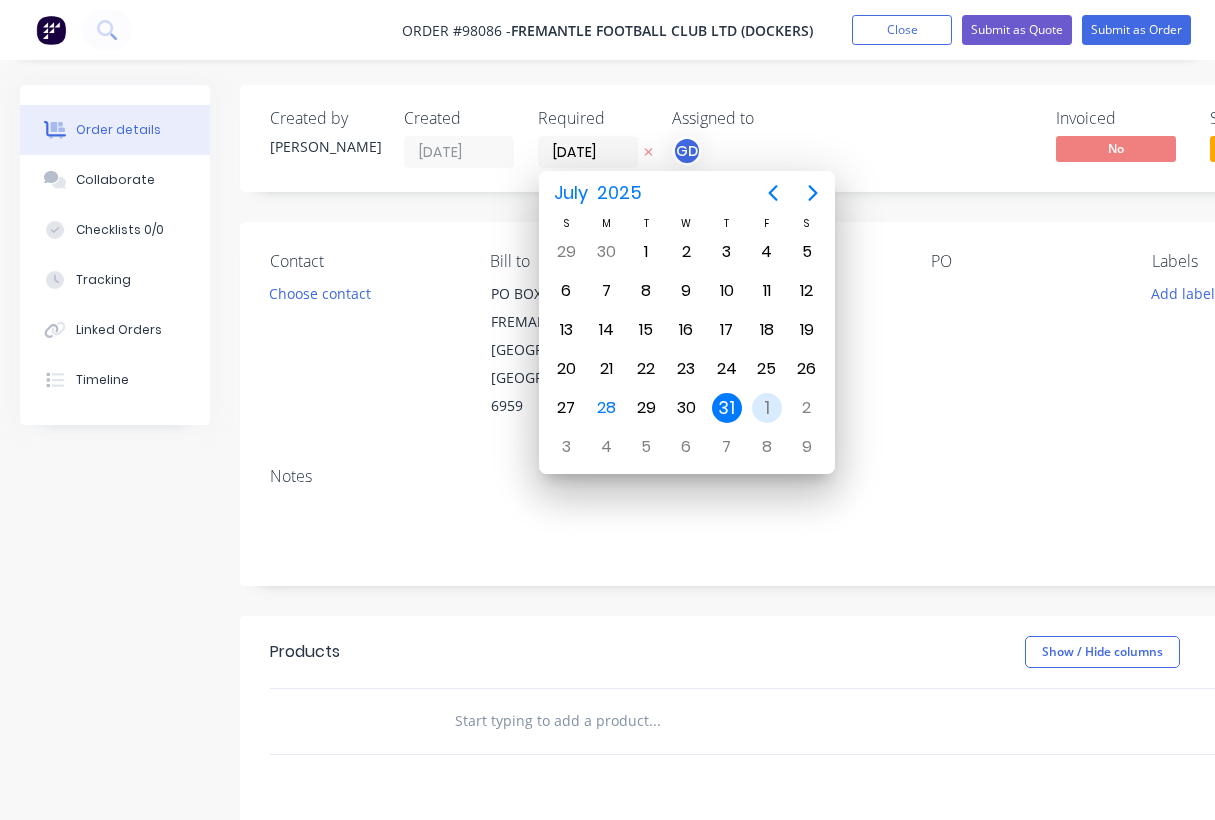 click on "1" at bounding box center [767, 408] 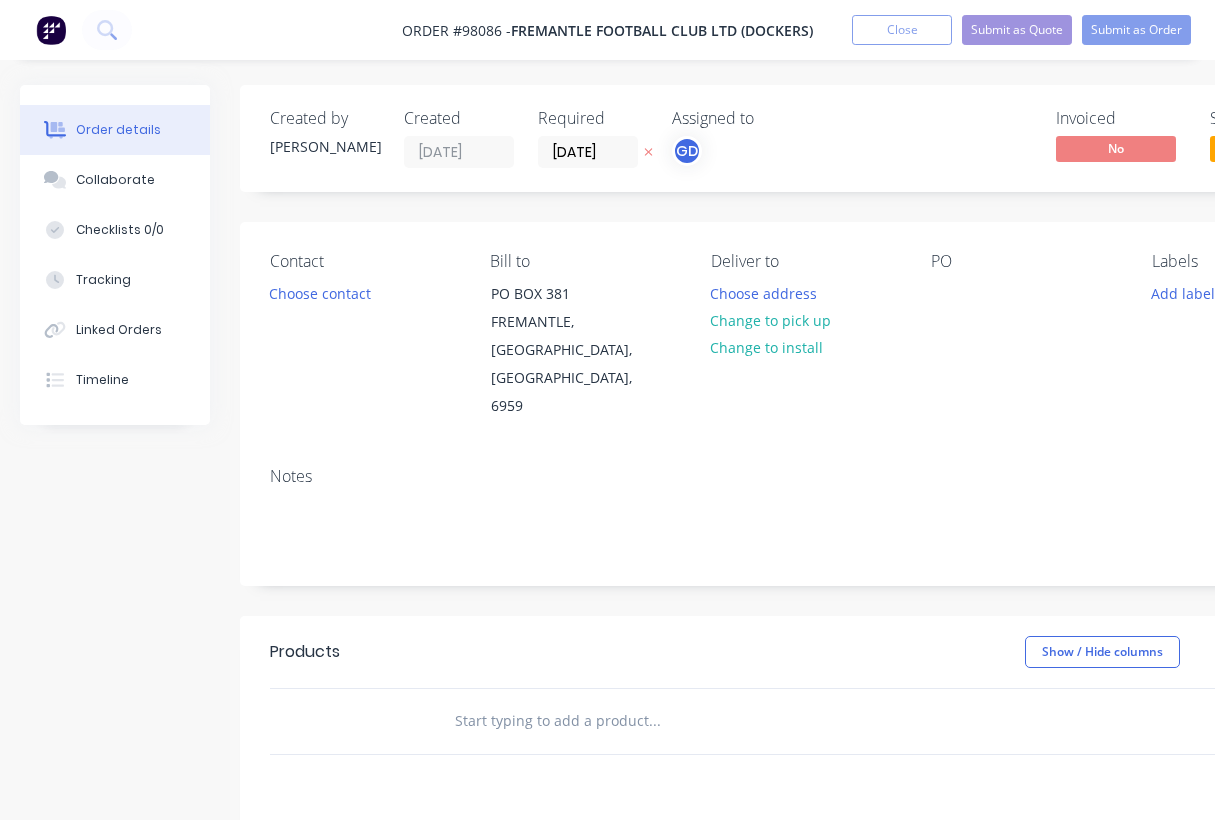 type on "01/08/25" 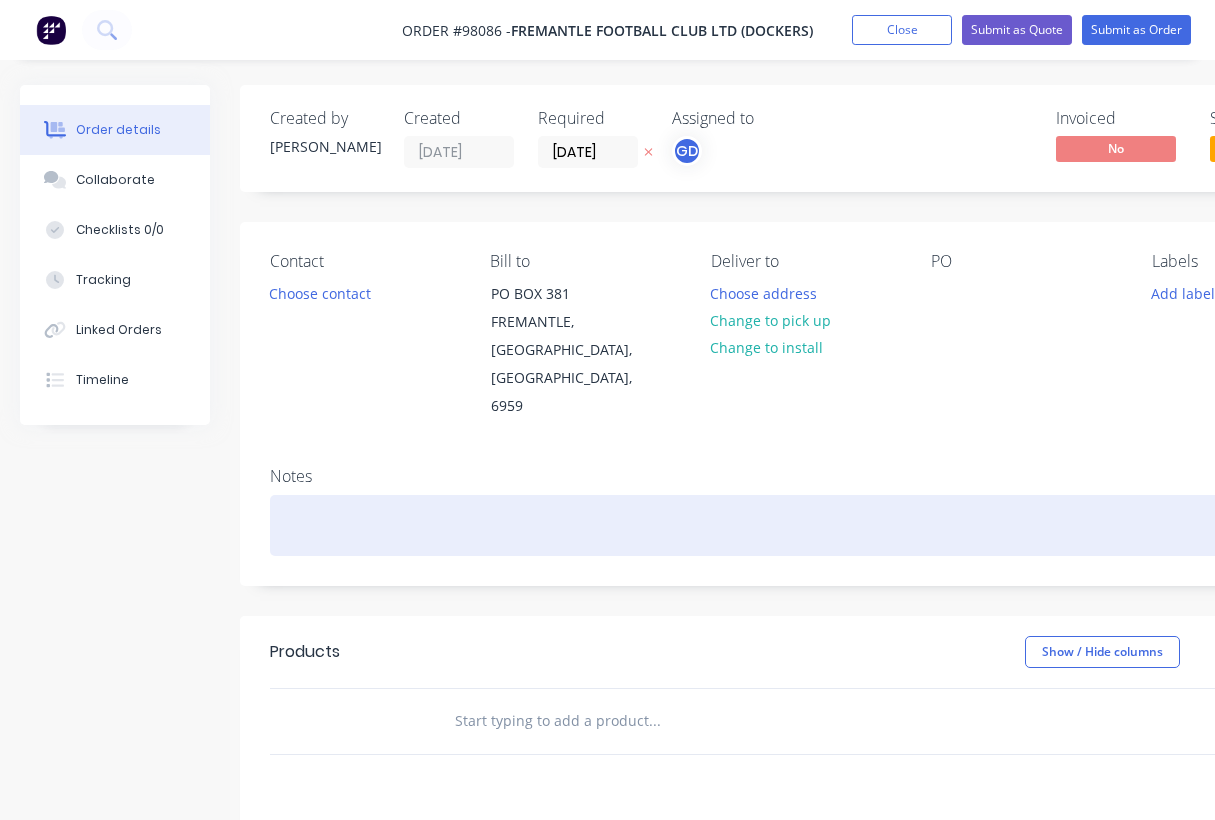 click at bounding box center [805, 525] 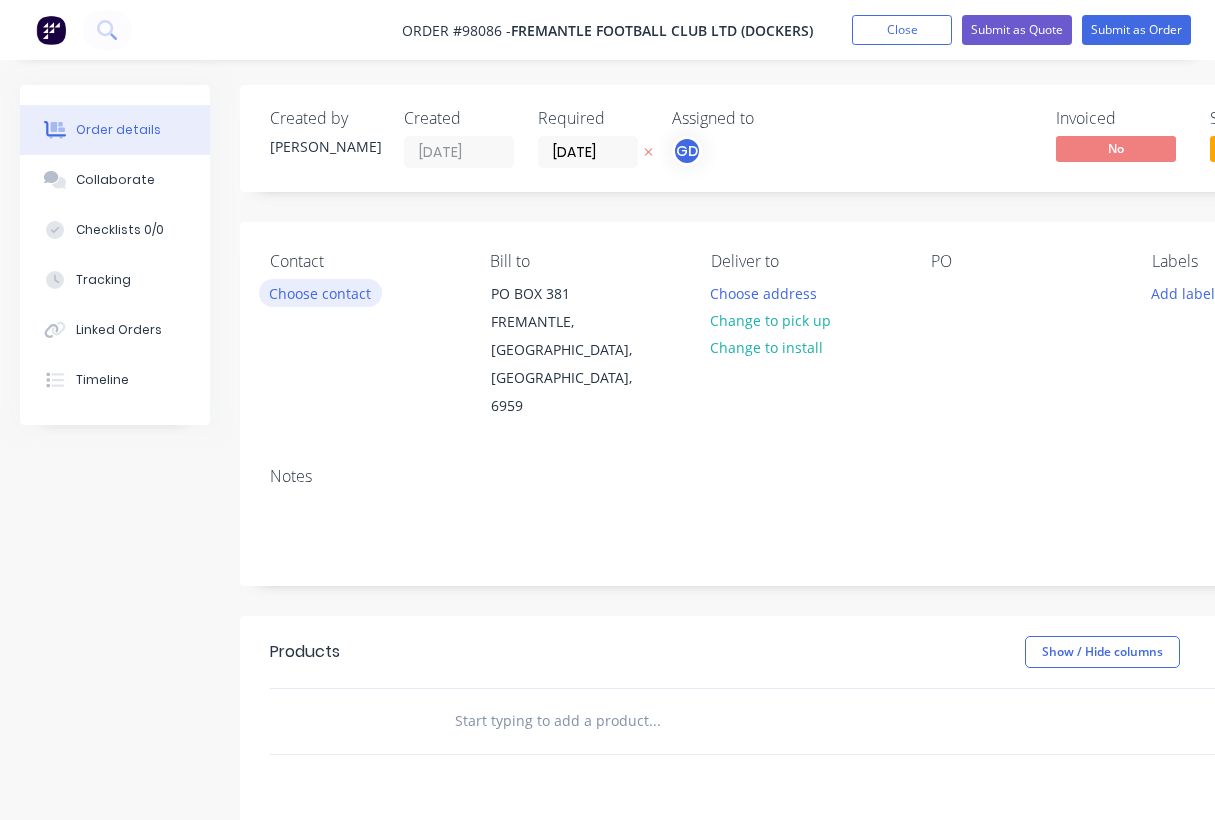 click on "Choose contact" at bounding box center (320, 292) 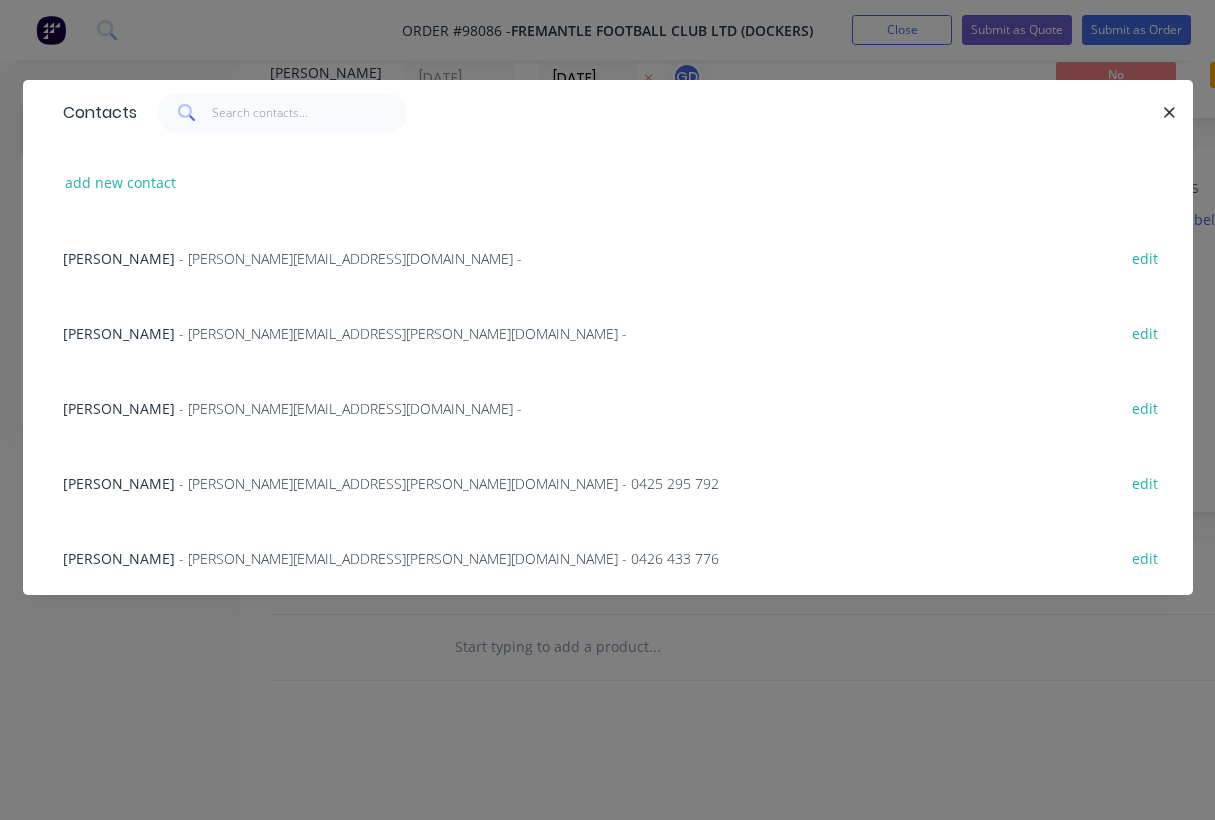 scroll, scrollTop: 75, scrollLeft: 0, axis: vertical 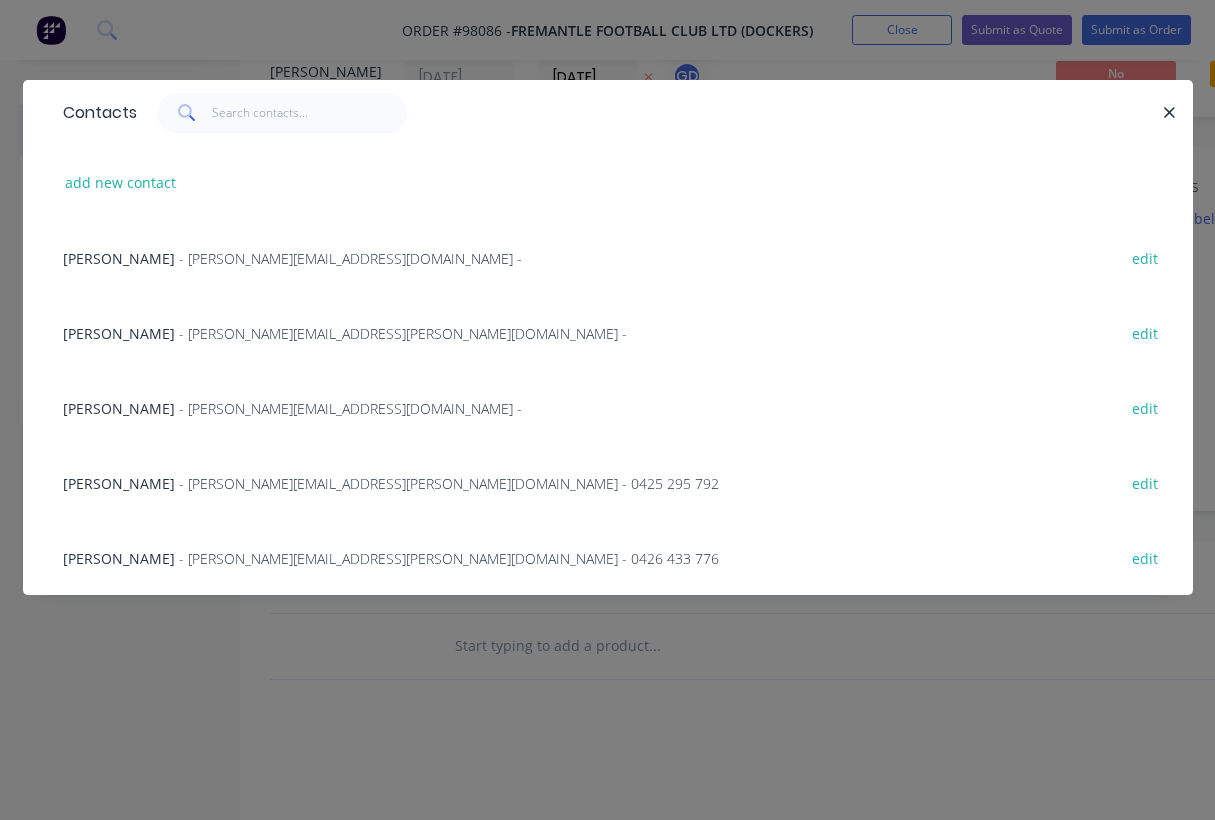 click on "Josh Bolto" at bounding box center (119, 258) 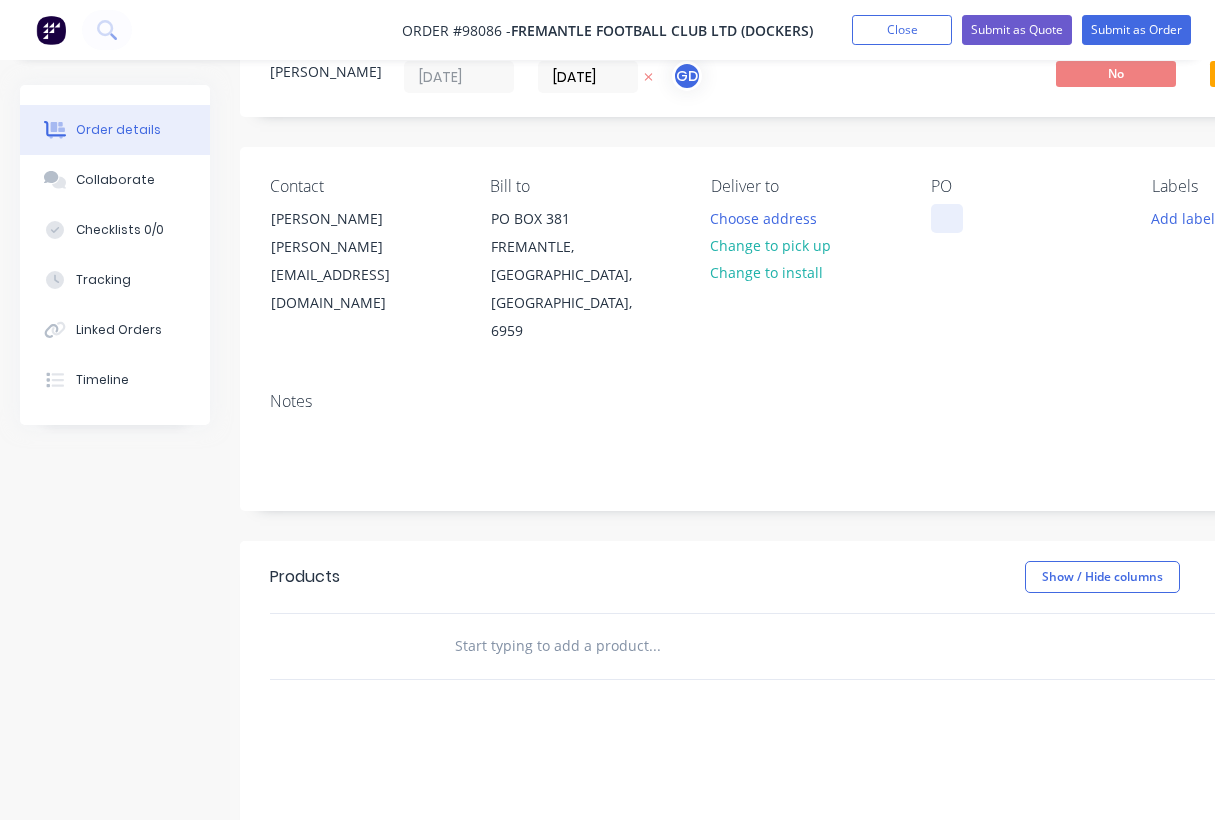 click at bounding box center [947, 218] 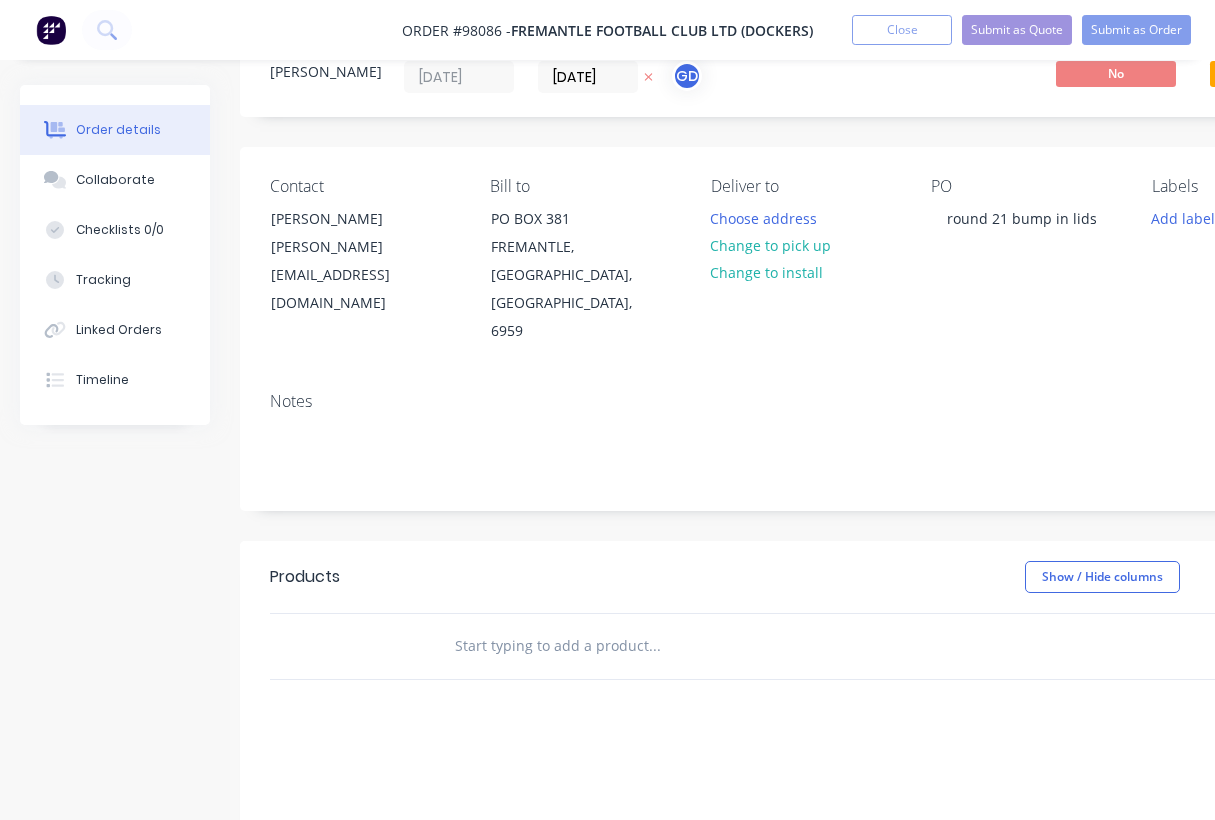 click on "Contact Josh Bolto Josh.Bolto@fremantlefc.com.au Bill to PO BOX 381  FREMANTLE, Western Australia, Australia, 6959 Deliver to Choose address Change to pick up Change to install PO round 21 bump in lids Labels Add labels" at bounding box center [805, 261] 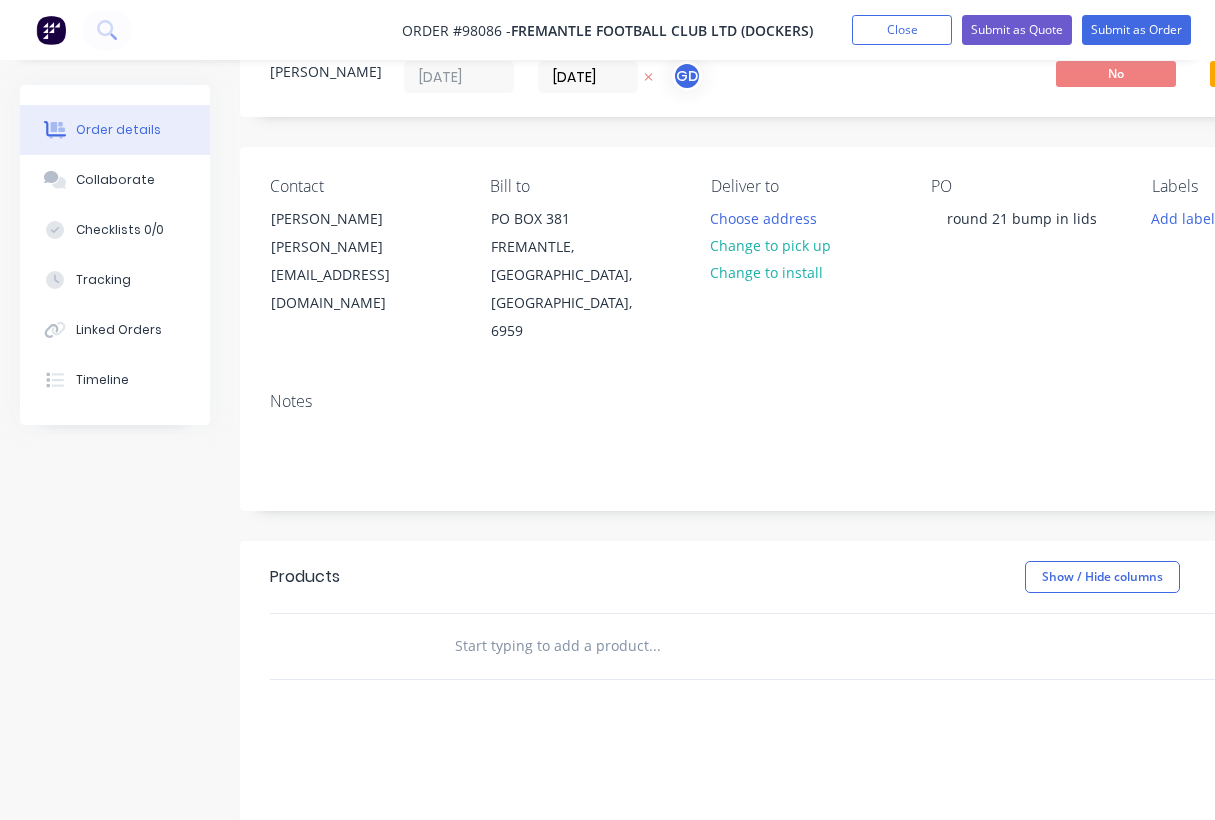 scroll, scrollTop: 75, scrollLeft: 165, axis: both 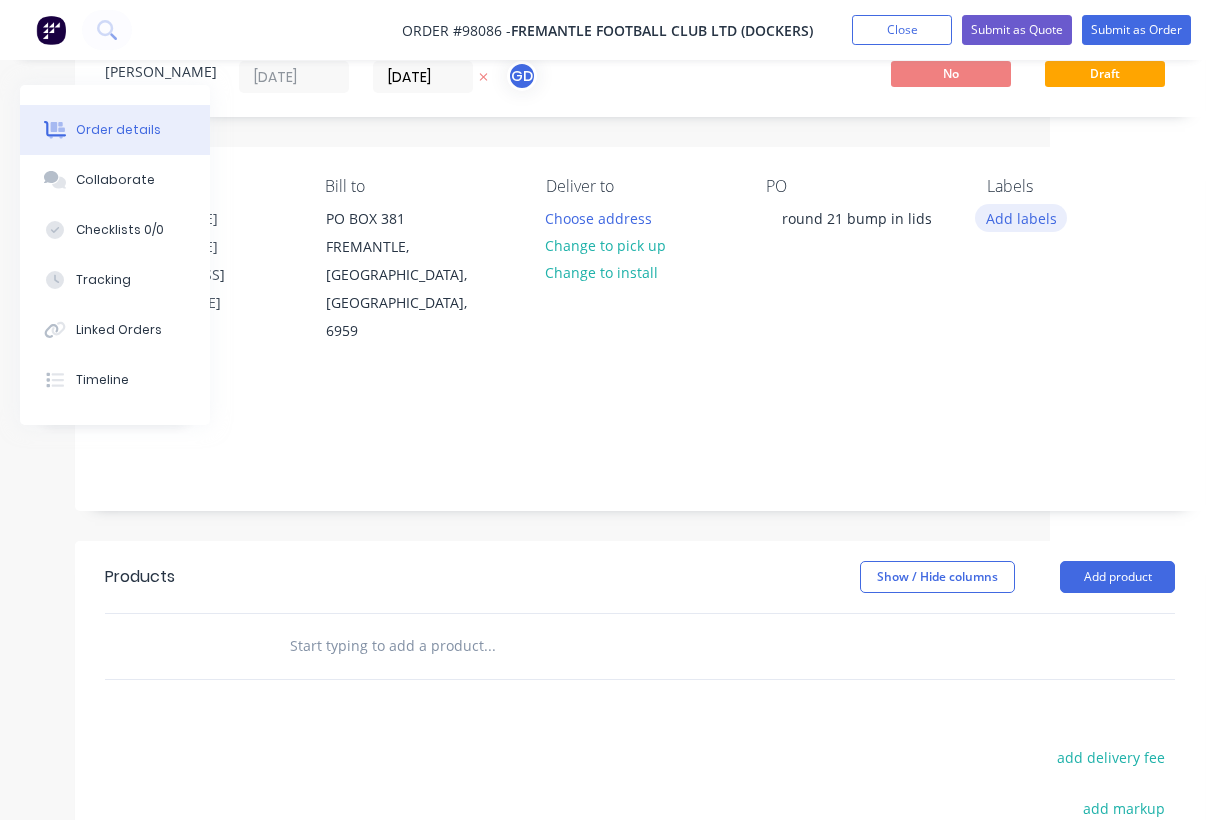 click on "Add labels" at bounding box center [1021, 217] 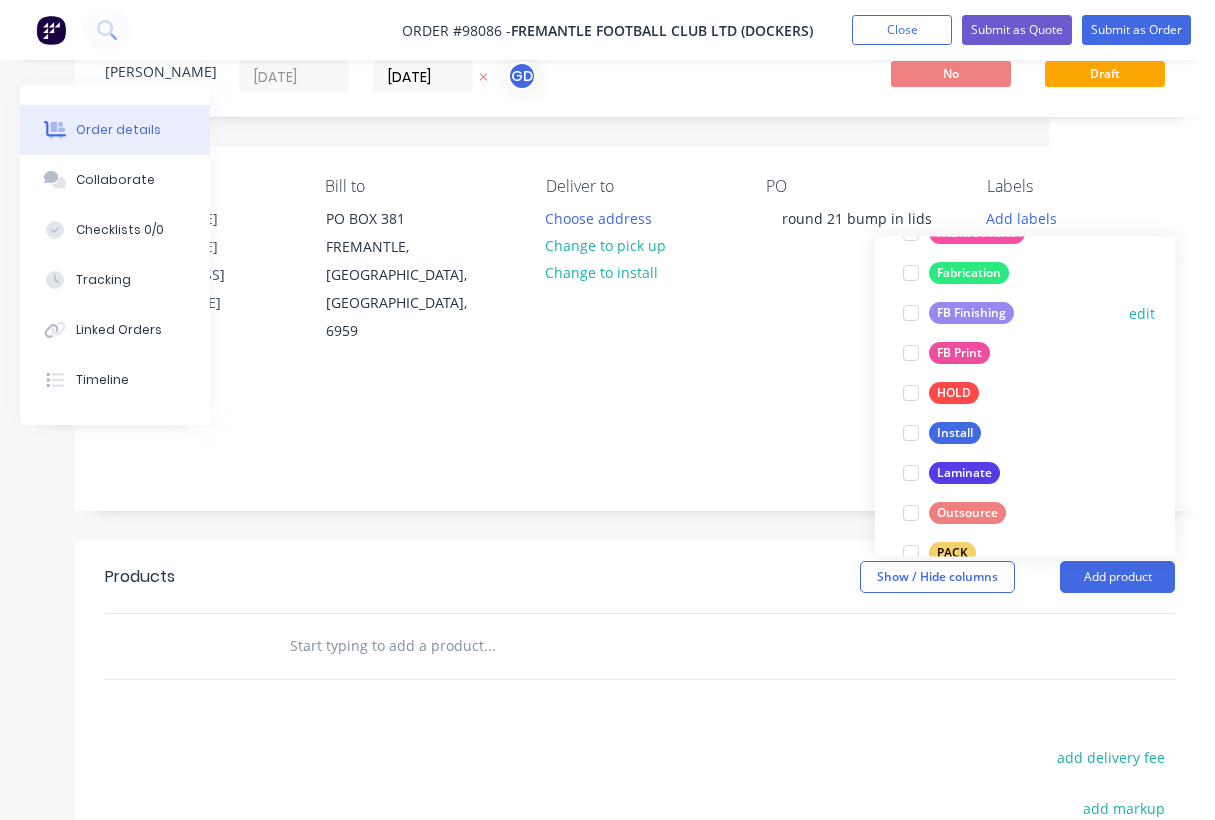 scroll, scrollTop: 489, scrollLeft: 0, axis: vertical 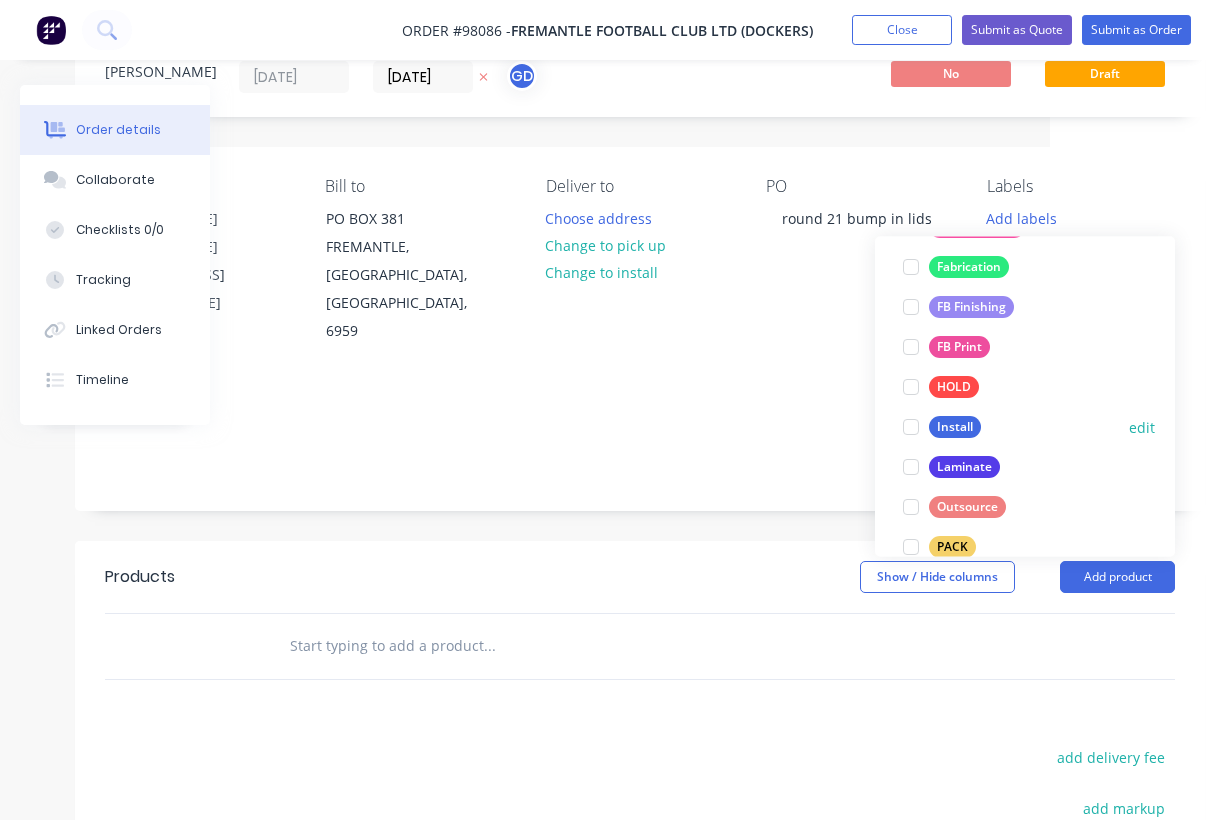 click on "Install" at bounding box center (955, 428) 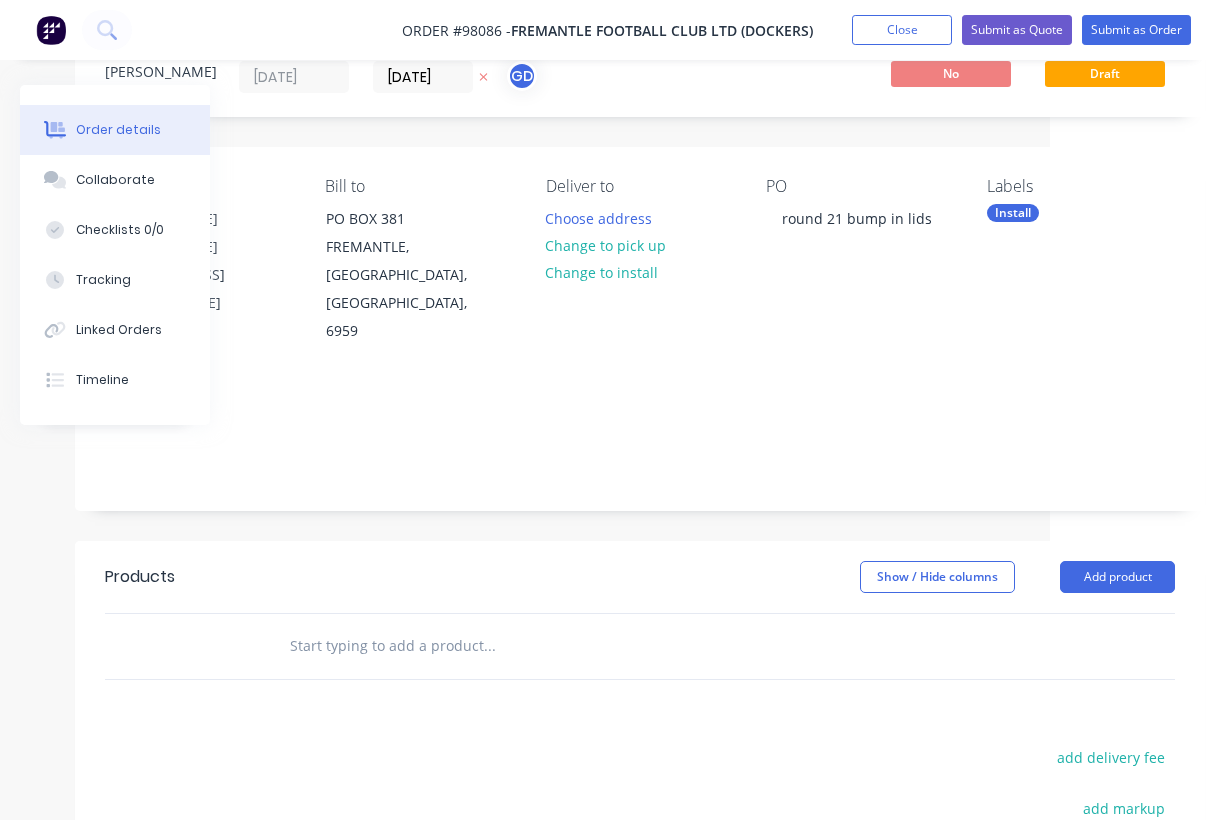 click at bounding box center (489, 646) 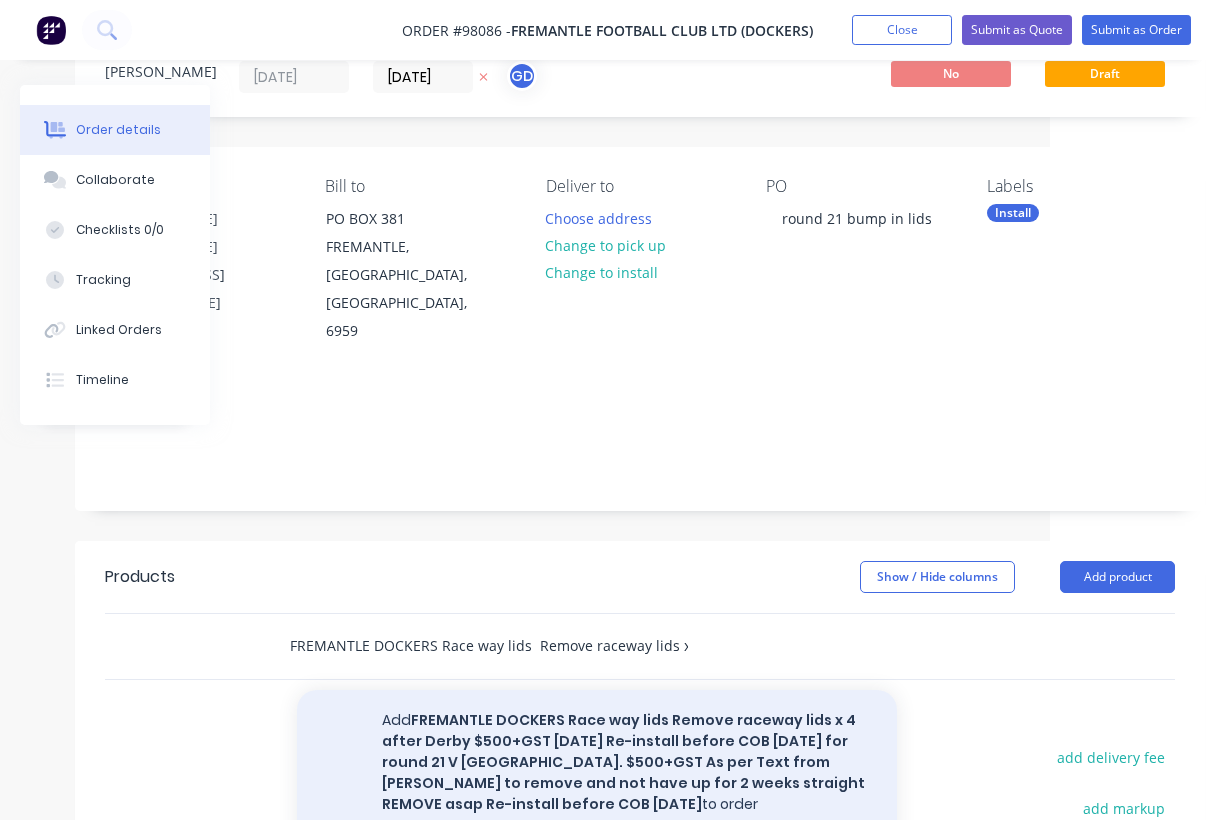 type on "FREMANTLE DOCKERS Race way lids  Remove raceway lids x 4 after Derby $500+GST 28 July Re-install before COB Friday 1st August for round 21 V Carlton. $500+GST  As per Text from Josh Bolto to remove and not have up for 2 weeks straight   REMOVE asap Re-install before COB Friday 1st August" 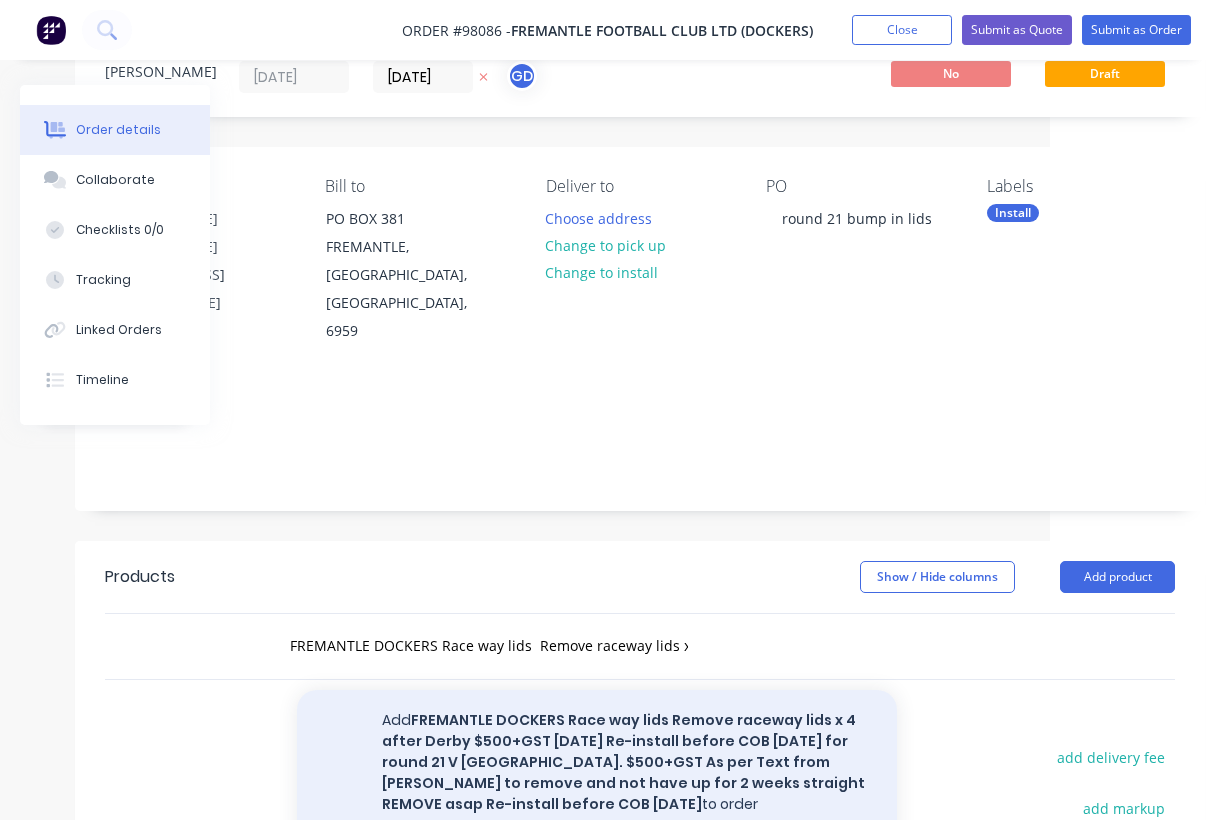 click on "Add  FREMANTLE DOCKERS Race way lids  Remove raceway lids x 4 after Derby $500+GST 28 July Re-install before COB Friday 1st August for round 21 V Carlton. $500+GST  As per Text from Josh Bolto to remove and not have up for 2 weeks straight   REMOVE asap Re-install before COB Friday 1st August    to order" at bounding box center (597, 762) 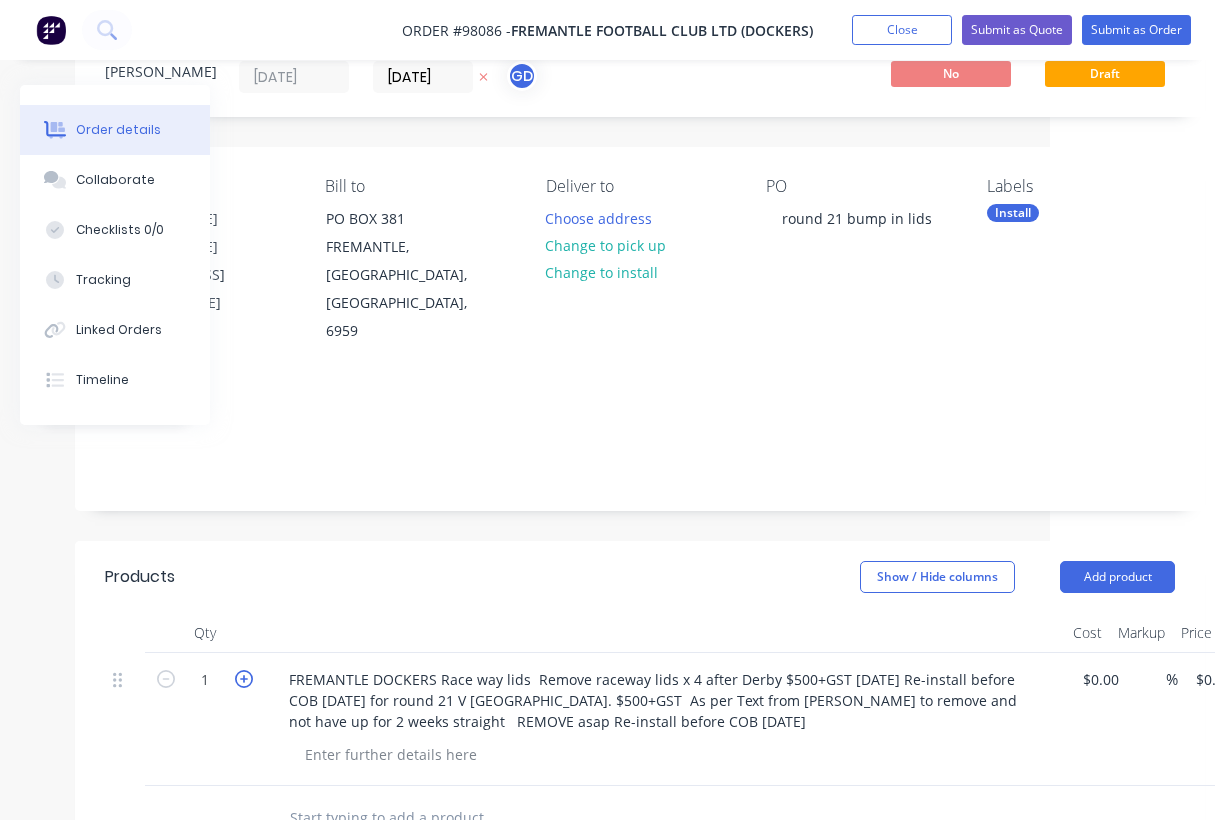 click 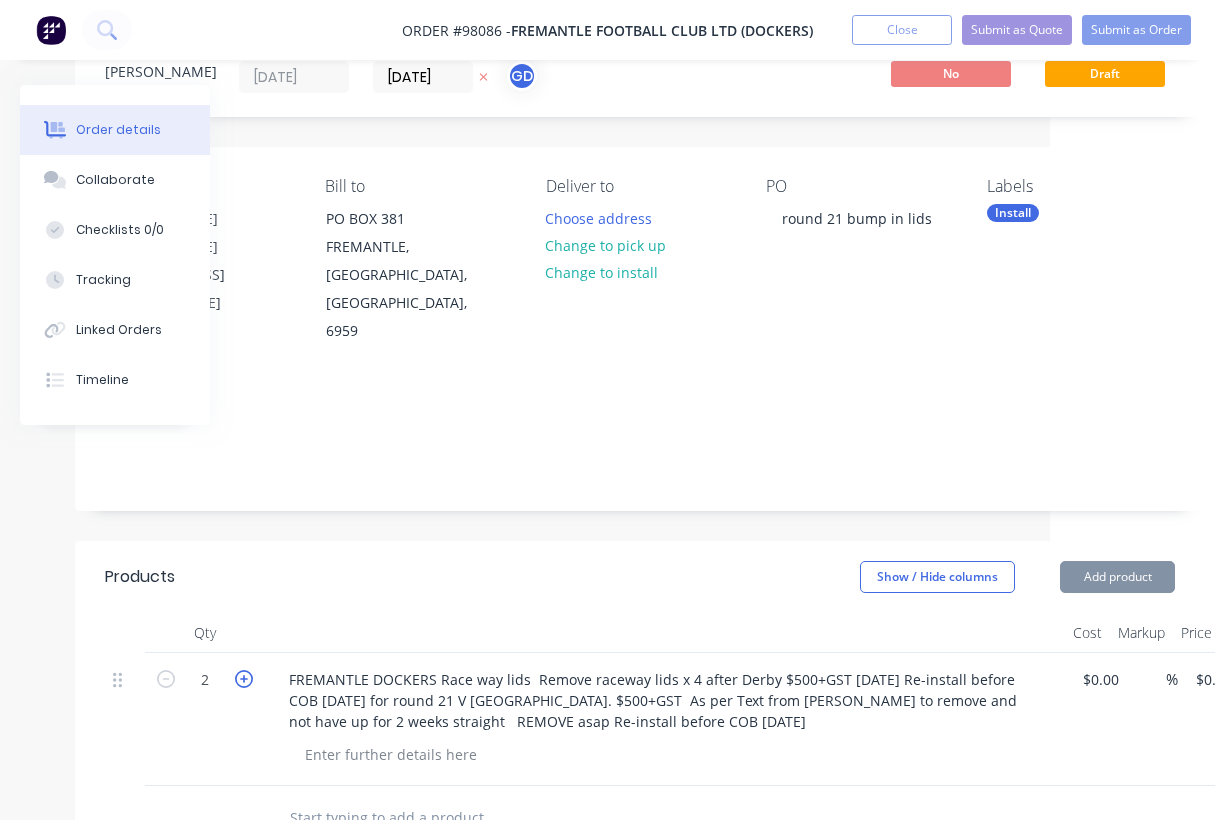 click 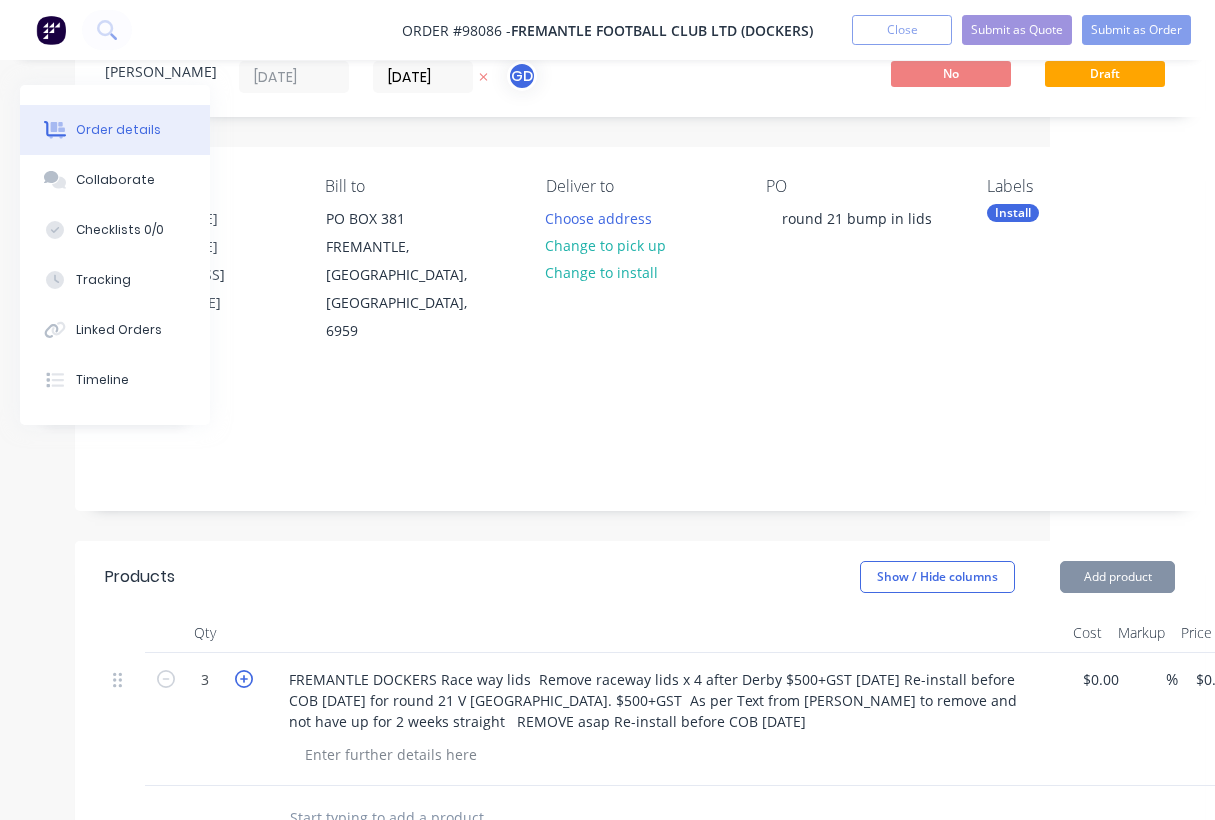click 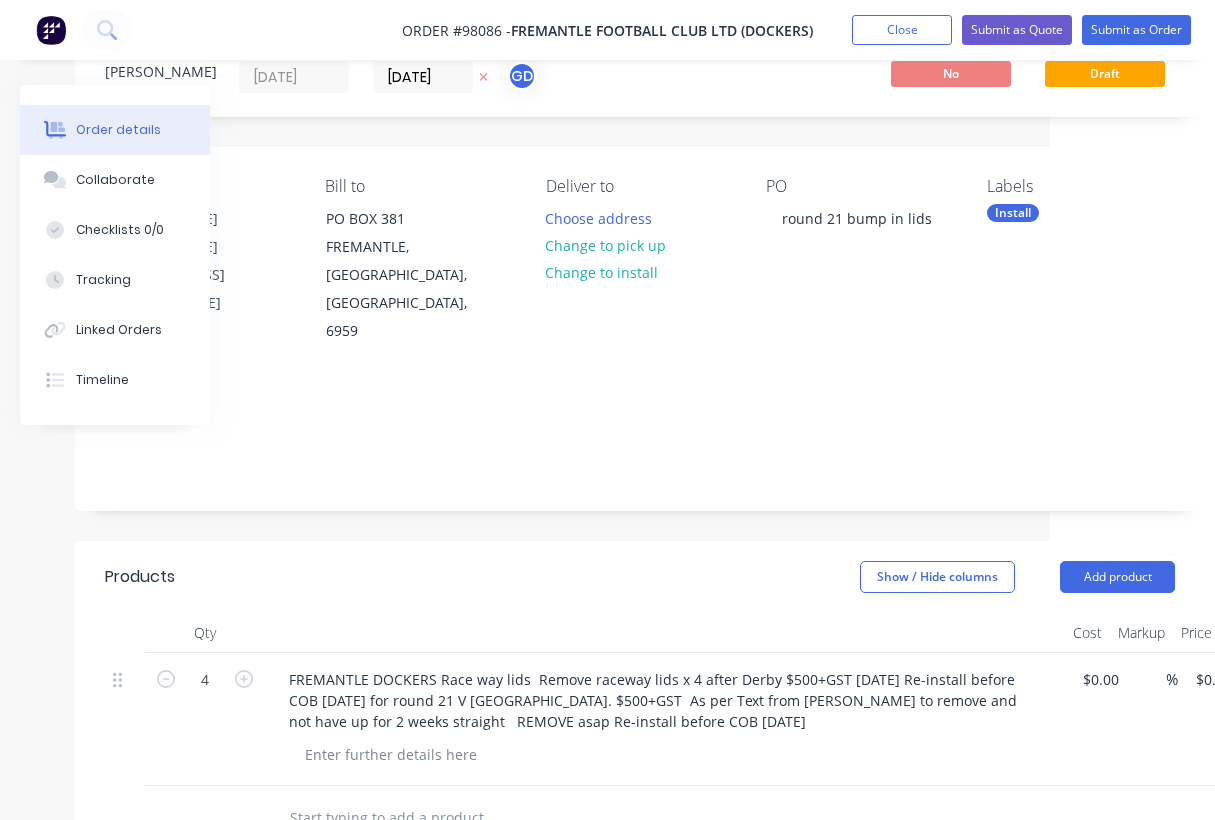 click on "Show / Hide columns Add product" at bounding box center [753, 577] 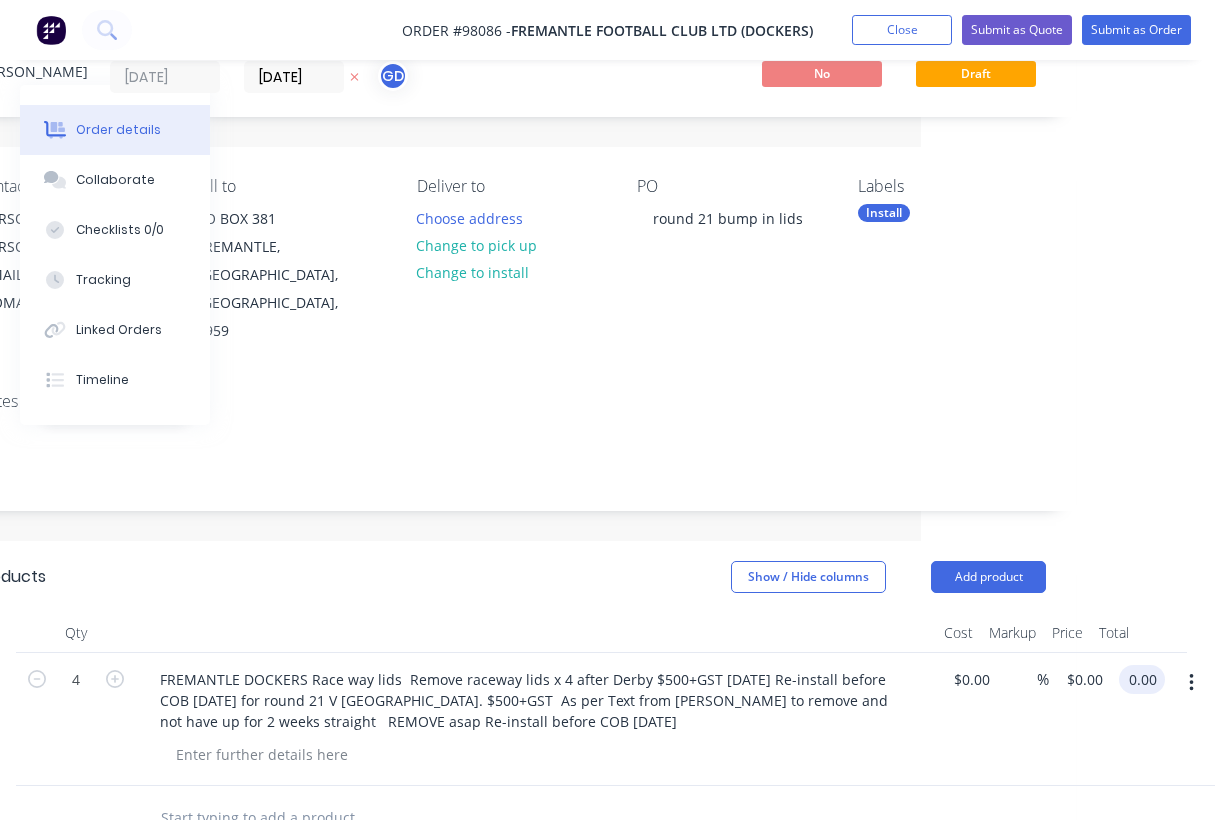 click on "0.00" at bounding box center [1146, 679] 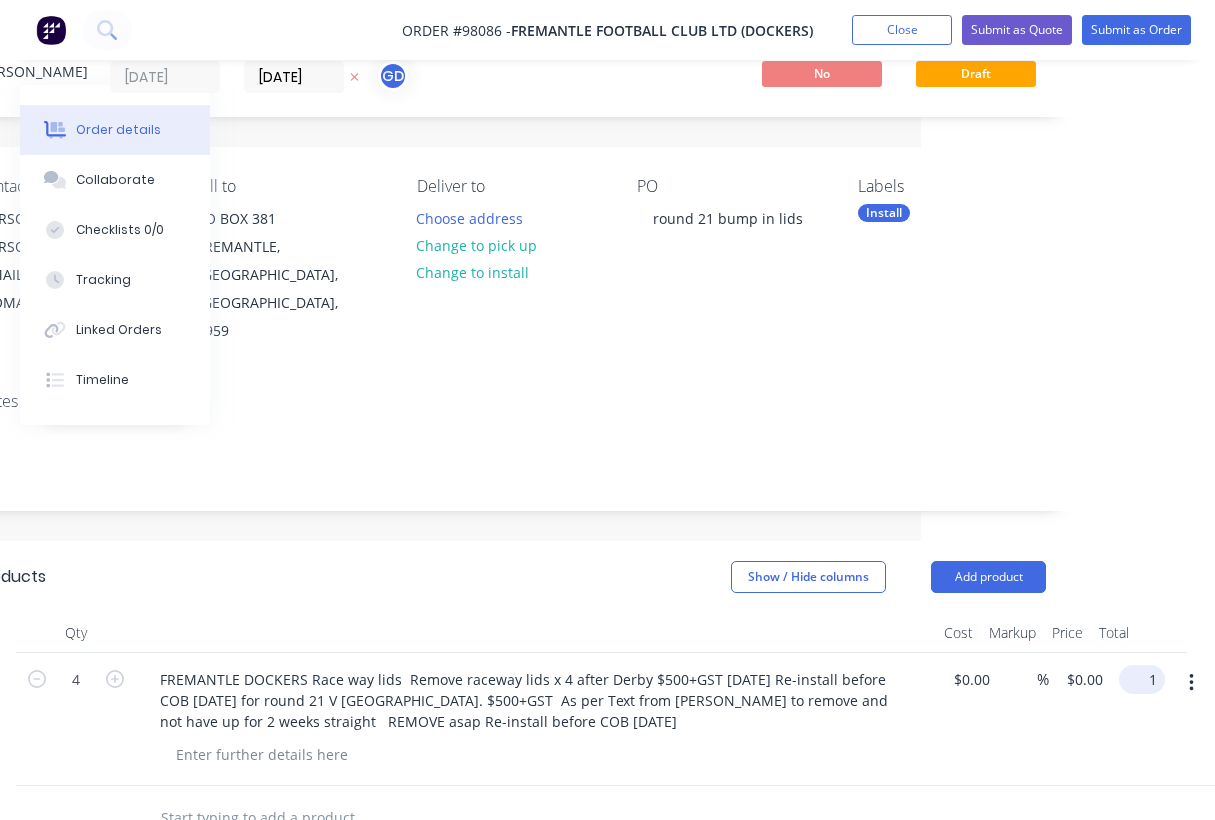 scroll, scrollTop: 75, scrollLeft: 279, axis: both 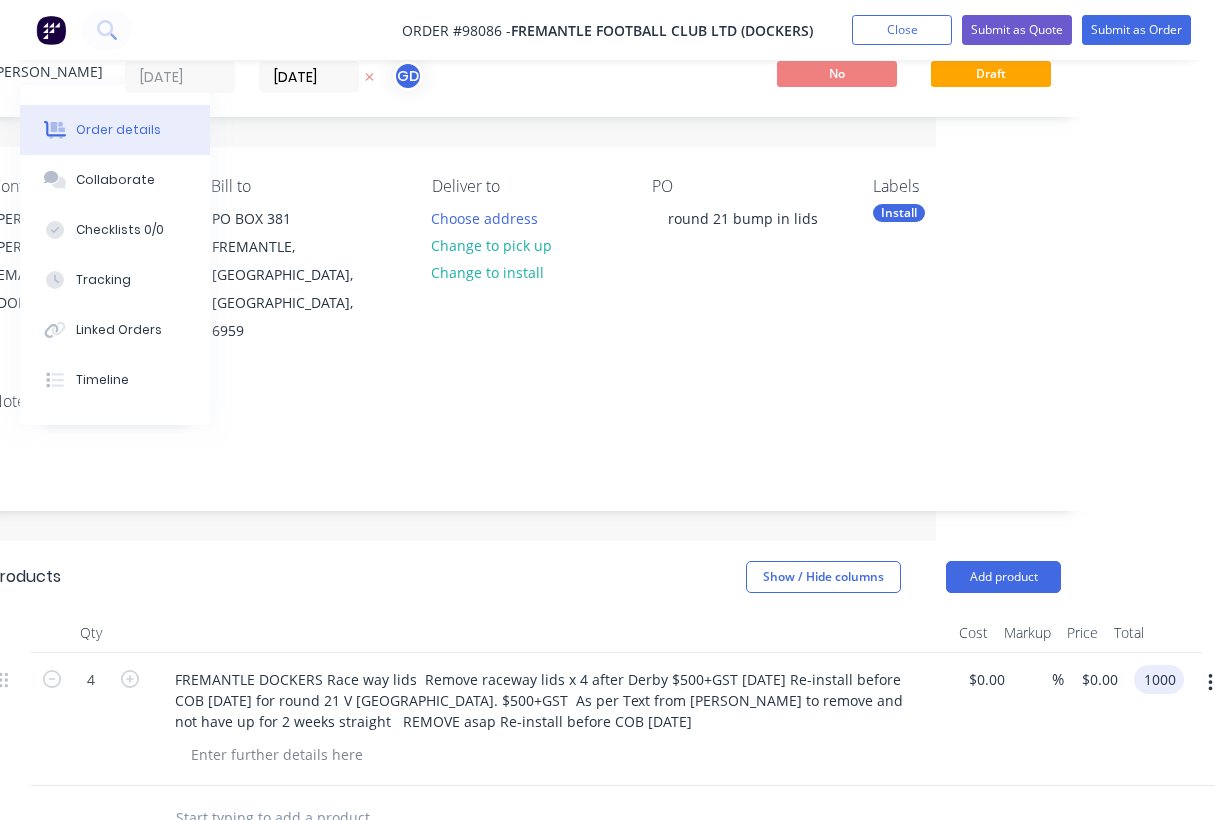 type on "$1,000.00" 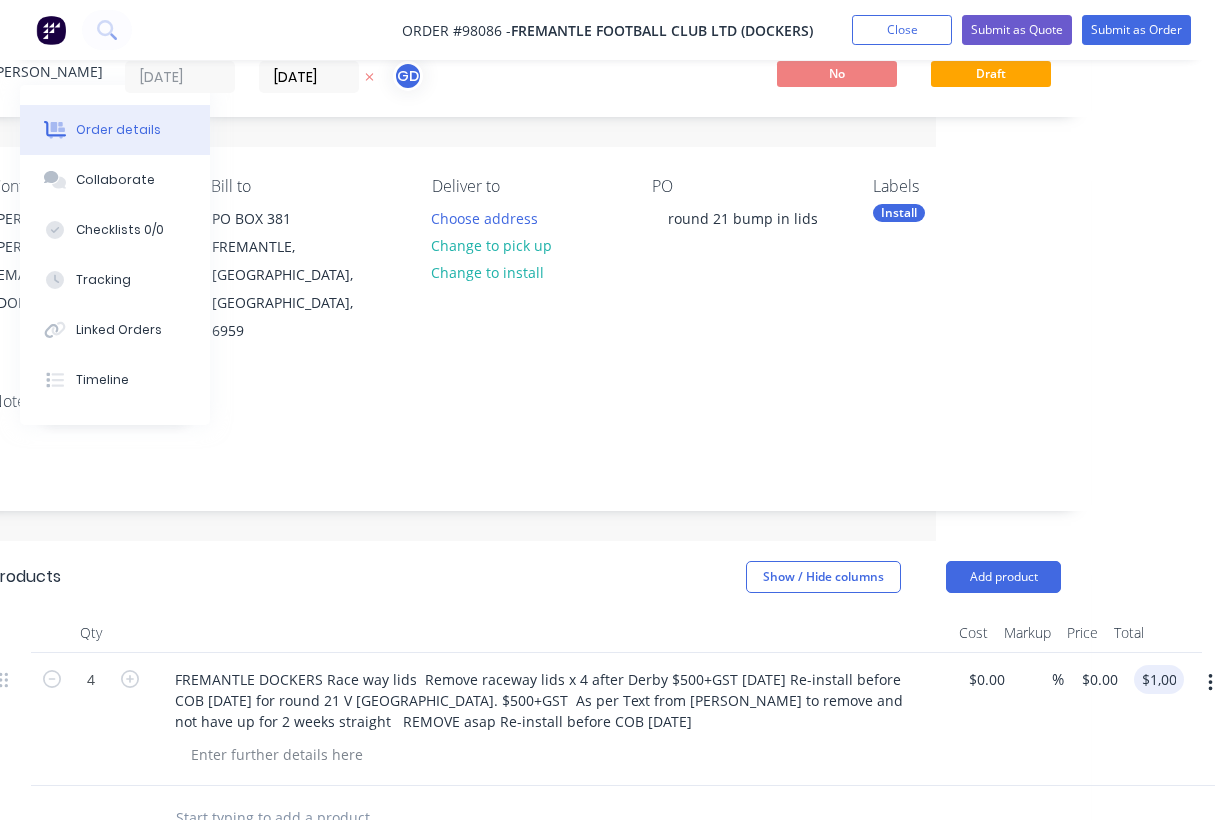 type on "$250.00" 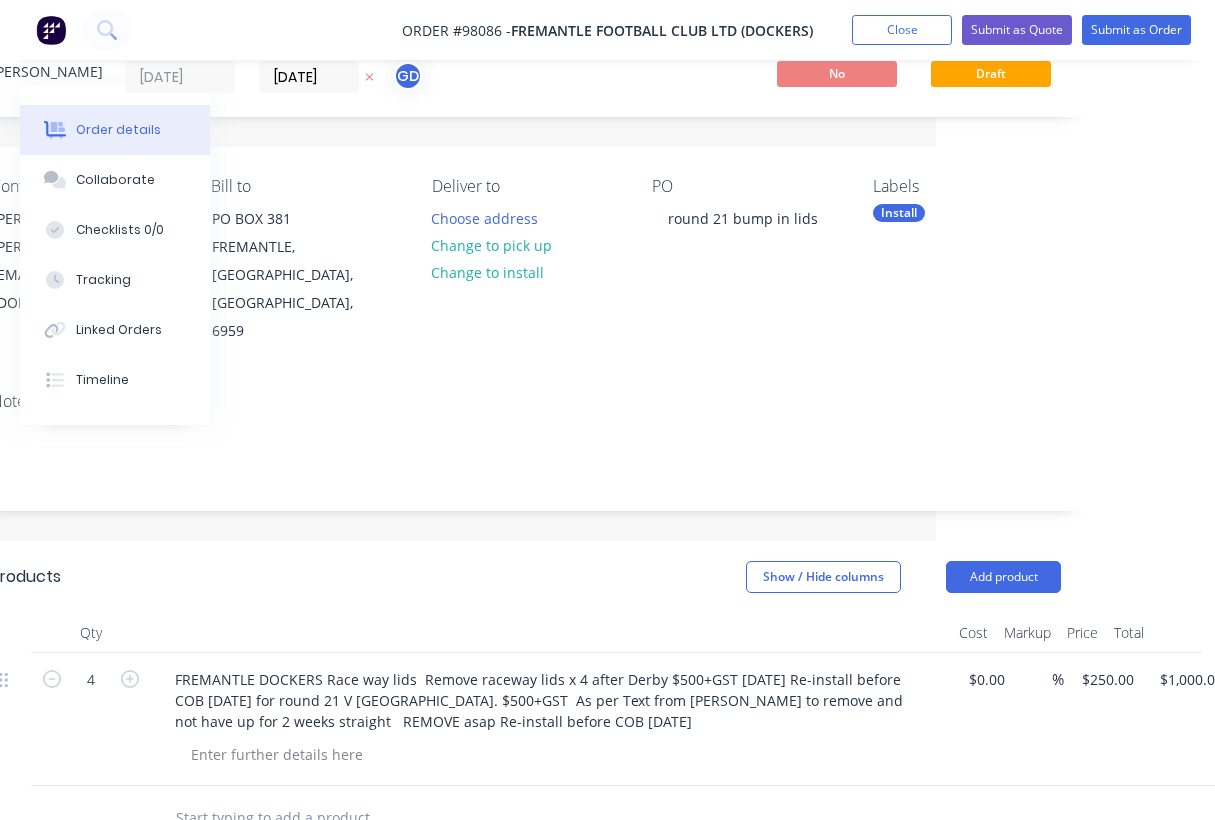 click on "$0.00 $0.00" at bounding box center [982, 719] 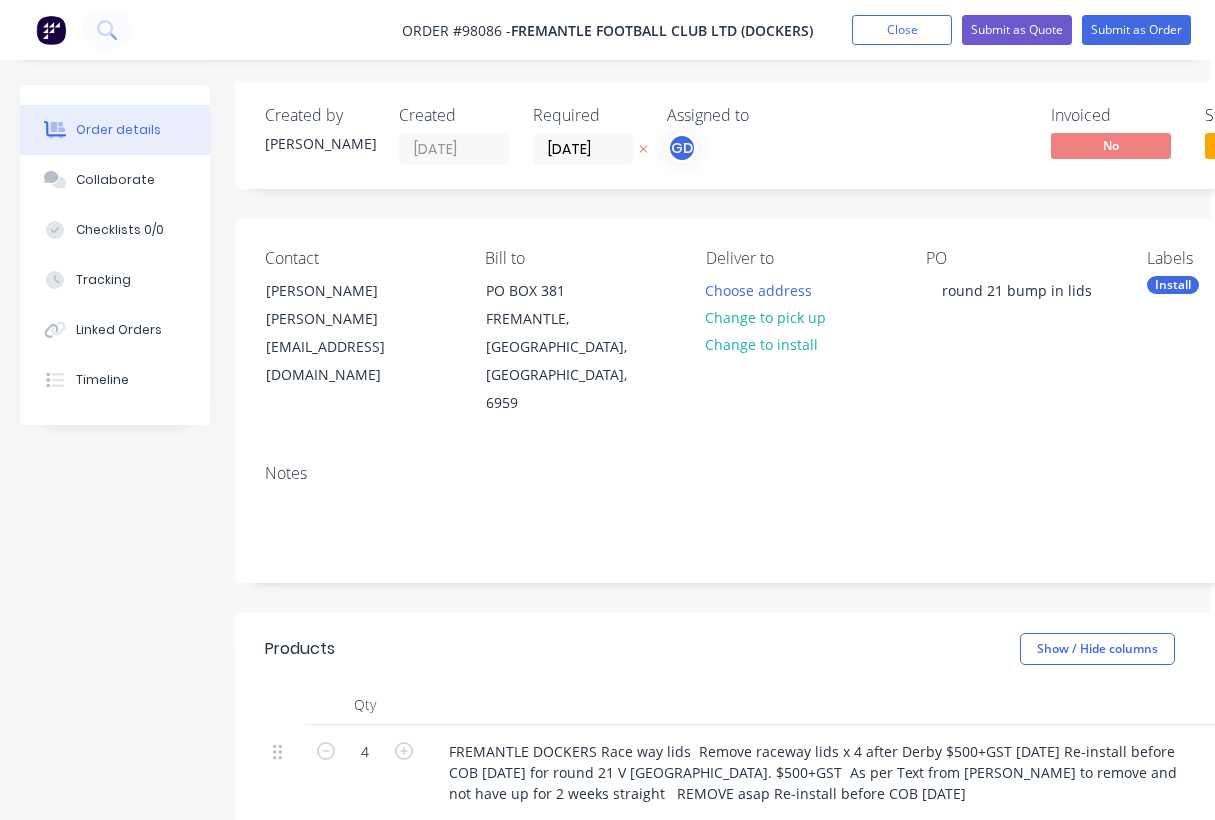 scroll, scrollTop: 3, scrollLeft: 0, axis: vertical 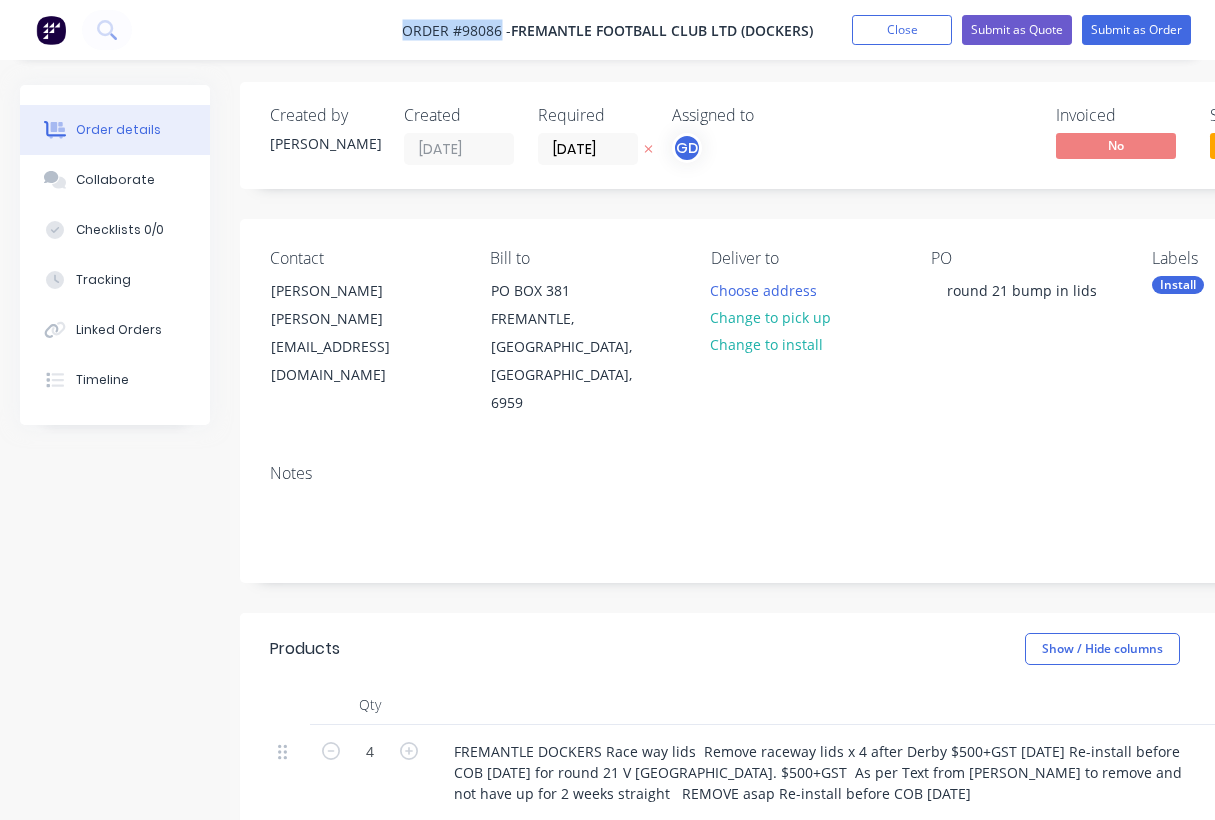 drag, startPoint x: 398, startPoint y: 32, endPoint x: 502, endPoint y: 32, distance: 104 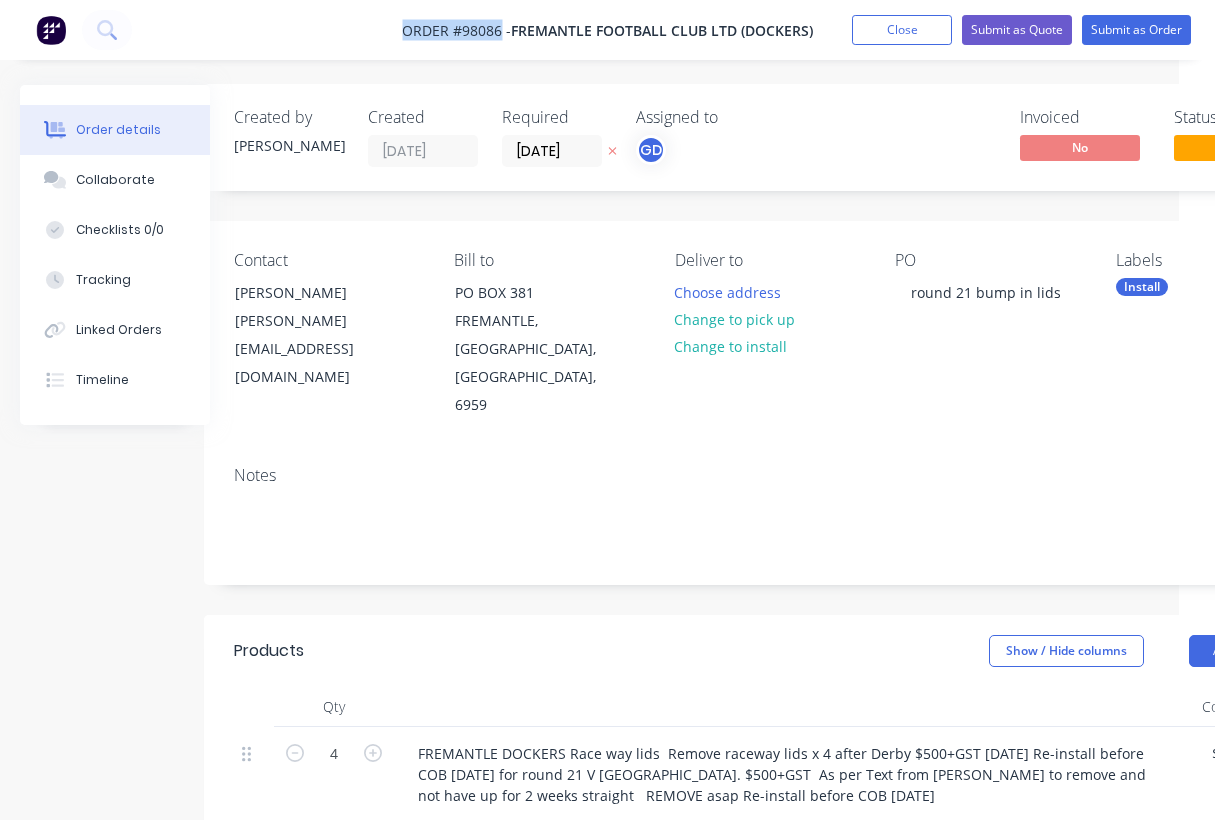 scroll, scrollTop: 0, scrollLeft: 36, axis: horizontal 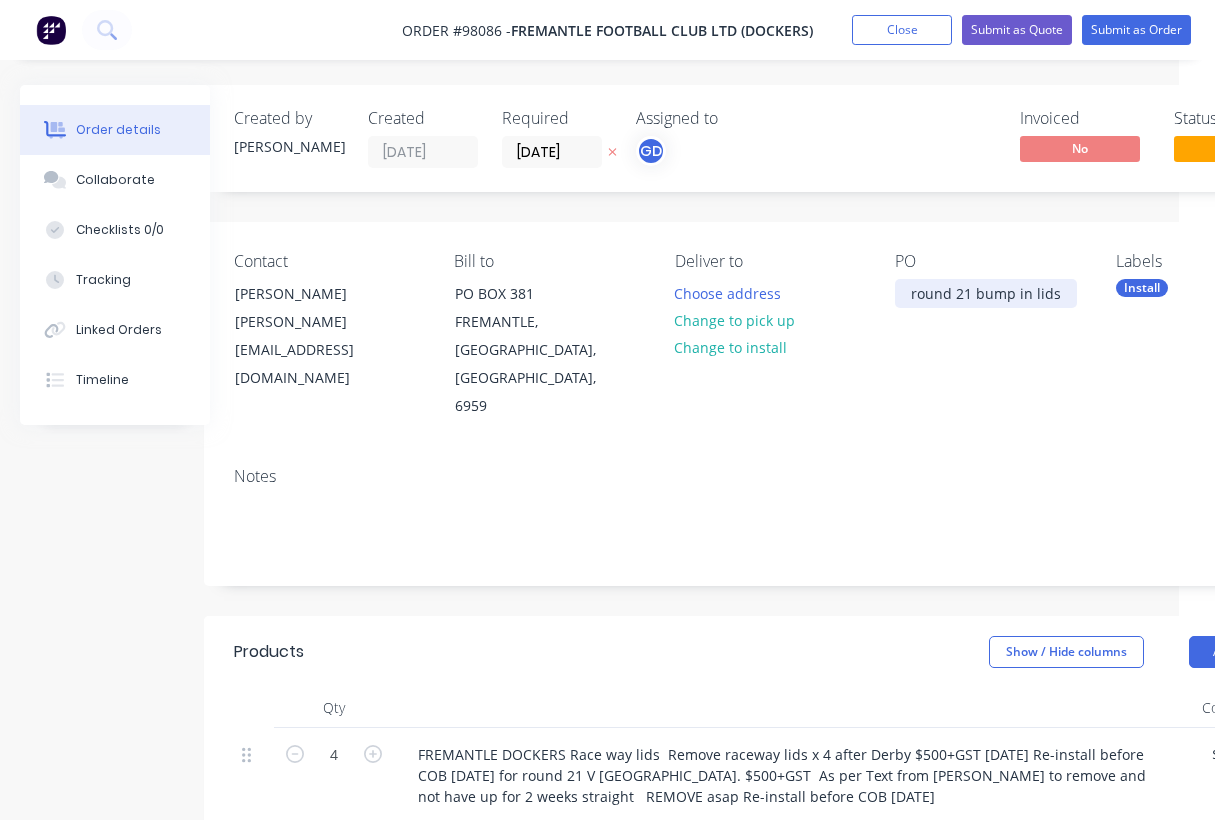 click on "round 21 bump in lids" at bounding box center (986, 293) 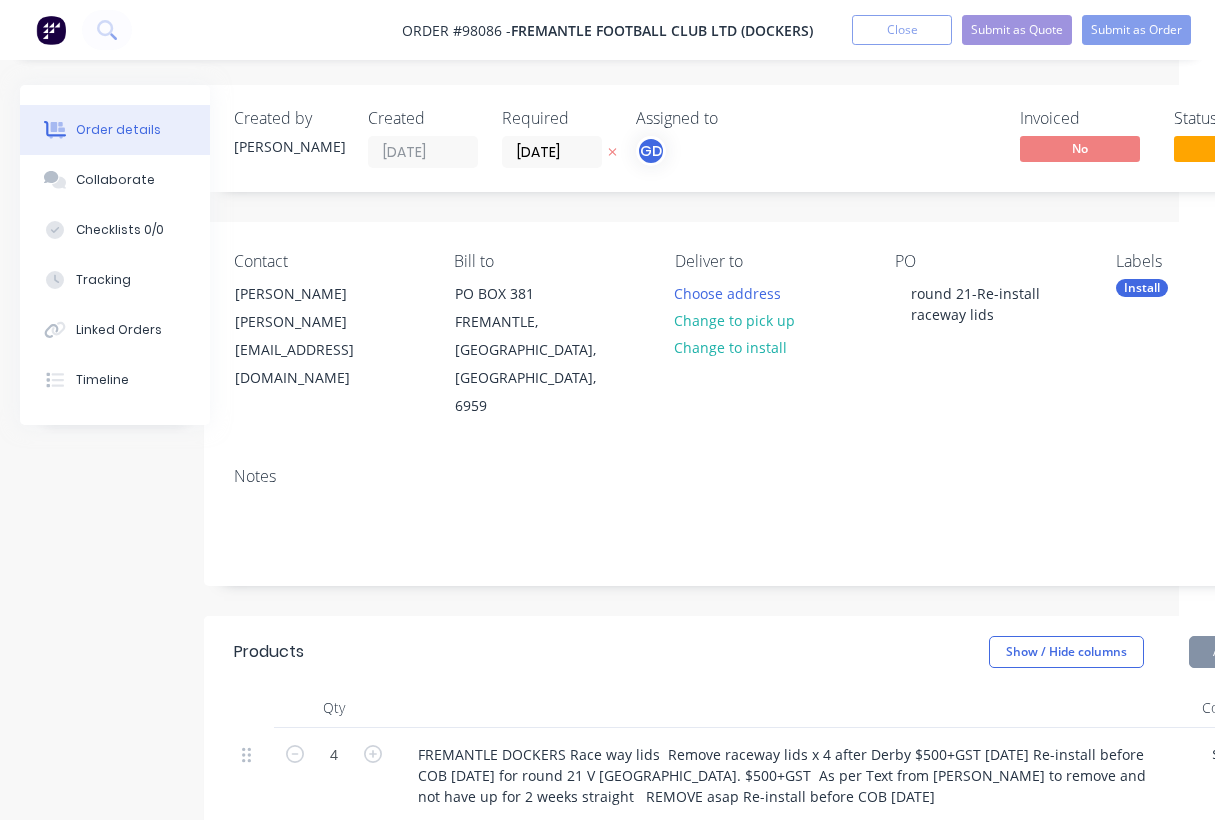 click on "Contact Josh Bolto Josh.Bolto@fremantlefc.com.au Bill to PO BOX 381  FREMANTLE, Western Australia, Australia, 6959 Deliver to Choose address Change to pick up Change to install PO round 21-Re-install raceway lids Labels Install" at bounding box center [769, 336] 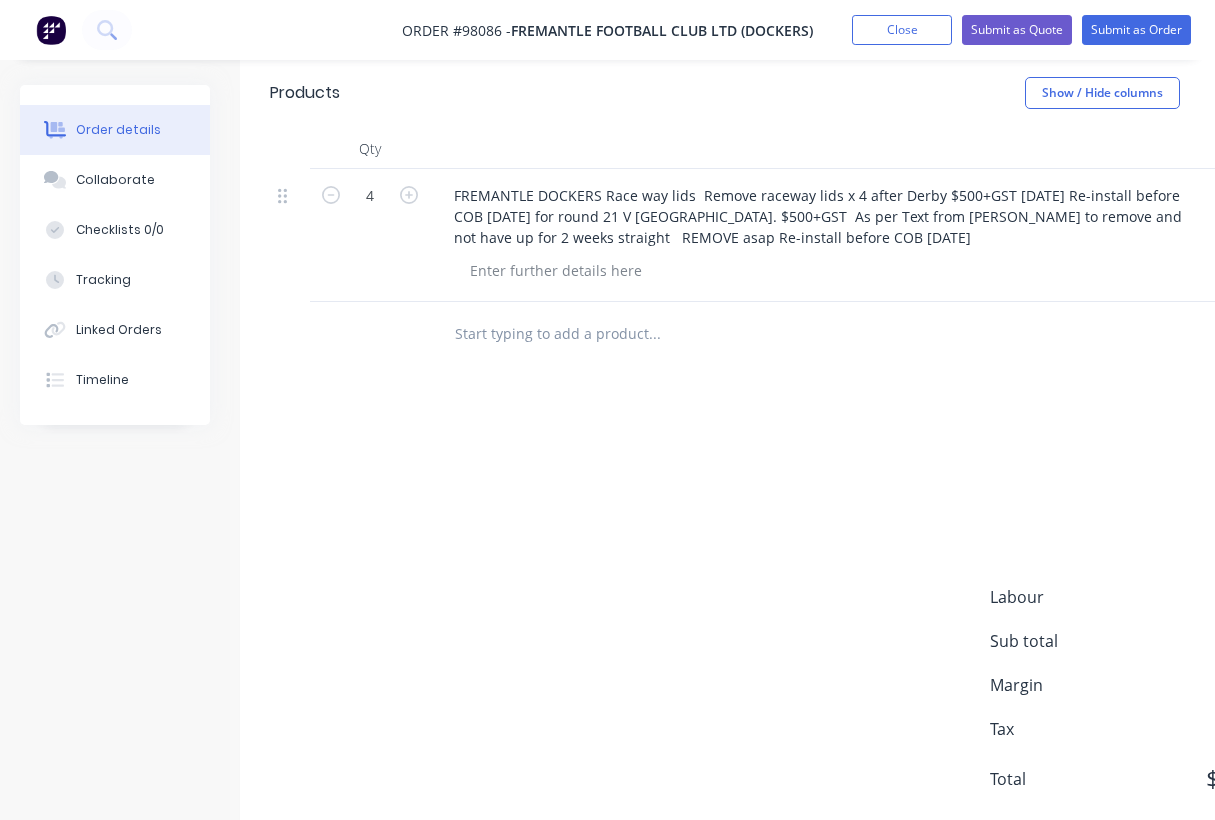scroll, scrollTop: 0, scrollLeft: 0, axis: both 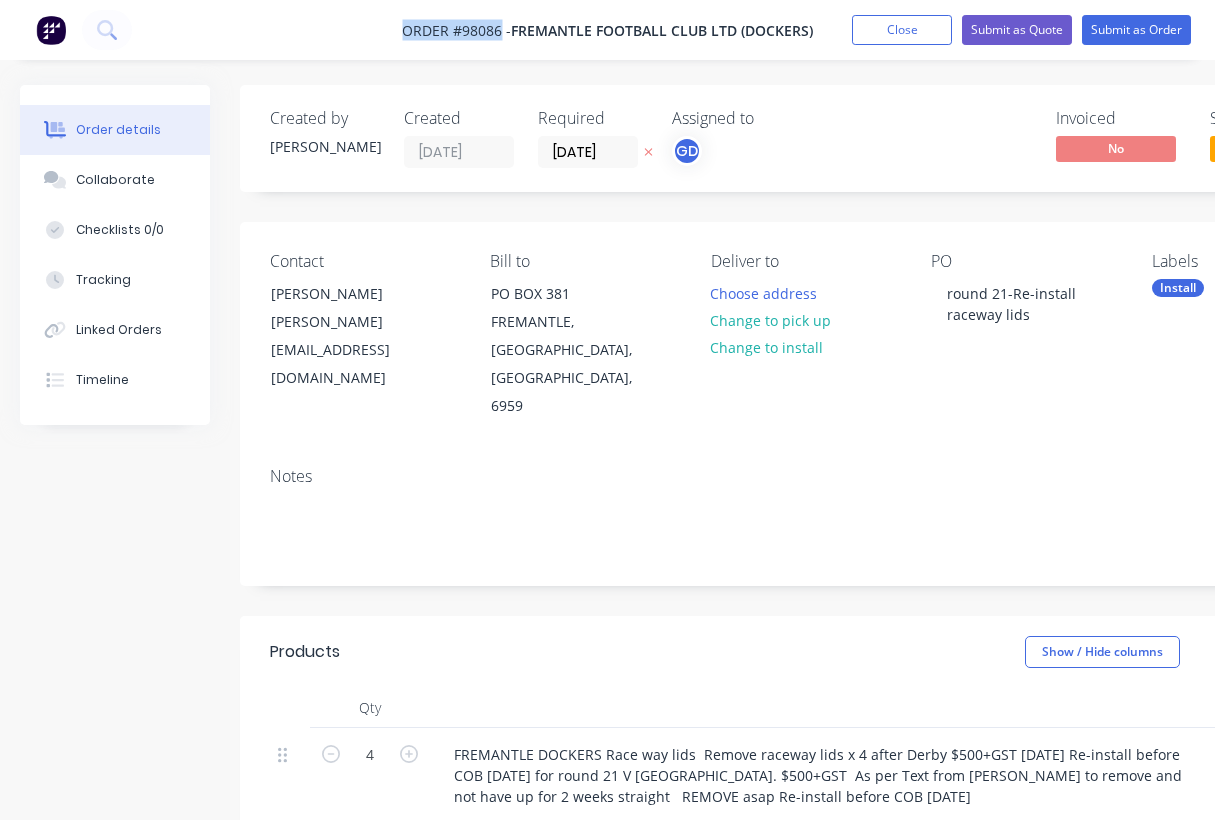 drag, startPoint x: 392, startPoint y: 30, endPoint x: 500, endPoint y: 34, distance: 108.07405 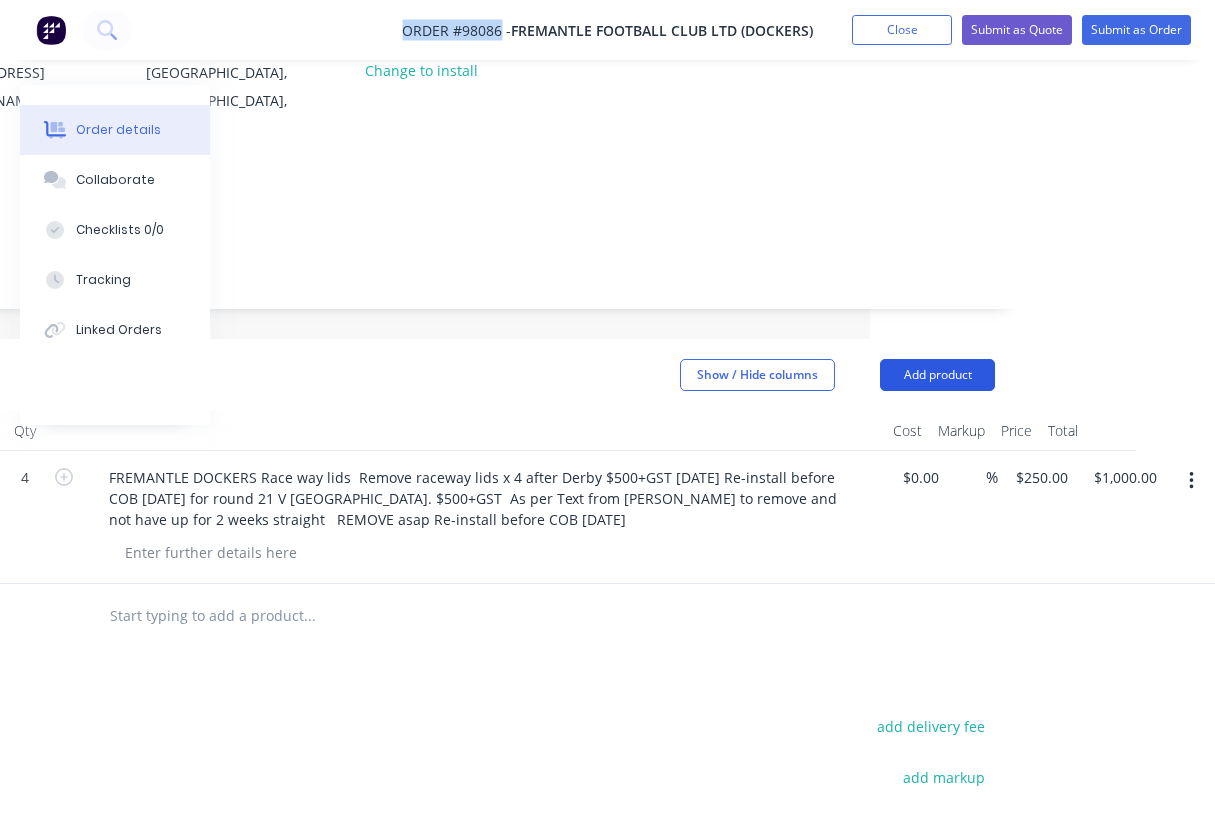 scroll, scrollTop: 277, scrollLeft: 345, axis: both 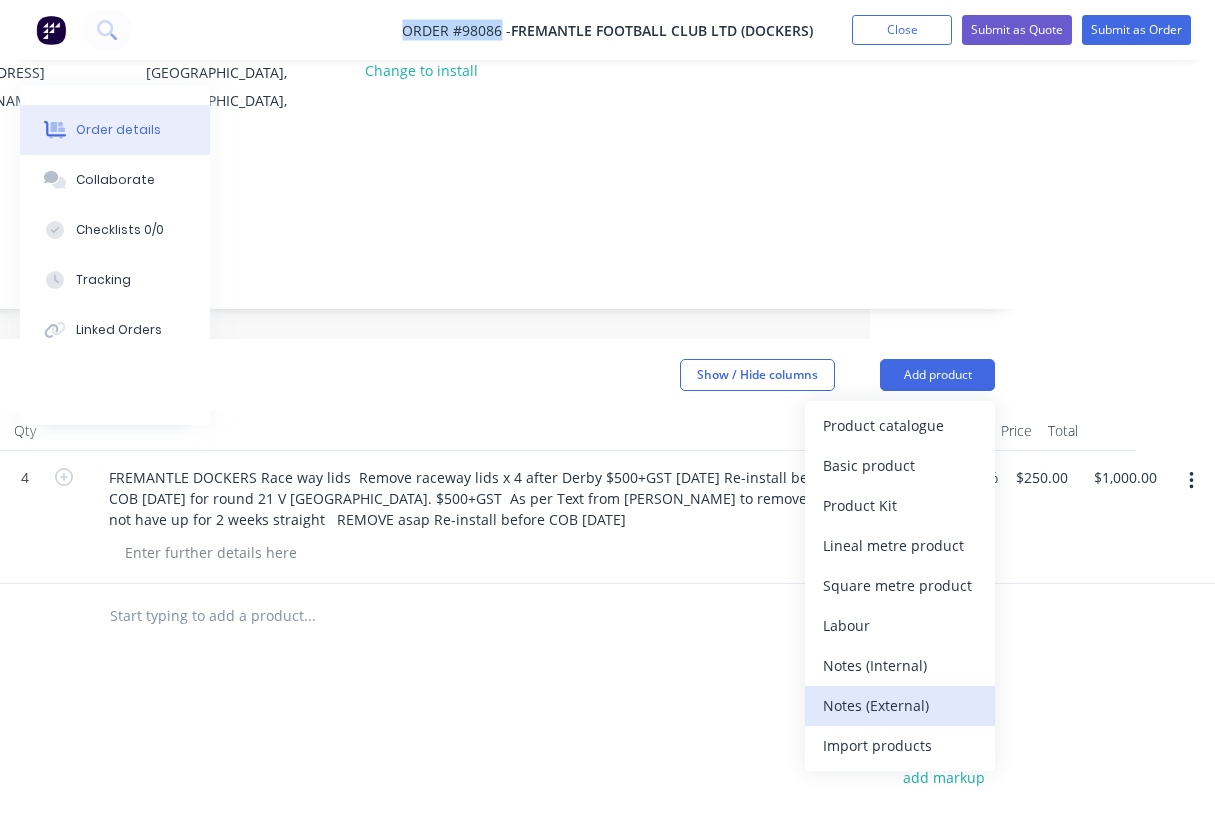 click on "Notes (External)" at bounding box center [900, 705] 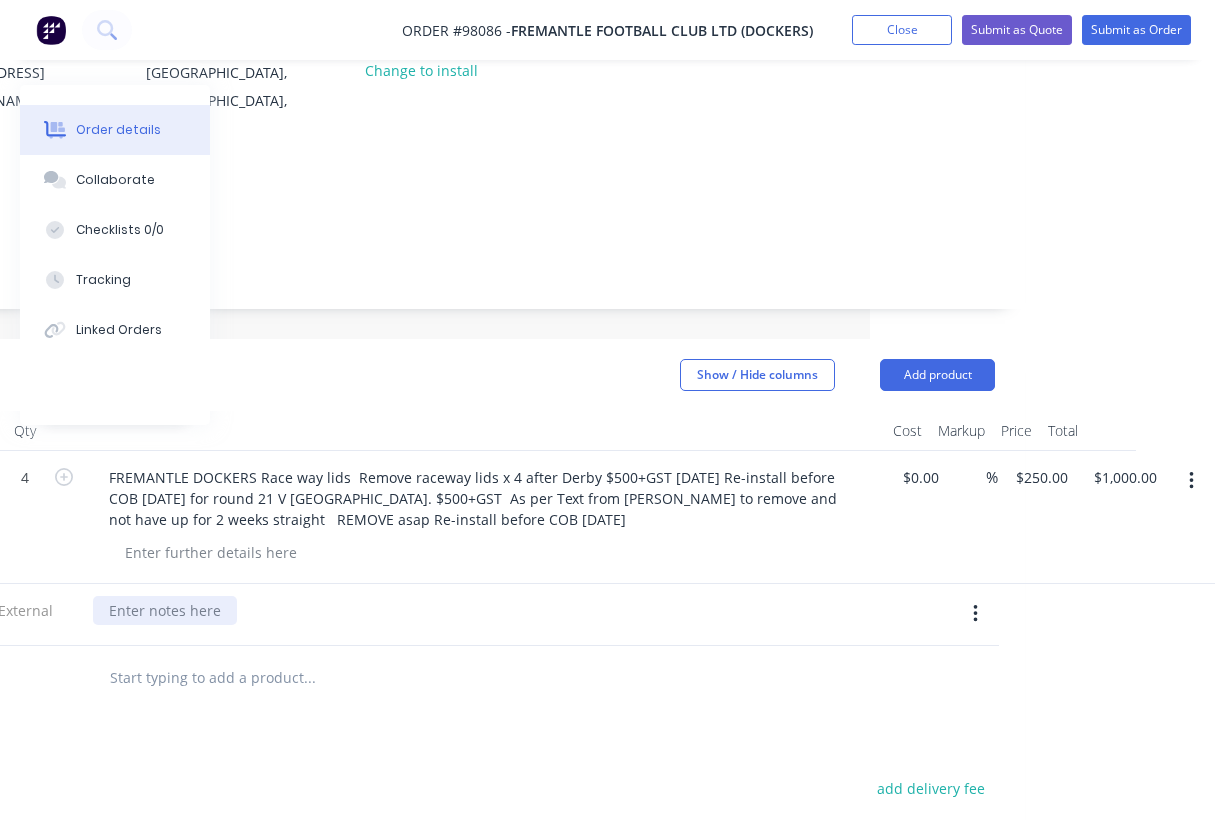 paste 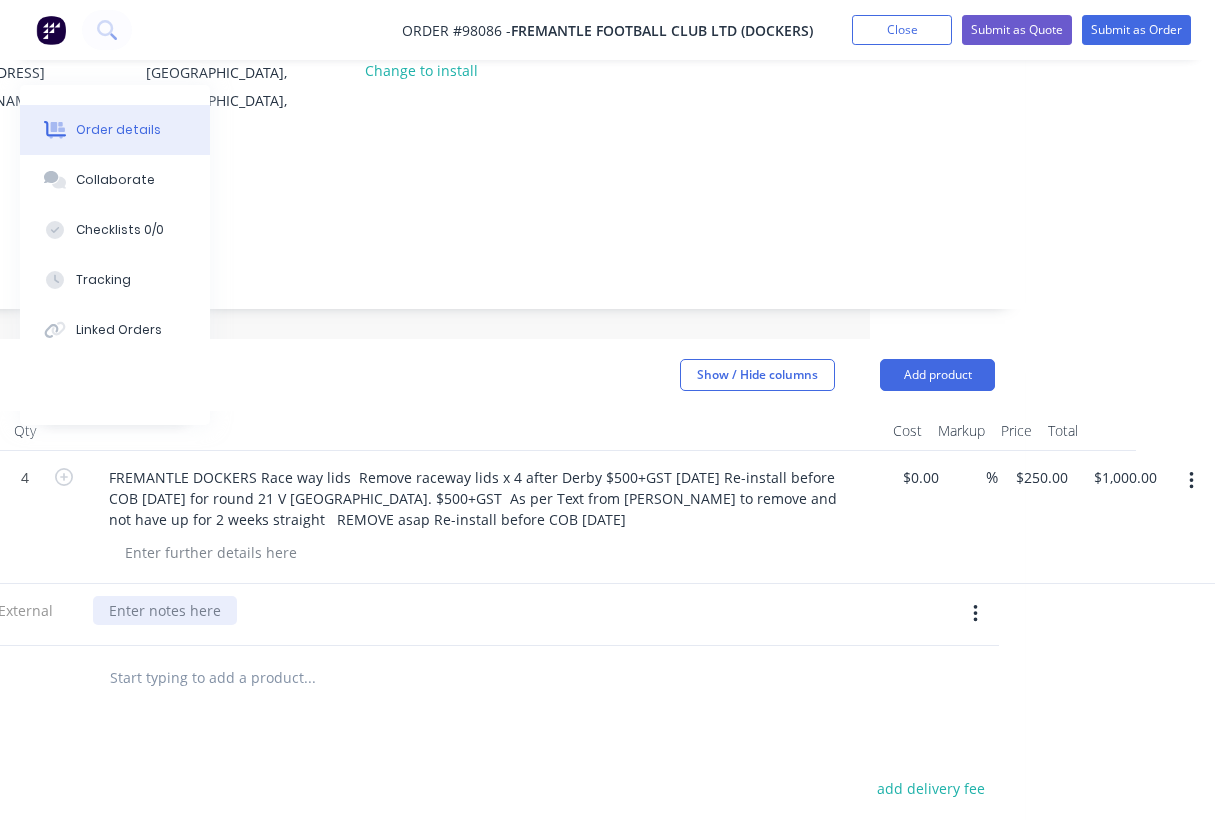 type 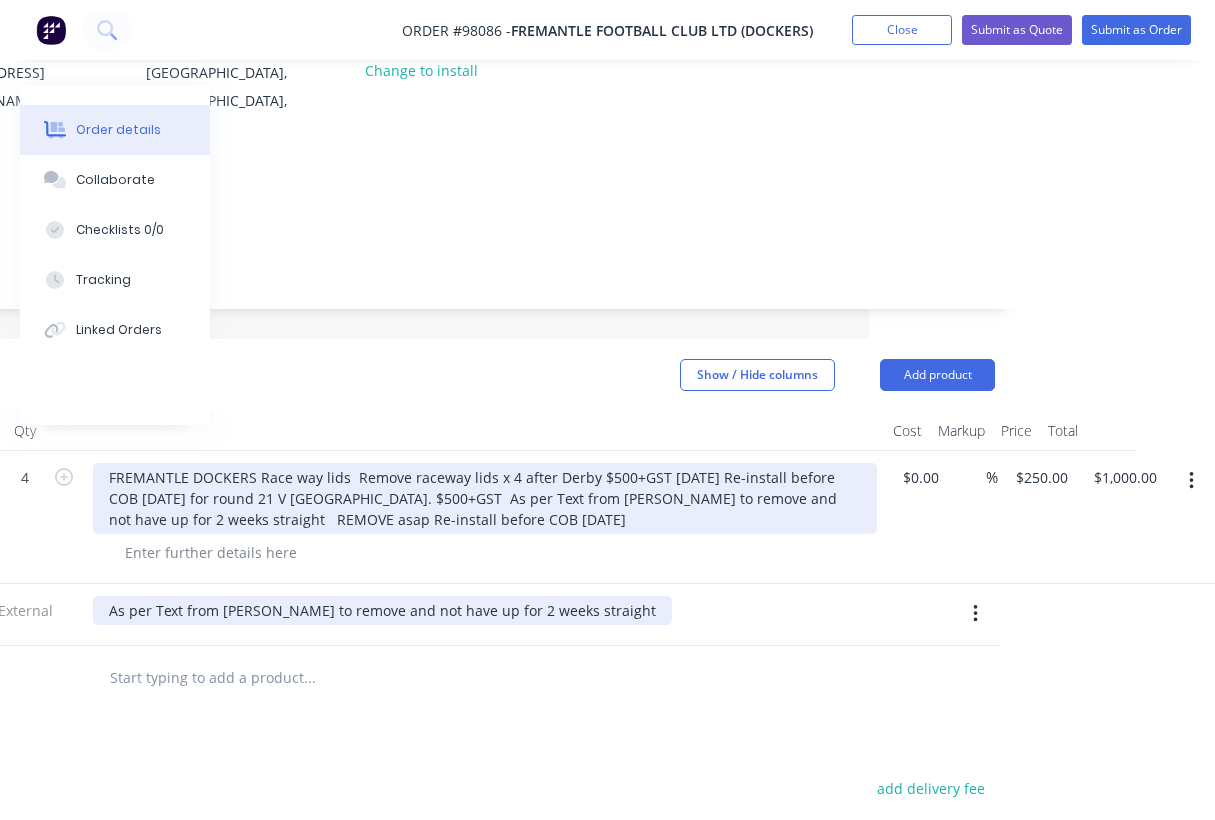 scroll, scrollTop: 0, scrollLeft: 345, axis: horizontal 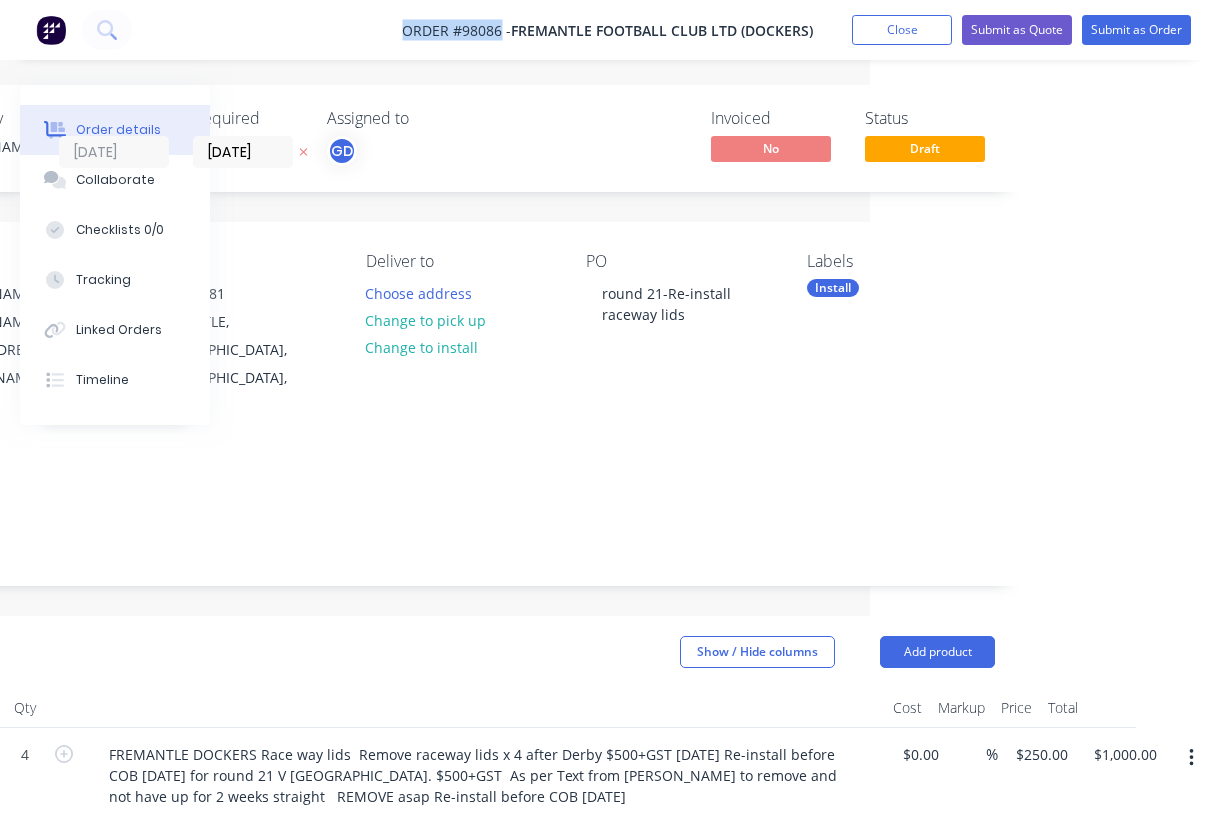 drag, startPoint x: 386, startPoint y: 20, endPoint x: 502, endPoint y: 29, distance: 116.34862 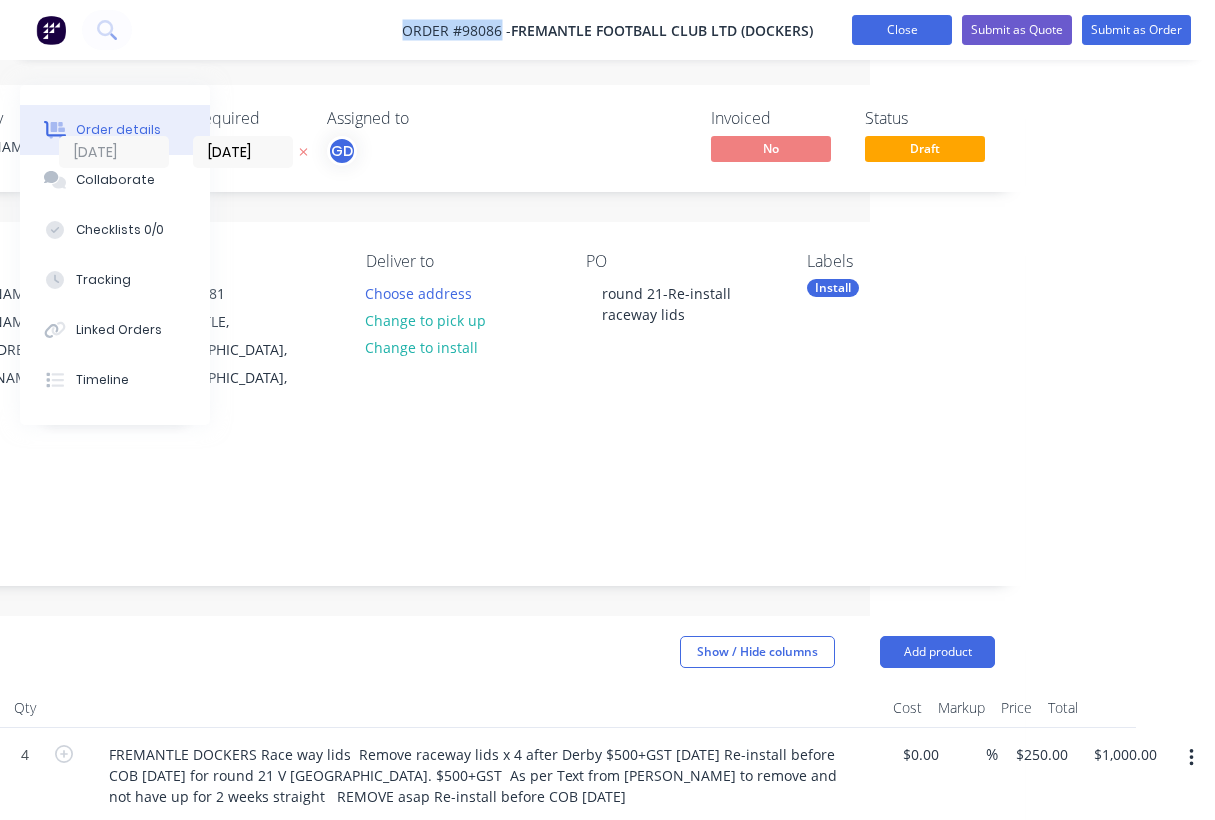 click on "Close" at bounding box center [902, 30] 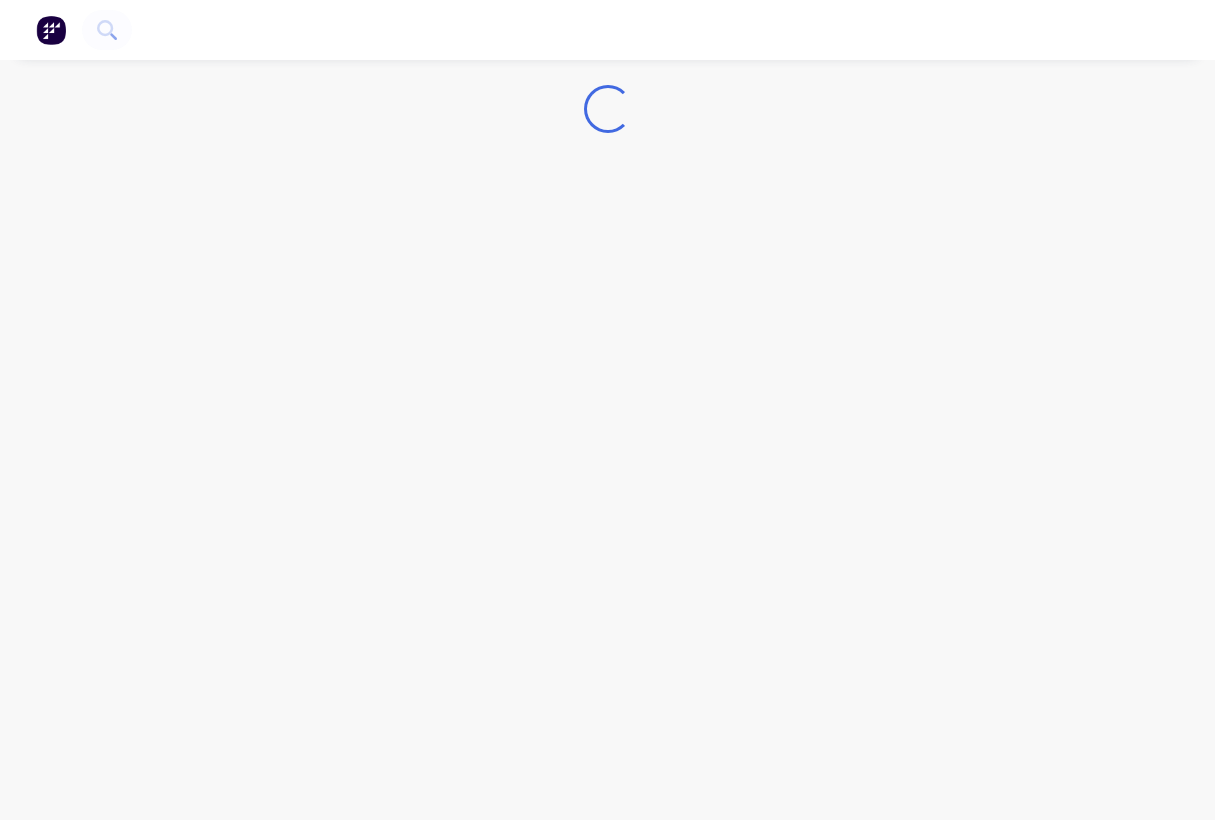 scroll, scrollTop: 0, scrollLeft: 0, axis: both 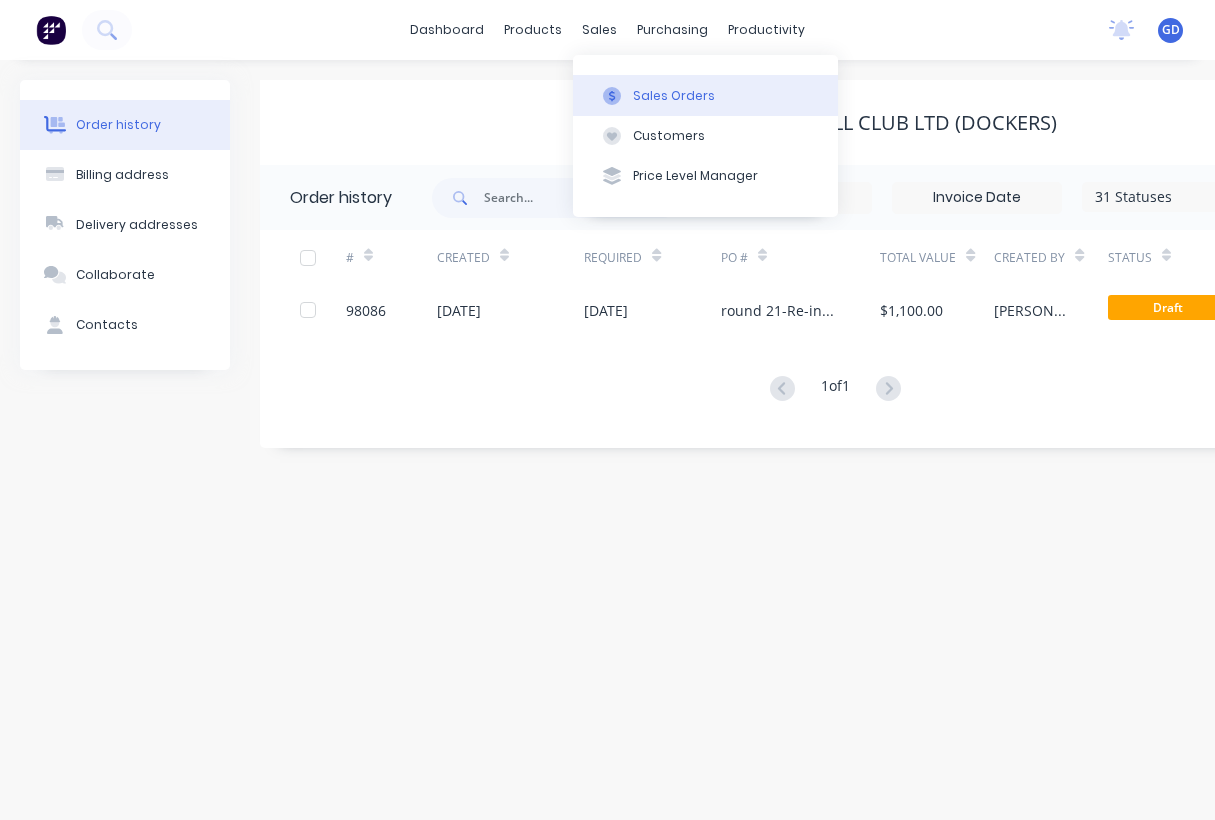 click on "Sales Orders" at bounding box center [674, 96] 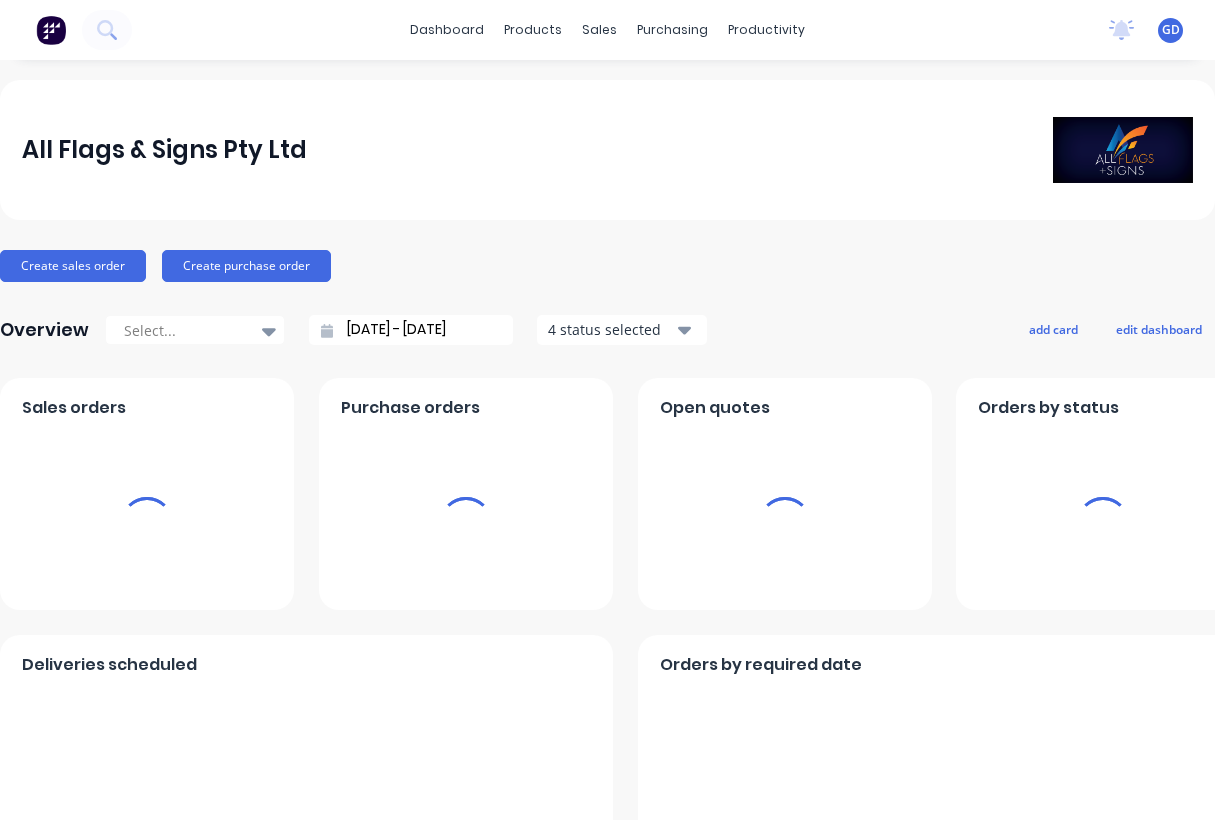 scroll, scrollTop: 0, scrollLeft: 0, axis: both 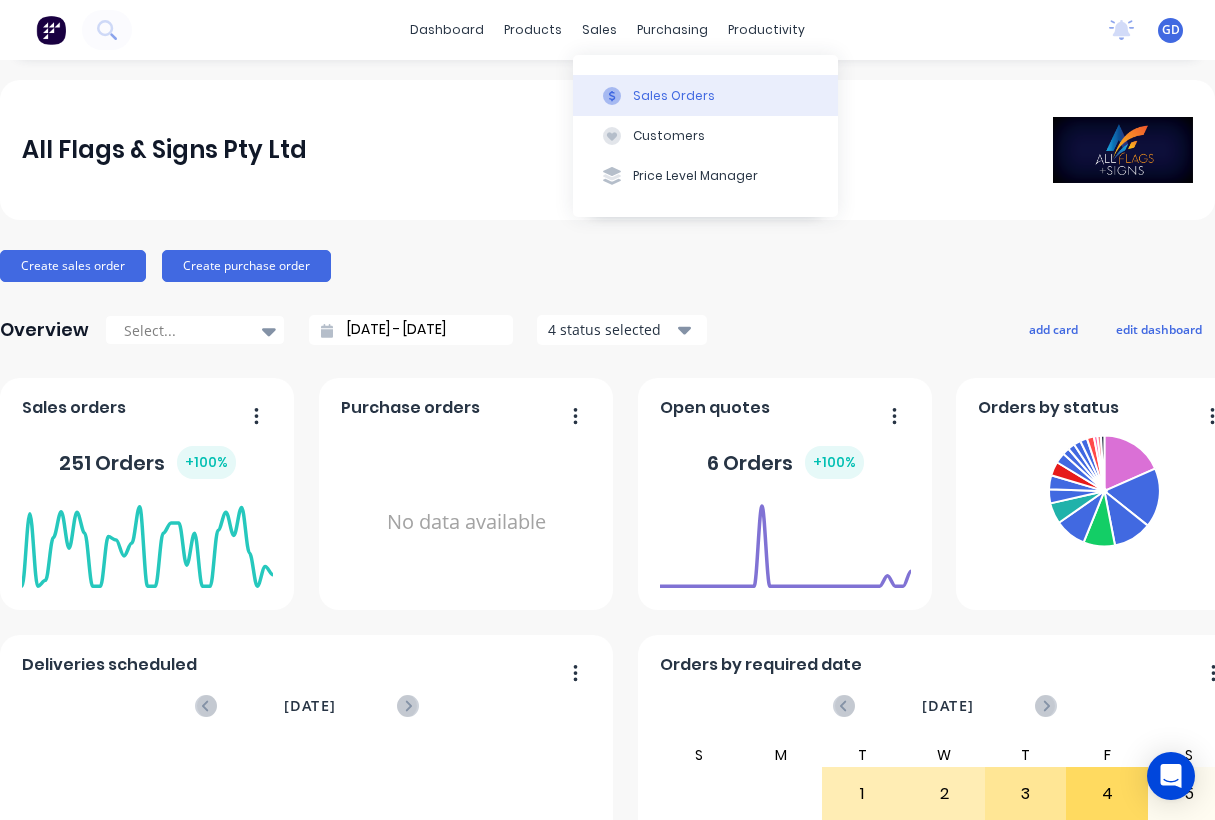 click on "Sales Orders" at bounding box center [674, 96] 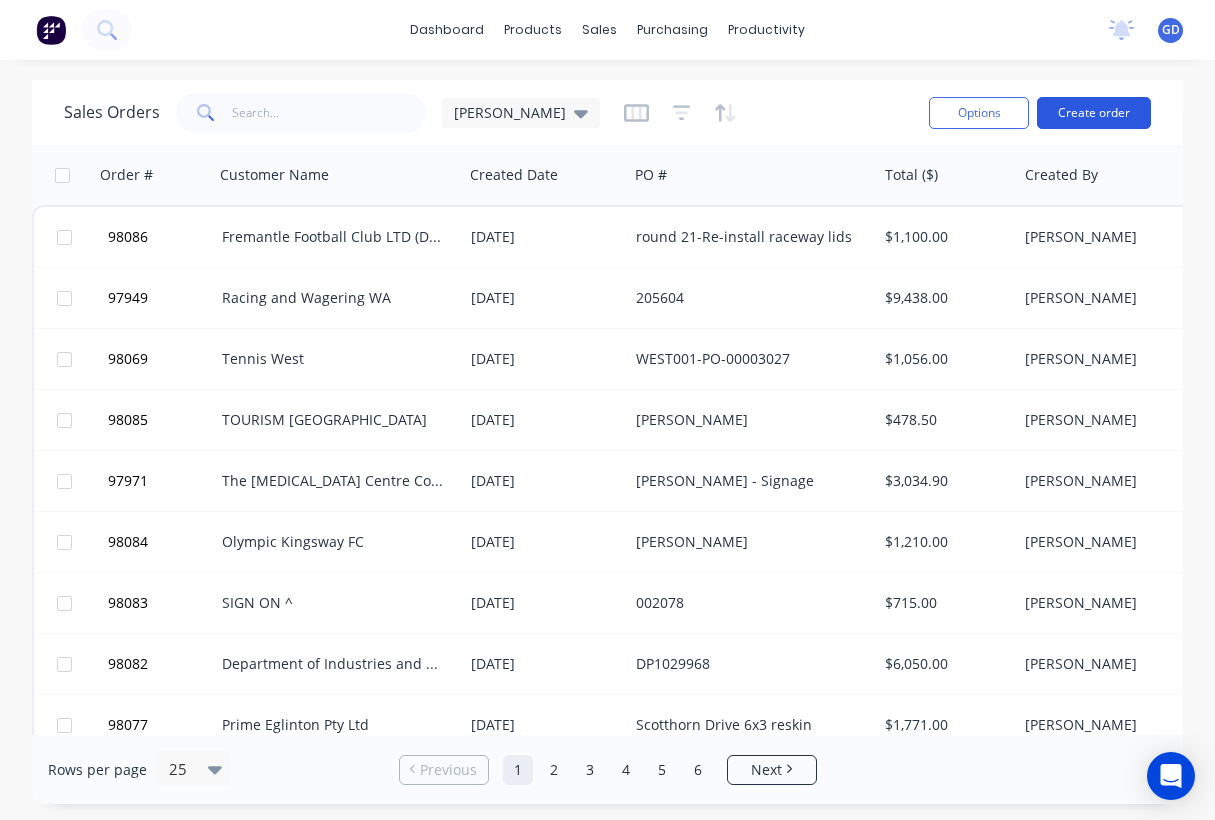 click on "Create order" at bounding box center [1094, 113] 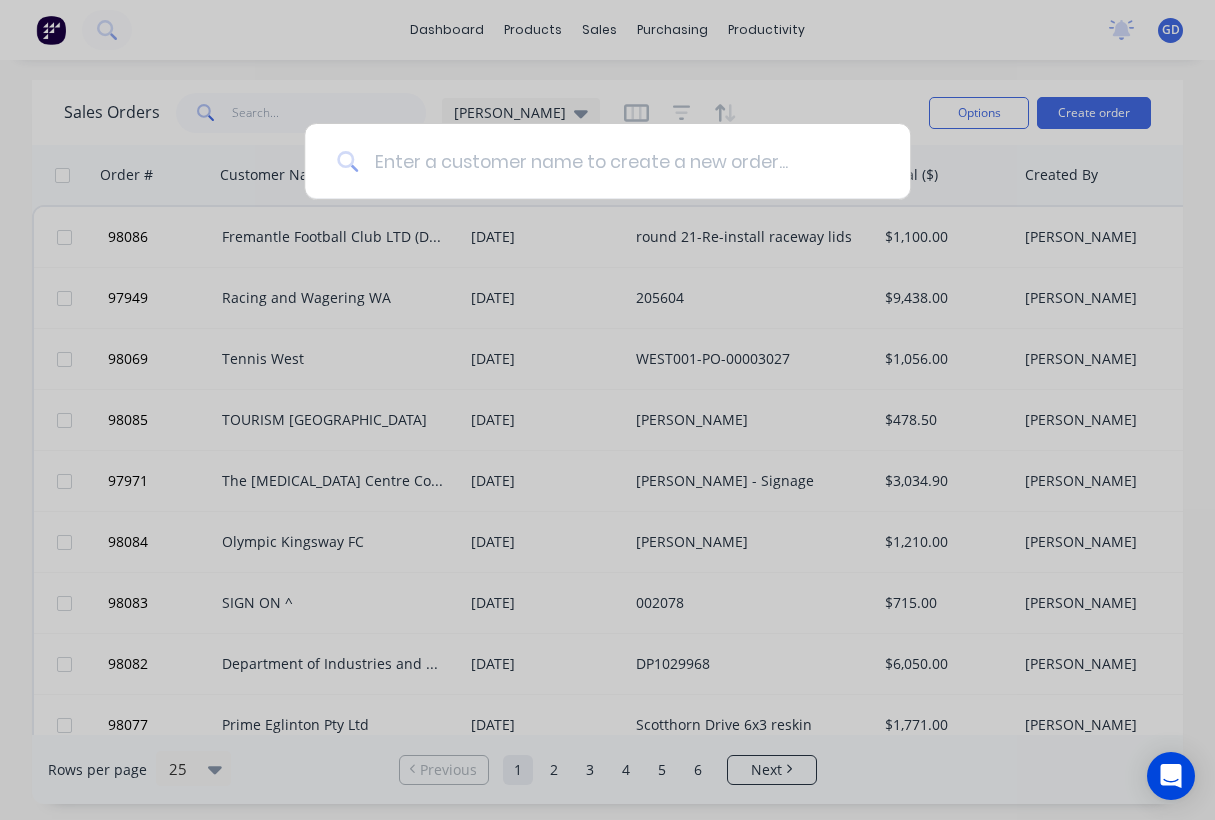 click at bounding box center (618, 161) 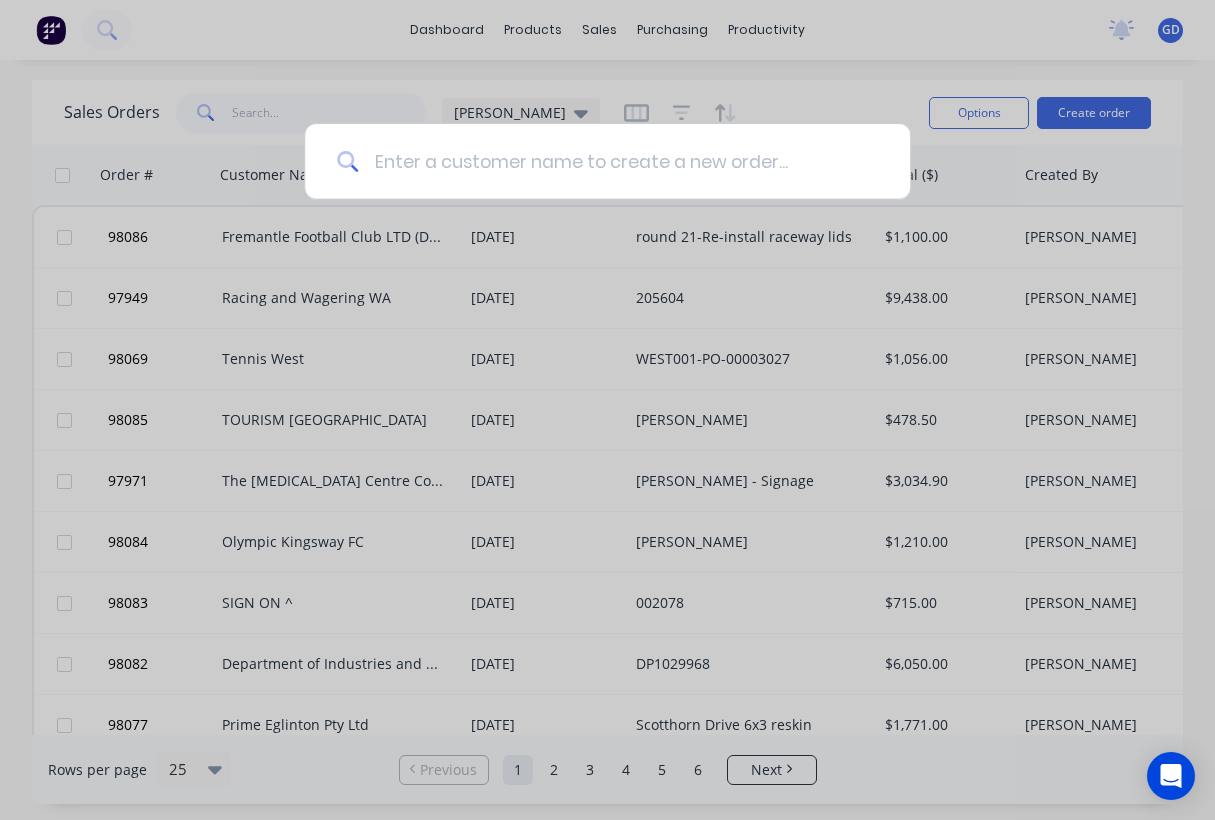 click at bounding box center [618, 161] 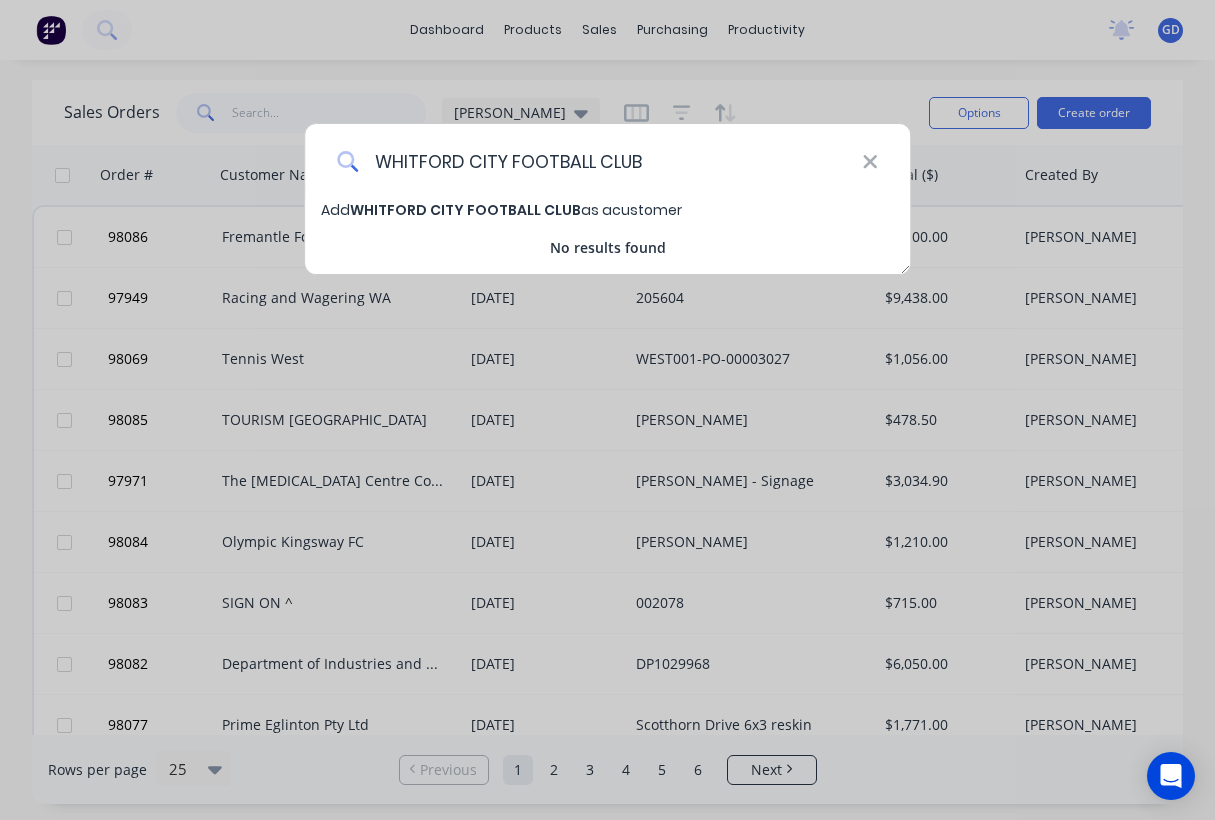 type on "WHITFORD CITY FOOTBALL CLUB" 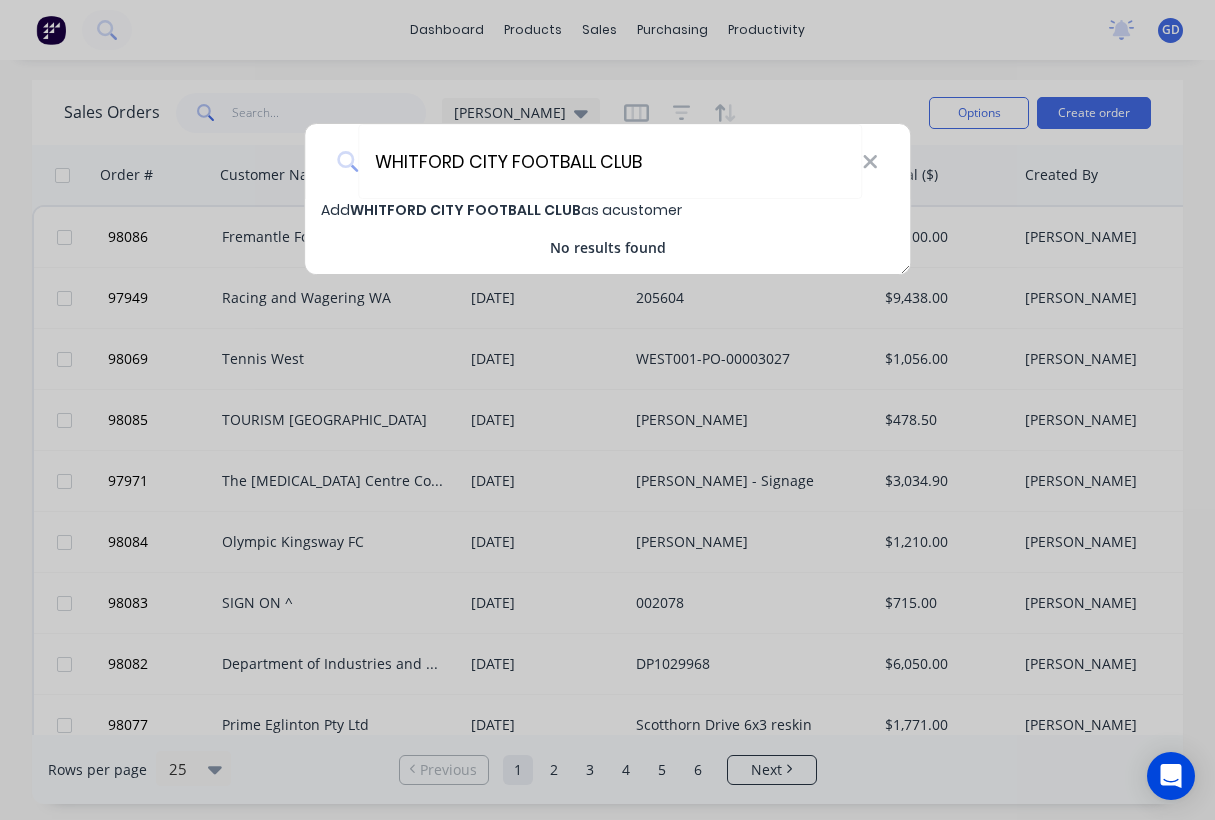 click on "WHITFORD CITY FOOTBALL CLUB" at bounding box center (465, 210) 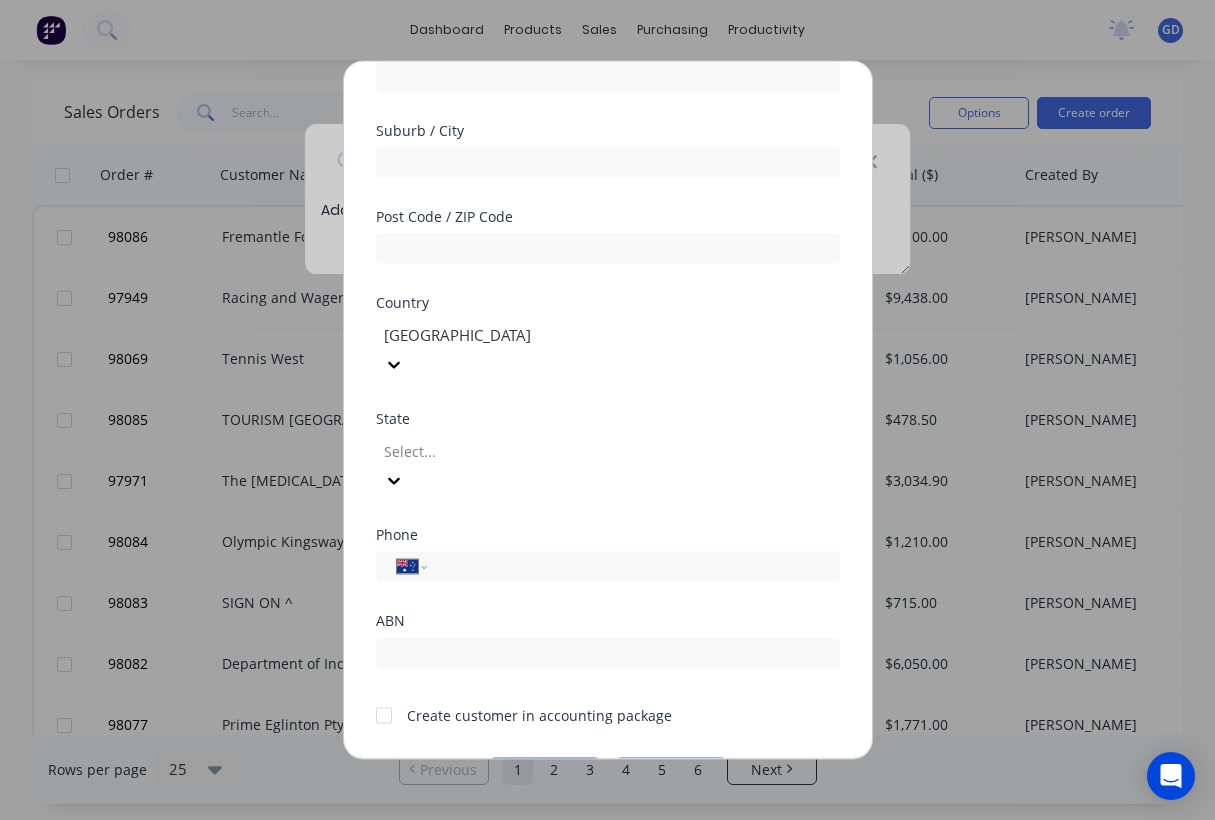 scroll, scrollTop: 279, scrollLeft: 0, axis: vertical 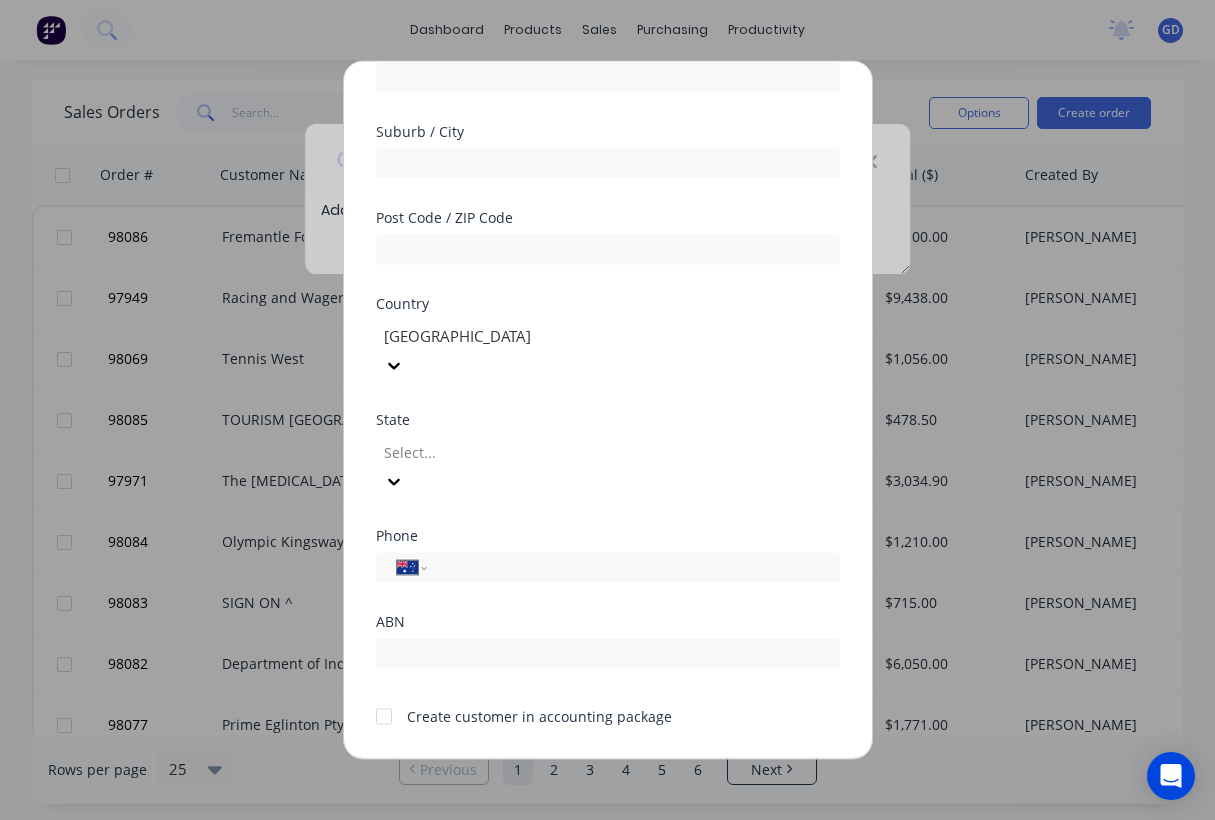 click at bounding box center [384, 716] 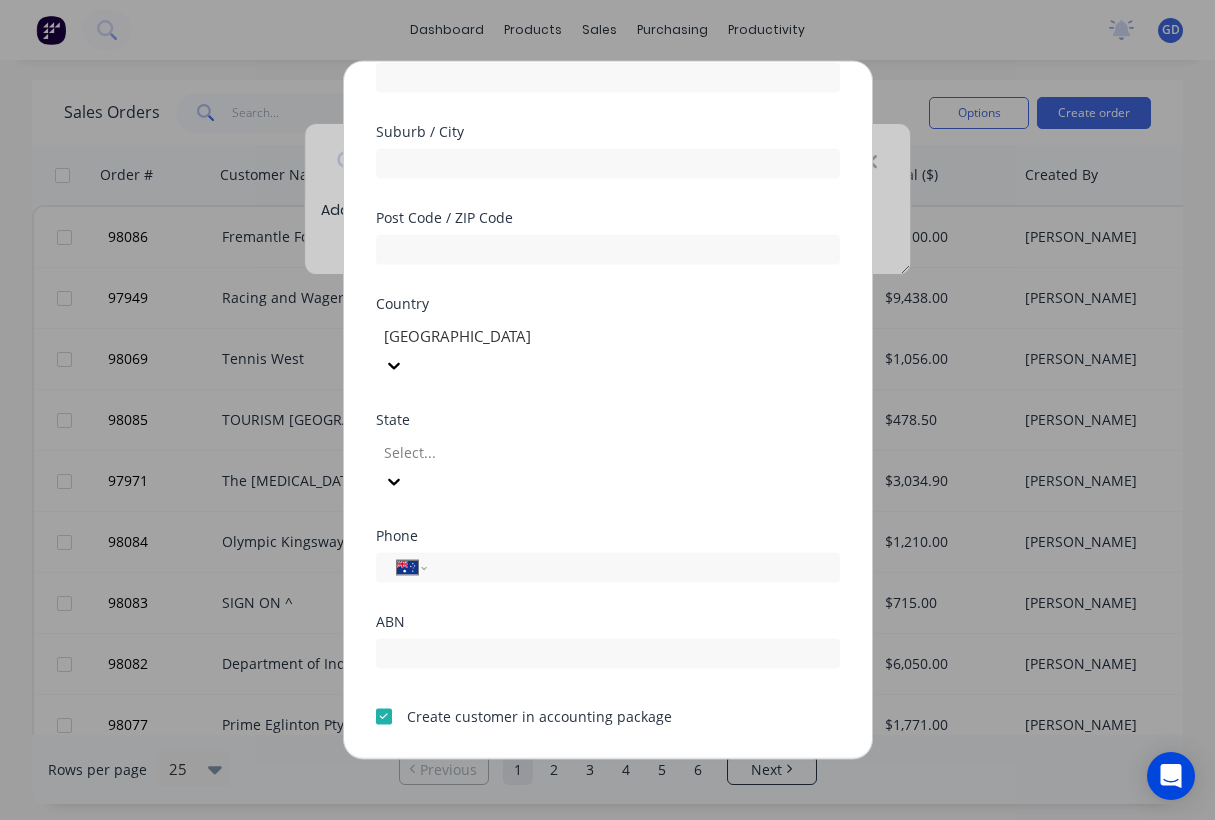click on "Save" at bounding box center (545, 775) 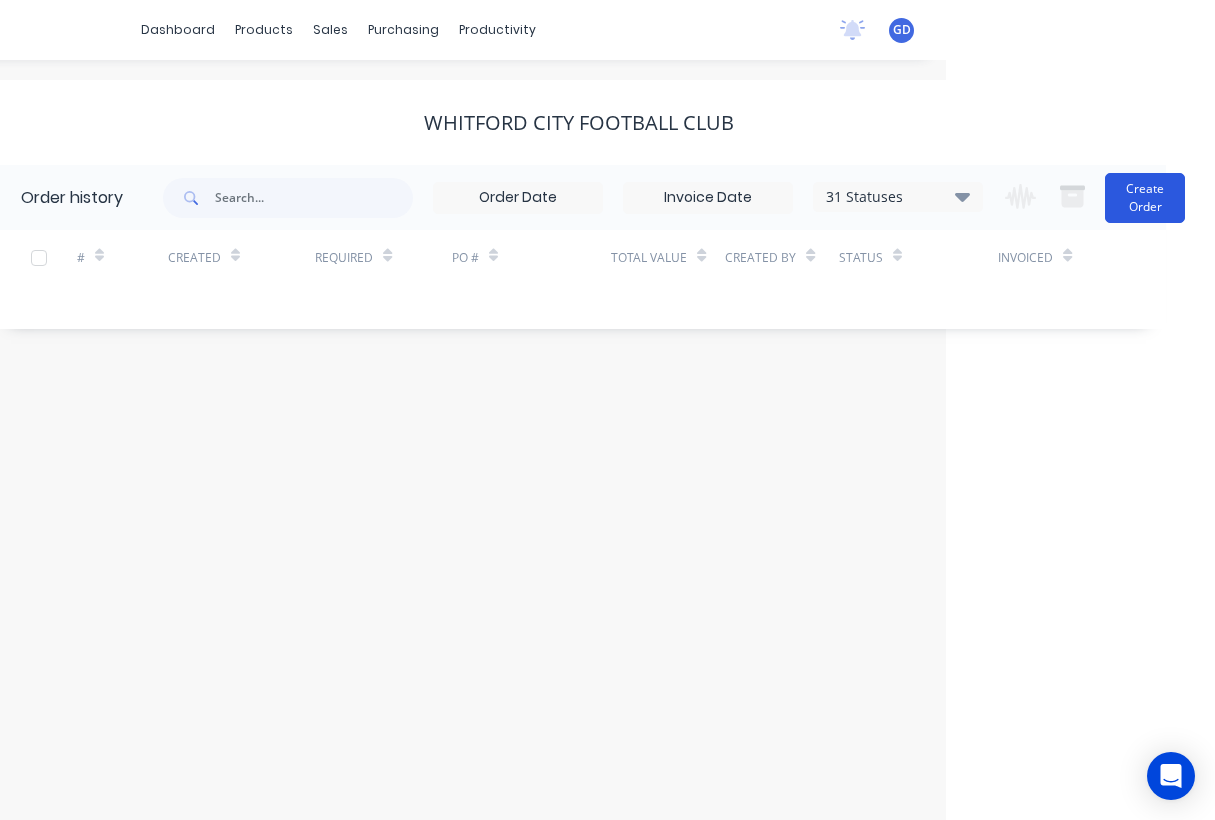 scroll, scrollTop: 0, scrollLeft: 270, axis: horizontal 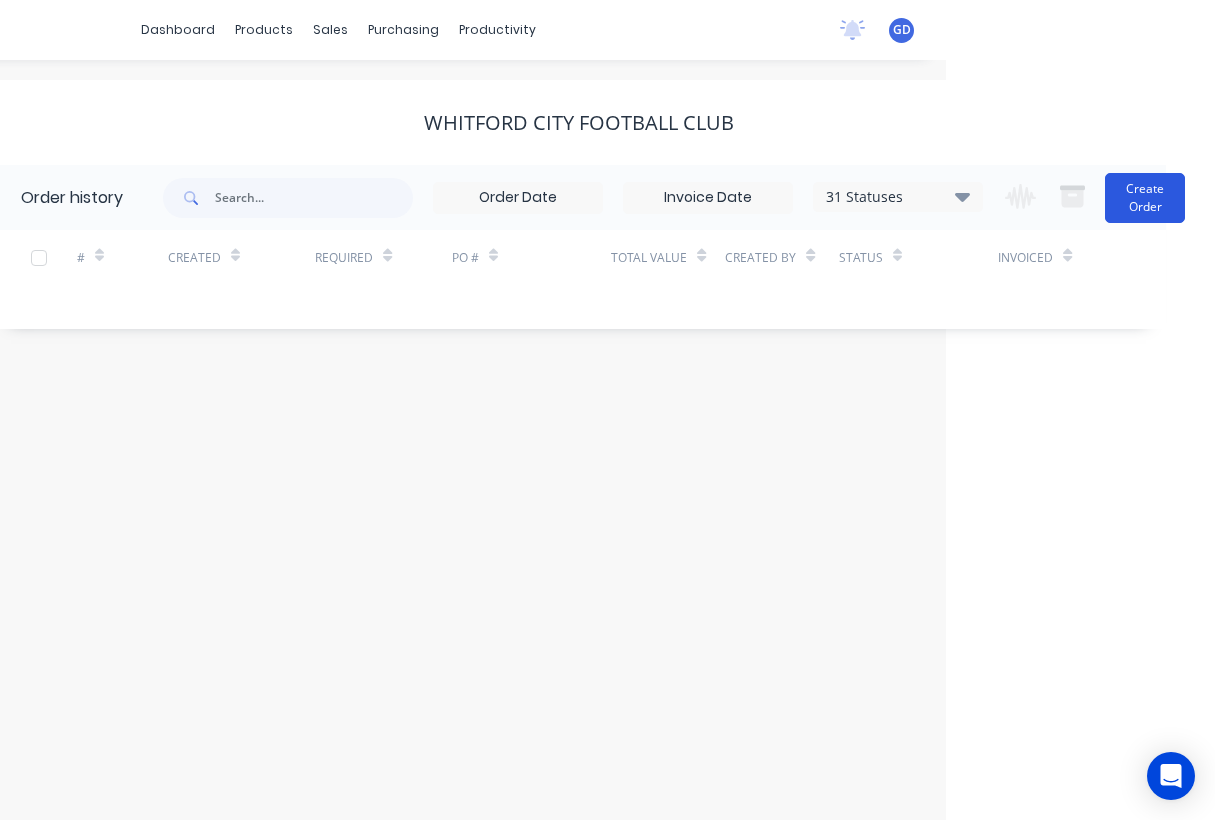 click on "Create Order" at bounding box center [1145, 198] 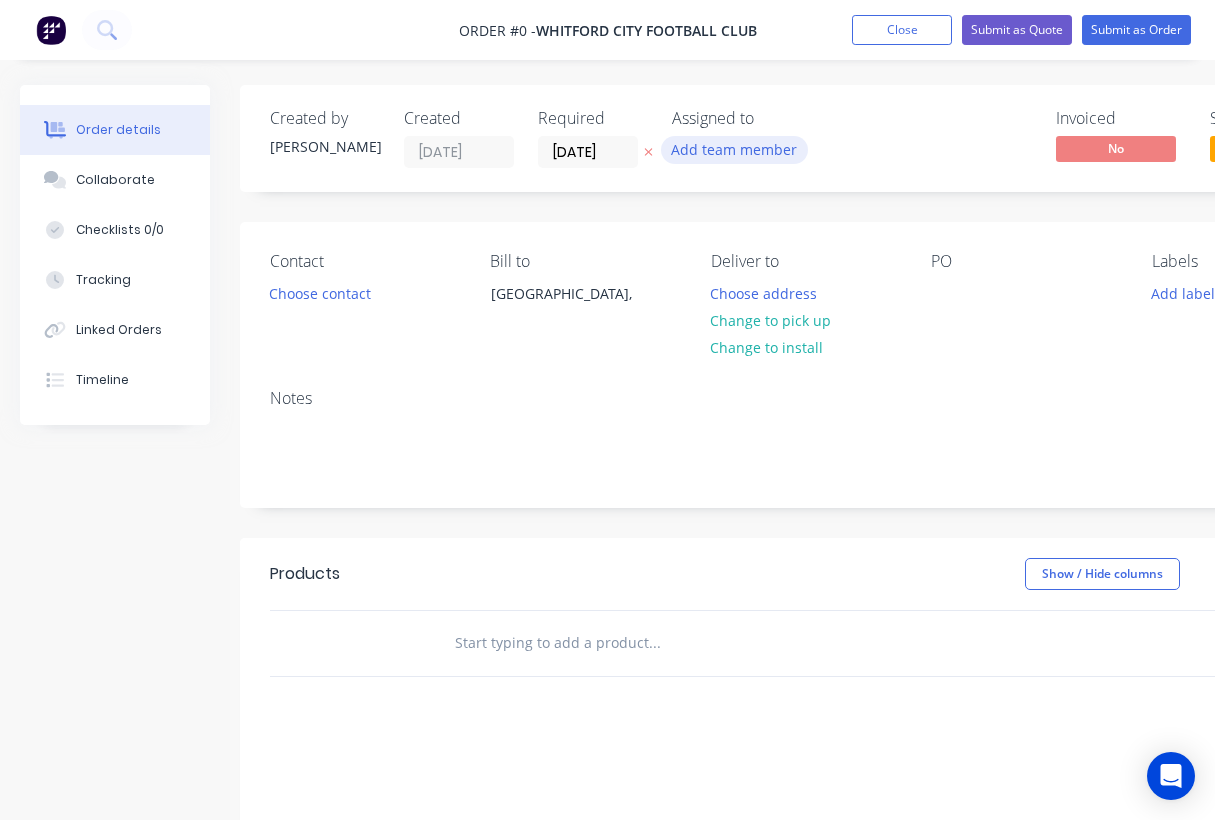 click on "Add team member" at bounding box center [734, 149] 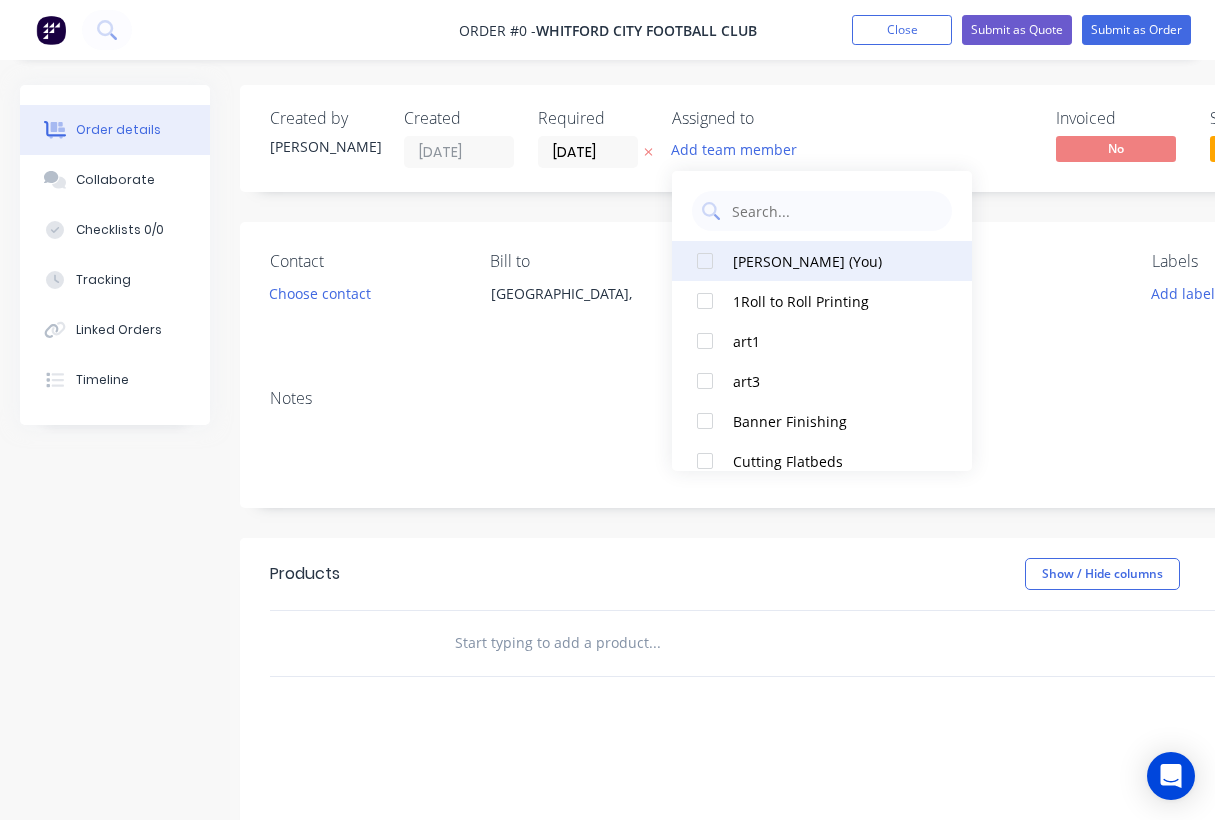 click at bounding box center (705, 261) 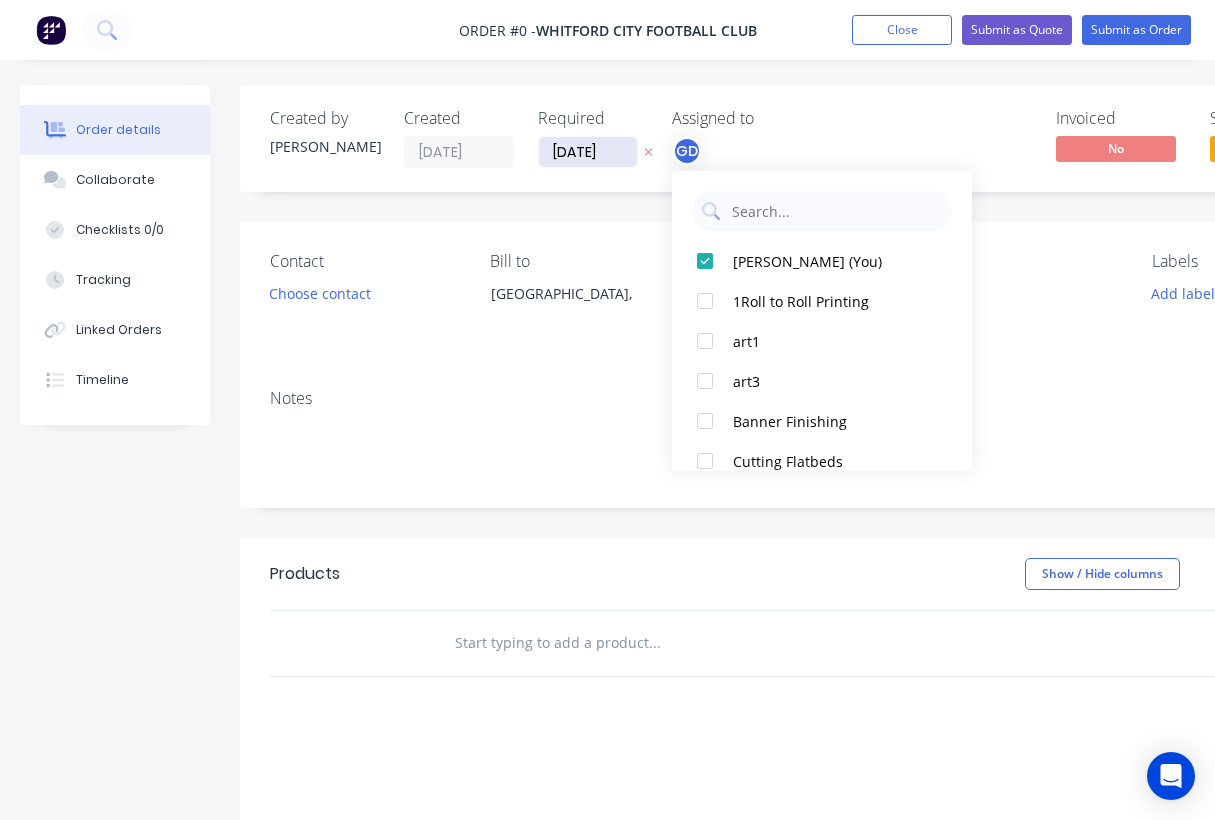 click on "Order details Collaborate Checklists 0/0 Tracking Linked Orders Timeline   Order details   Collaborate   Checklists   Tracking   Linked Orders   Timeline Created by Gino Created 28/07/25 Required 28/07/25 Assigned to GD Invoiced No Status Draft Contact Choose contact Bill to   Australia,  Deliver to Choose address Change to pick up Change to install PO Labels Add labels Notes Products Show / Hide columns Add product     add delivery fee add markup add discount Labour $0.00 Sub total $0.00 Margin $0.00  ( 0 %) Tax $0.00 Total $0.00" at bounding box center [695, 636] 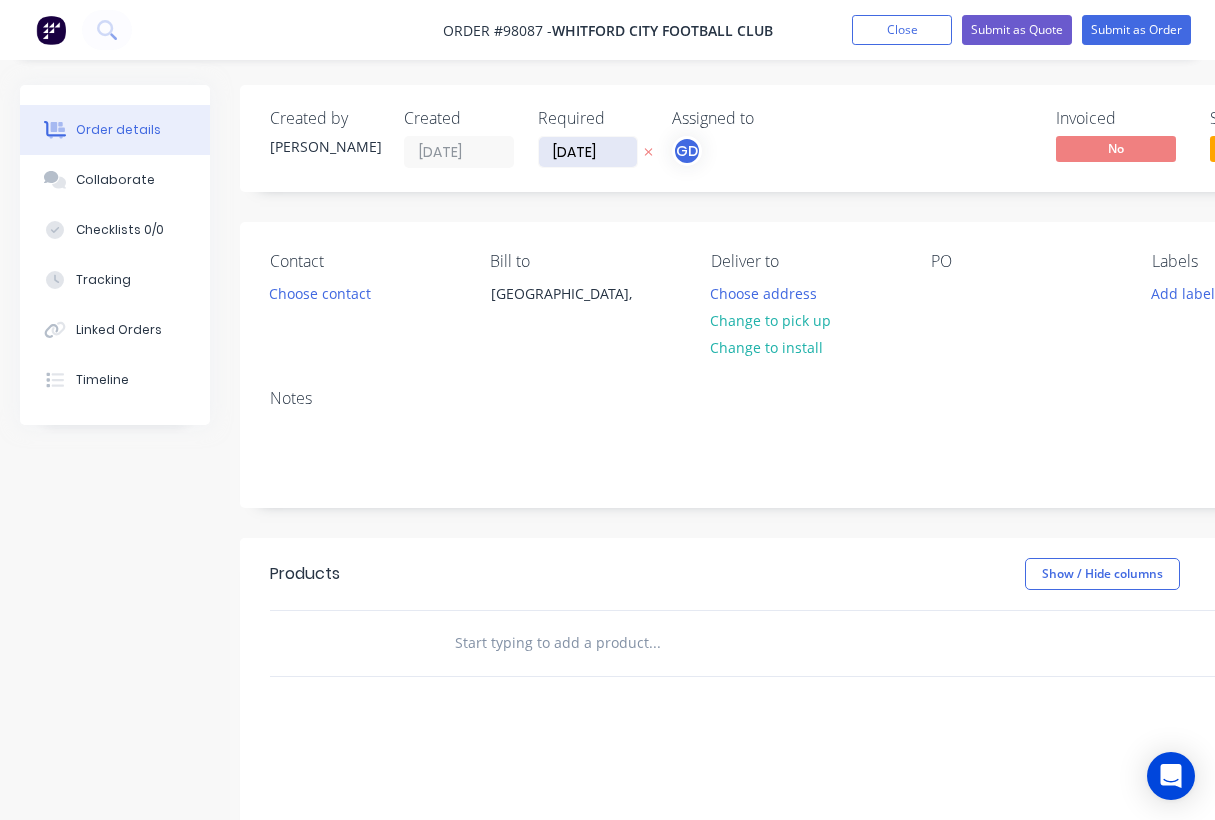 click on "28/07/25" at bounding box center [588, 152] 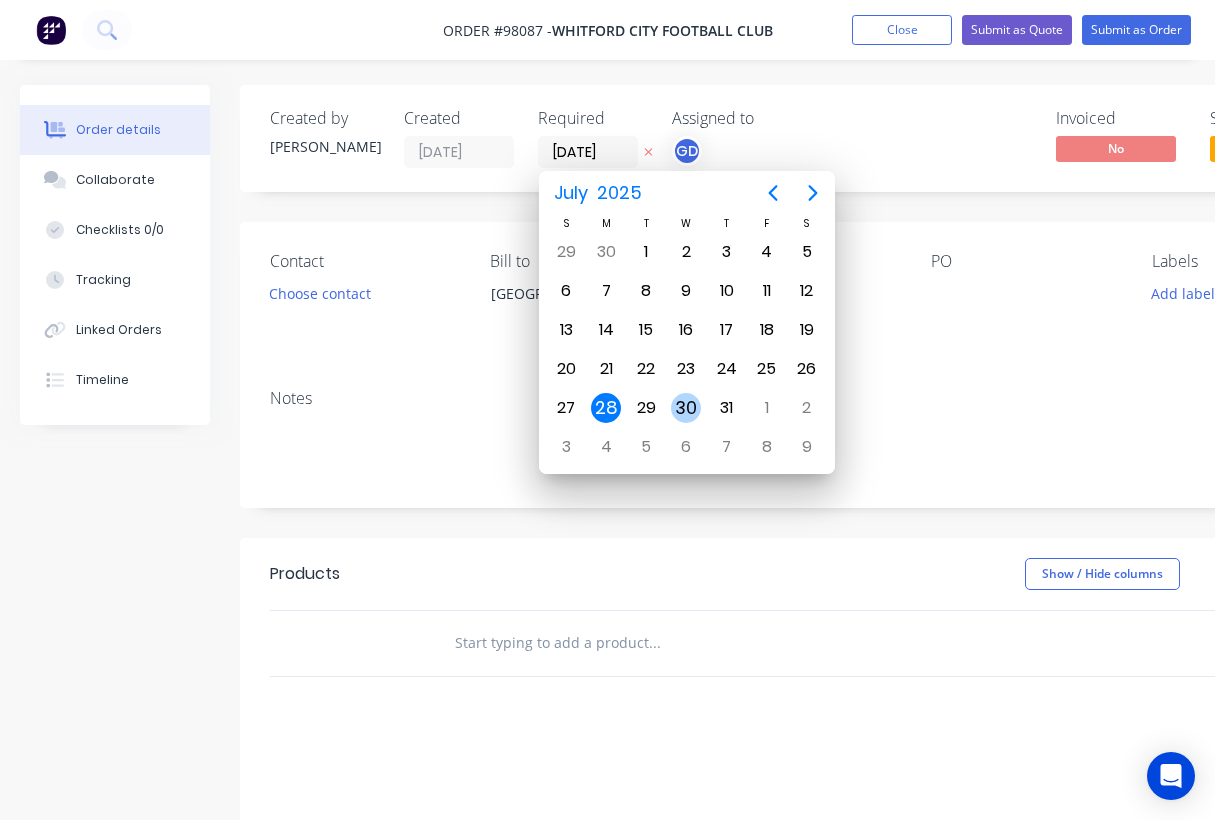 click on "30" at bounding box center [686, 408] 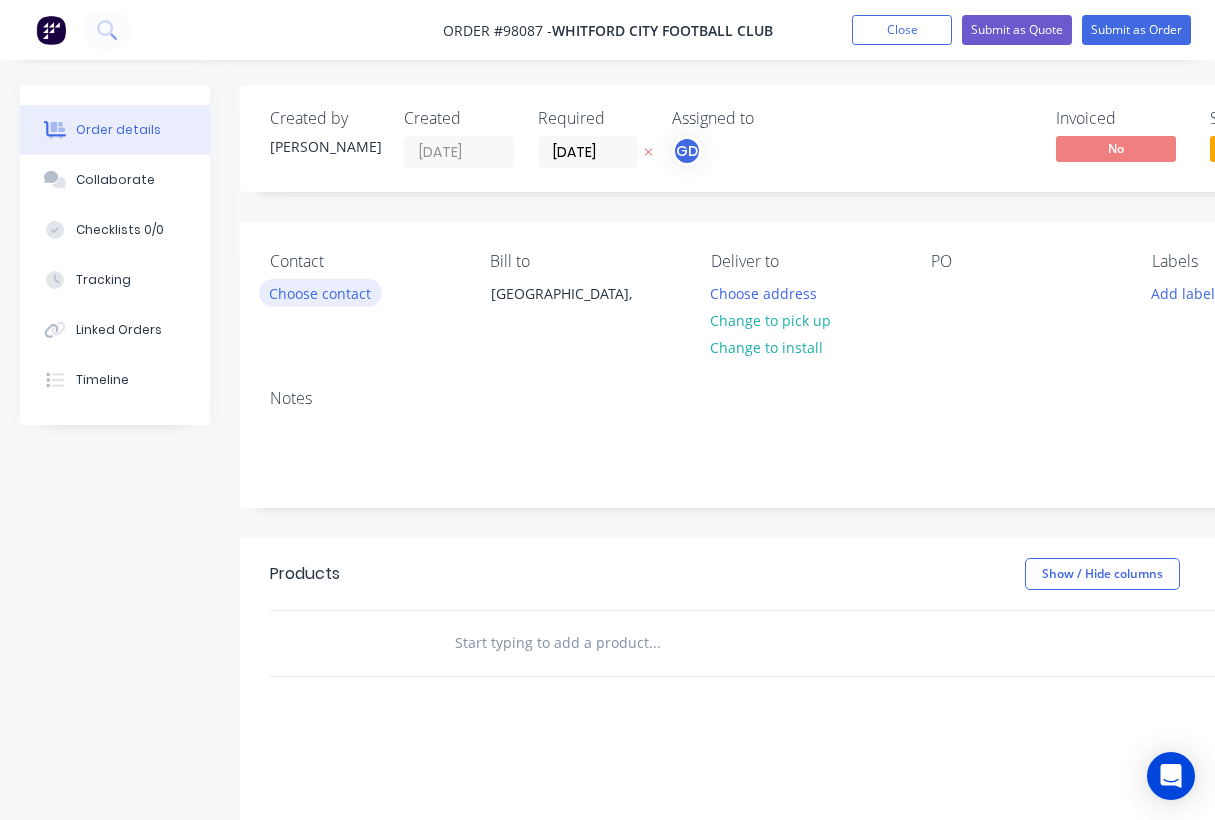 click on "Choose contact" at bounding box center (320, 292) 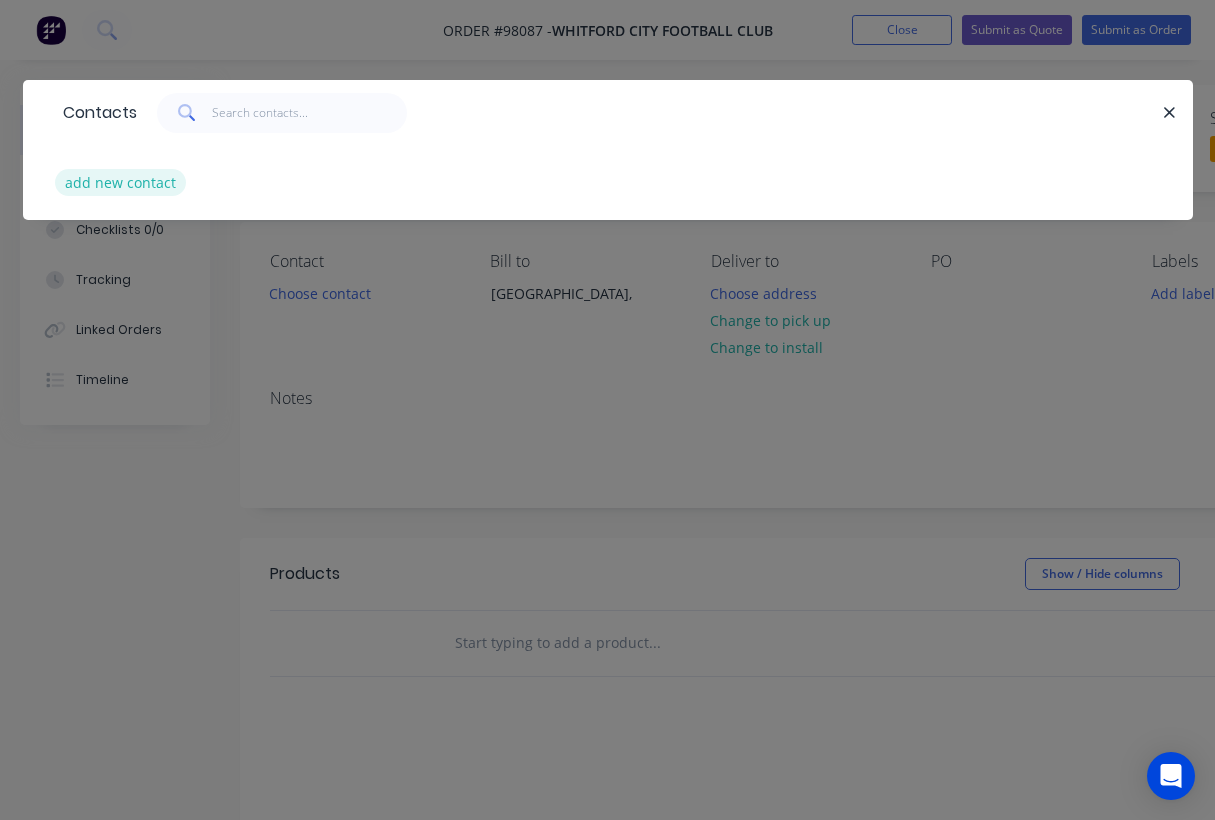 click on "add new contact" at bounding box center [121, 182] 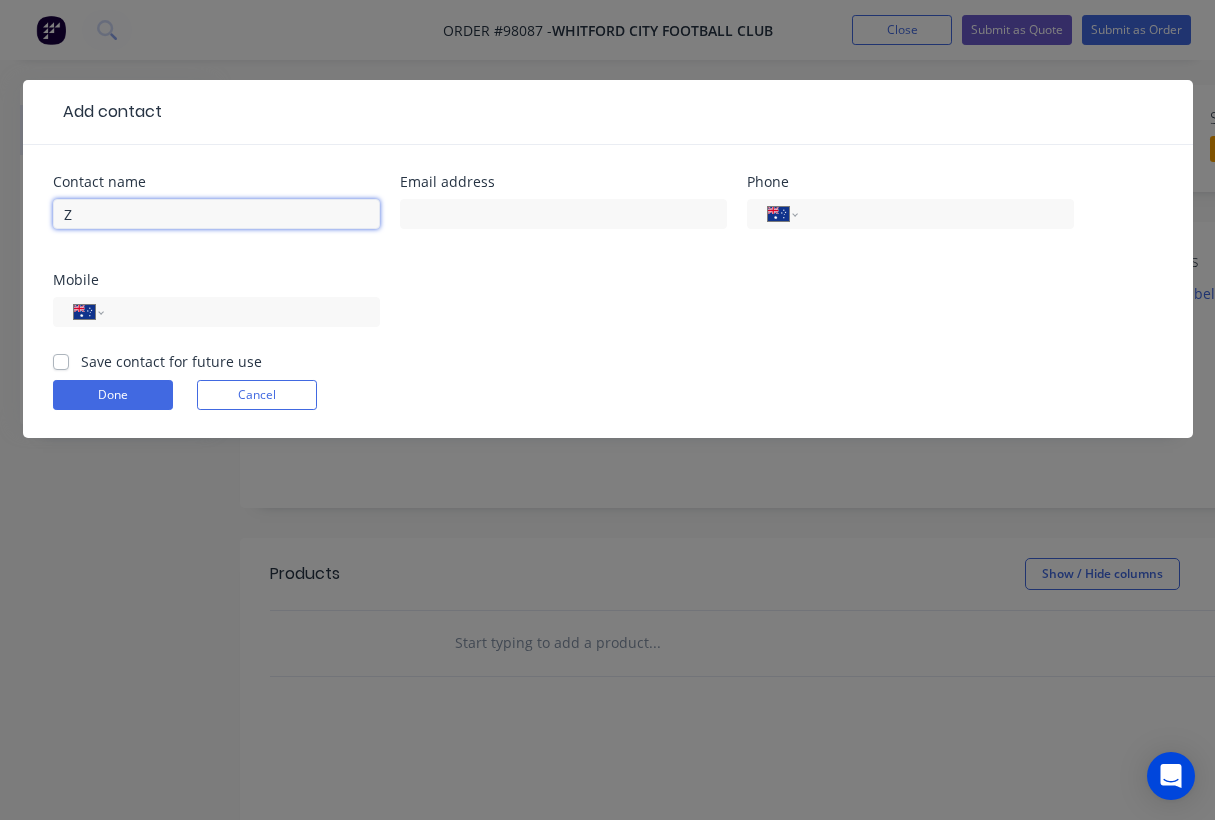 type on "Z" 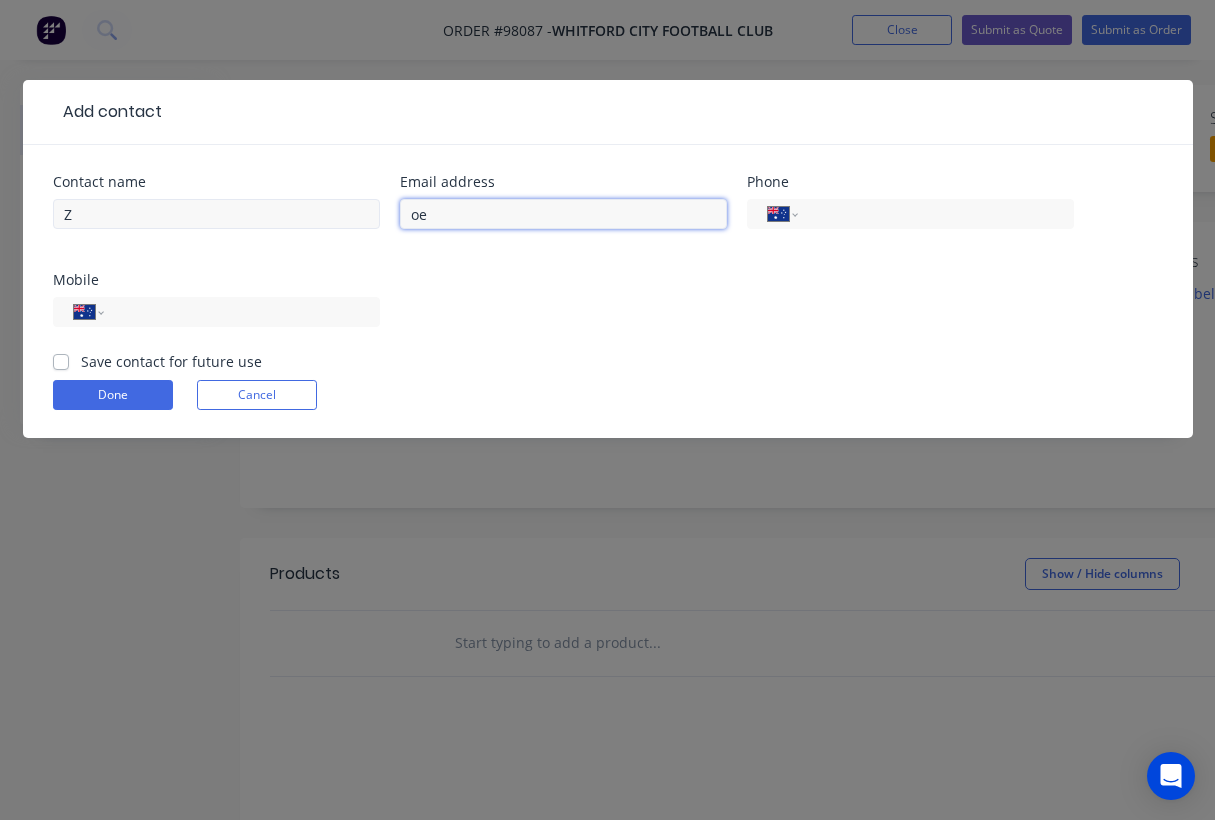 type on "o" 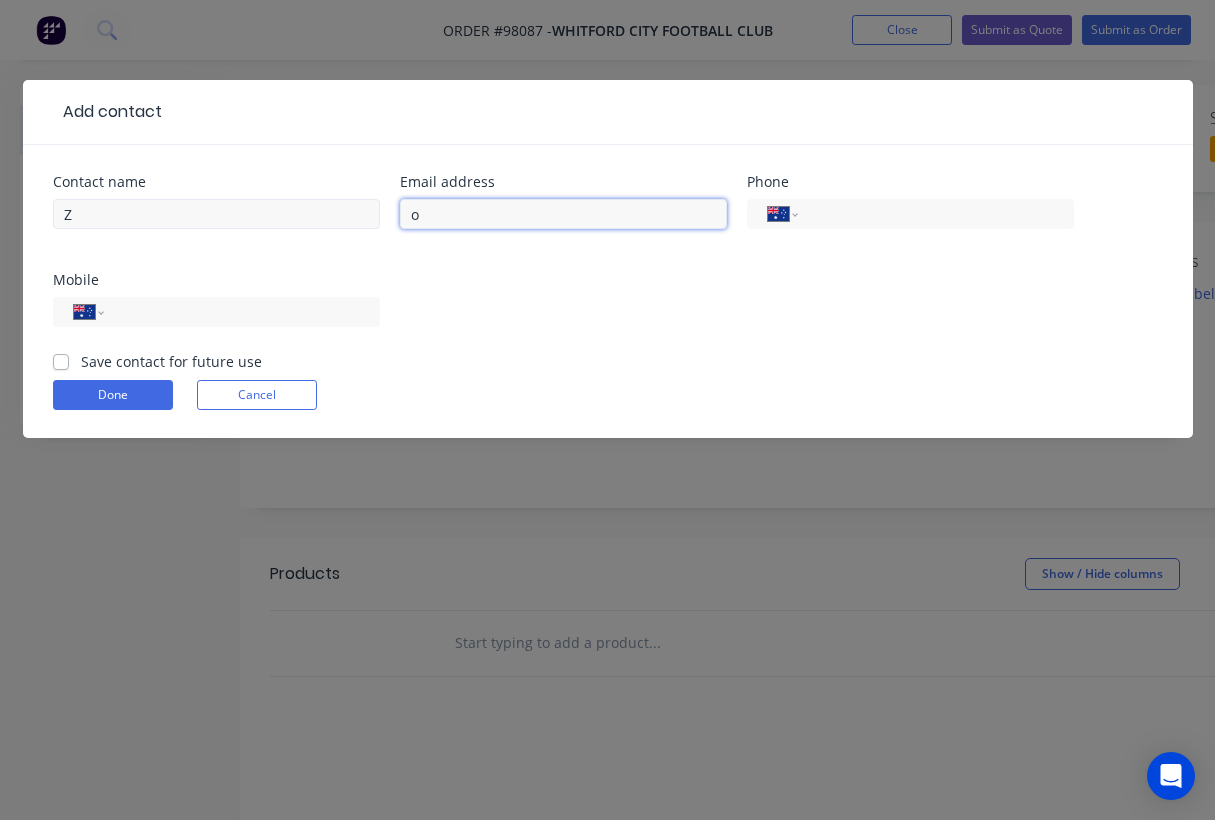 type 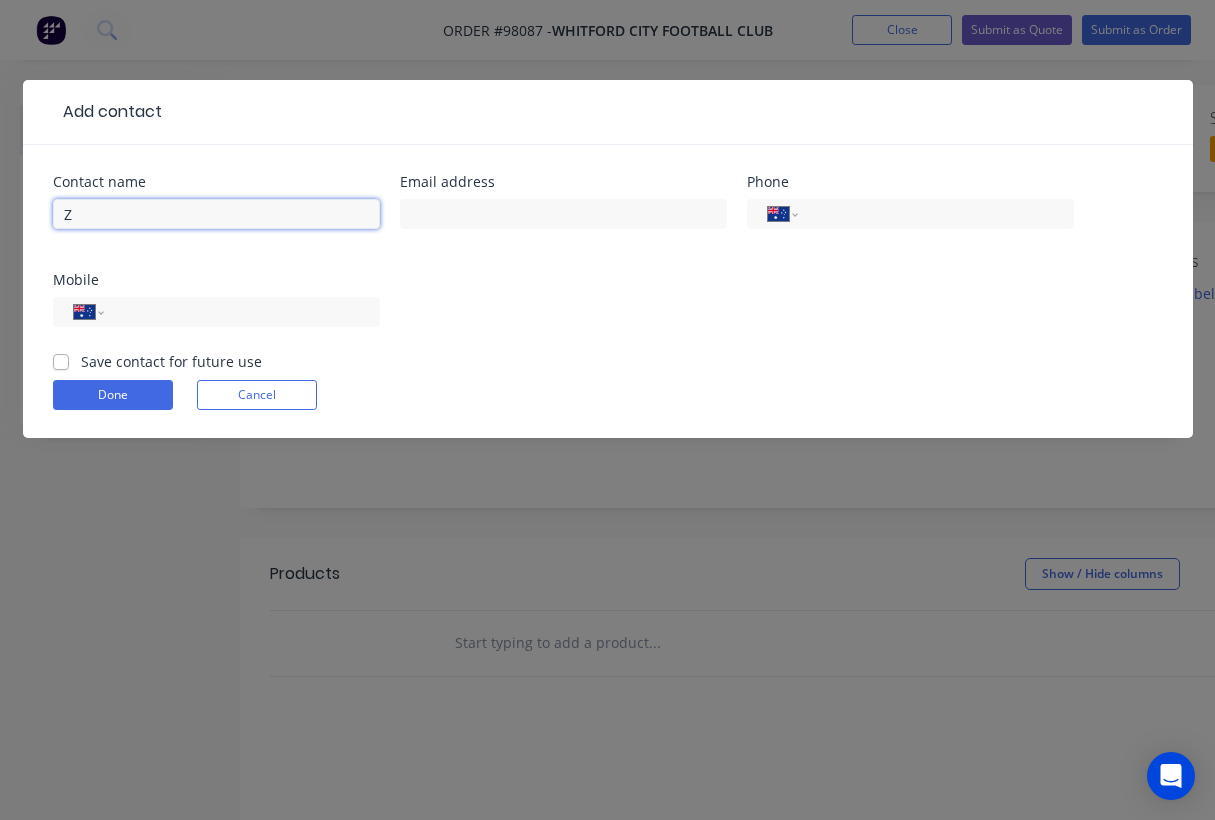 click on "Z" at bounding box center [216, 214] 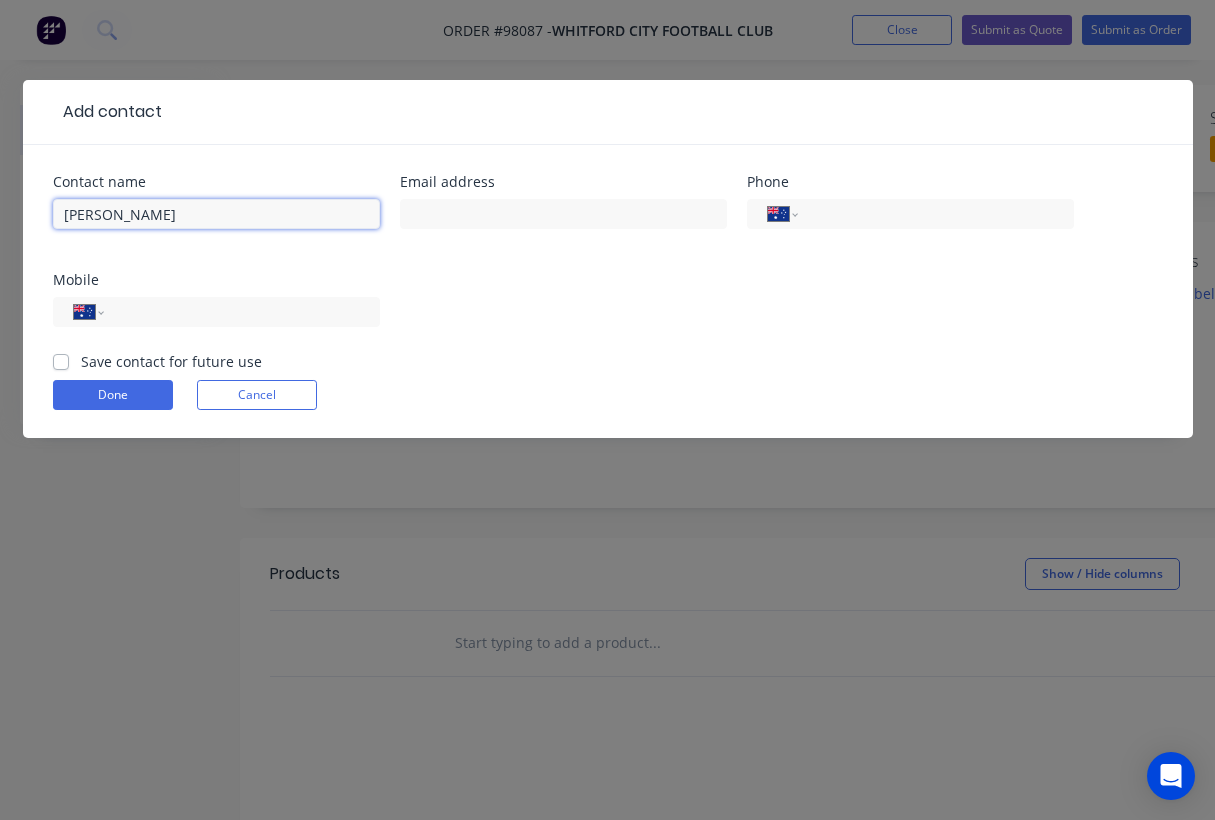 type on "[PERSON_NAME]" 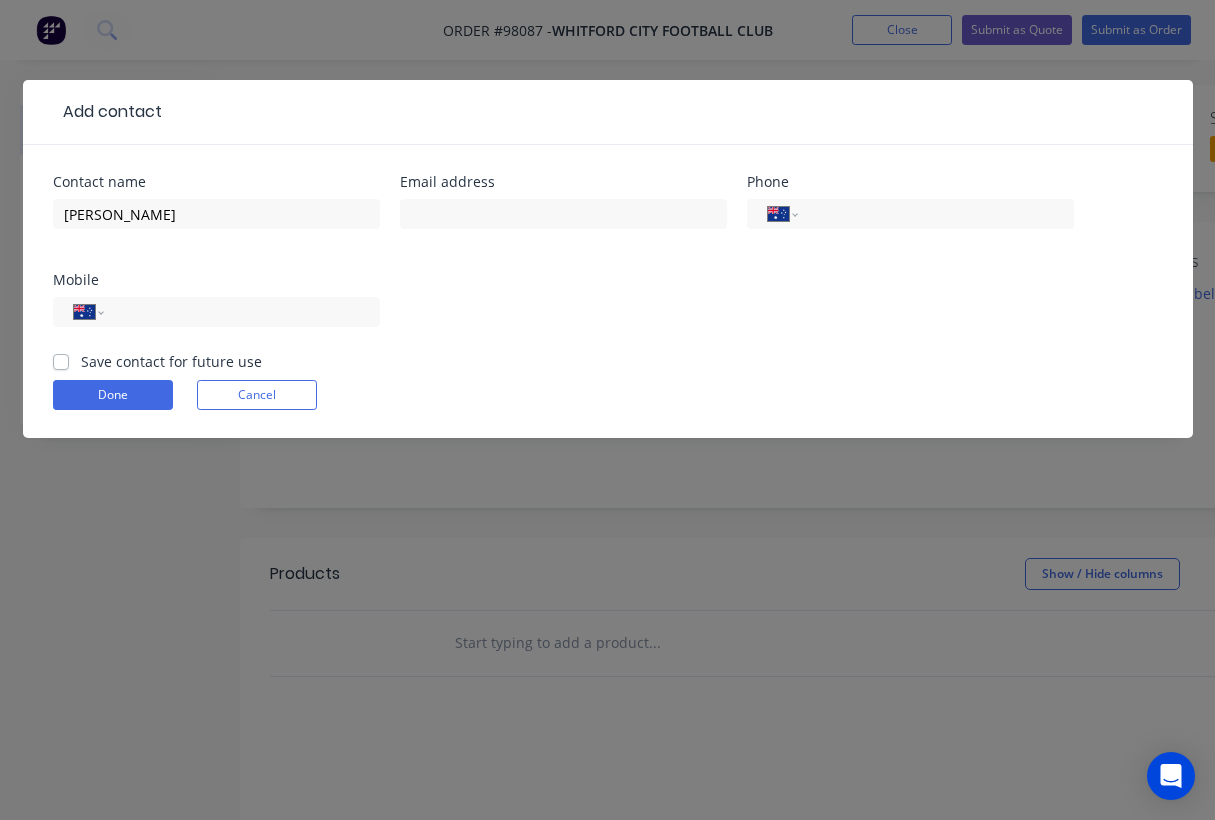 click on "Contact name Zoe Email address Phone International Afghanistan Åland Islands Albania Algeria American Samoa Andorra Angola Anguilla Antigua and Barbuda Argentina Armenia Aruba Ascension Island Australia Austria Azerbaijan Bahamas Bahrain Bangladesh Barbados Belarus Belgium Belize Benin Bermuda Bhutan Bolivia Bonaire, Sint Eustatius and Saba Bosnia and Herzegovina Botswana Brazil British Indian Ocean Territory Brunei Darussalam Bulgaria Burkina Faso Burundi Cambodia Cameroon Canada Cape Verde Cayman Islands Central African Republic Chad Chile China Christmas Island Cocos (Keeling) Islands Colombia Comoros Congo Congo, Democratic Republic of the Cook Islands Costa Rica Cote d'Ivoire Croatia Cuba Curaçao Cyprus Czech Republic Denmark Djibouti Dominica Dominican Republic Ecuador Egypt El Salvador Equatorial Guinea Eritrea Estonia Ethiopia Falkland Islands Faroe Islands Federated States of Micronesia Fiji Finland France French Guiana French Polynesia Gabon Gambia Georgia Germany Ghana Gibraltar Greece Greenland" at bounding box center [608, 263] 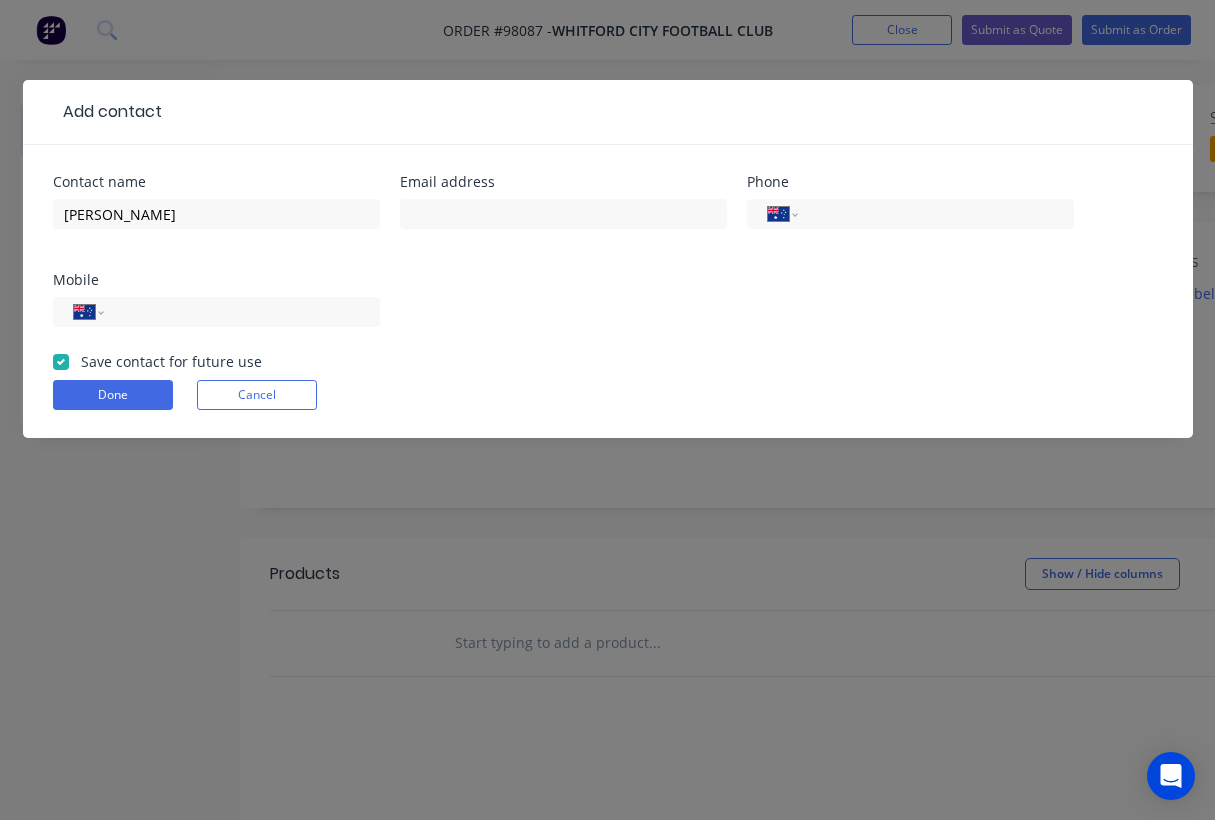 checkbox on "true" 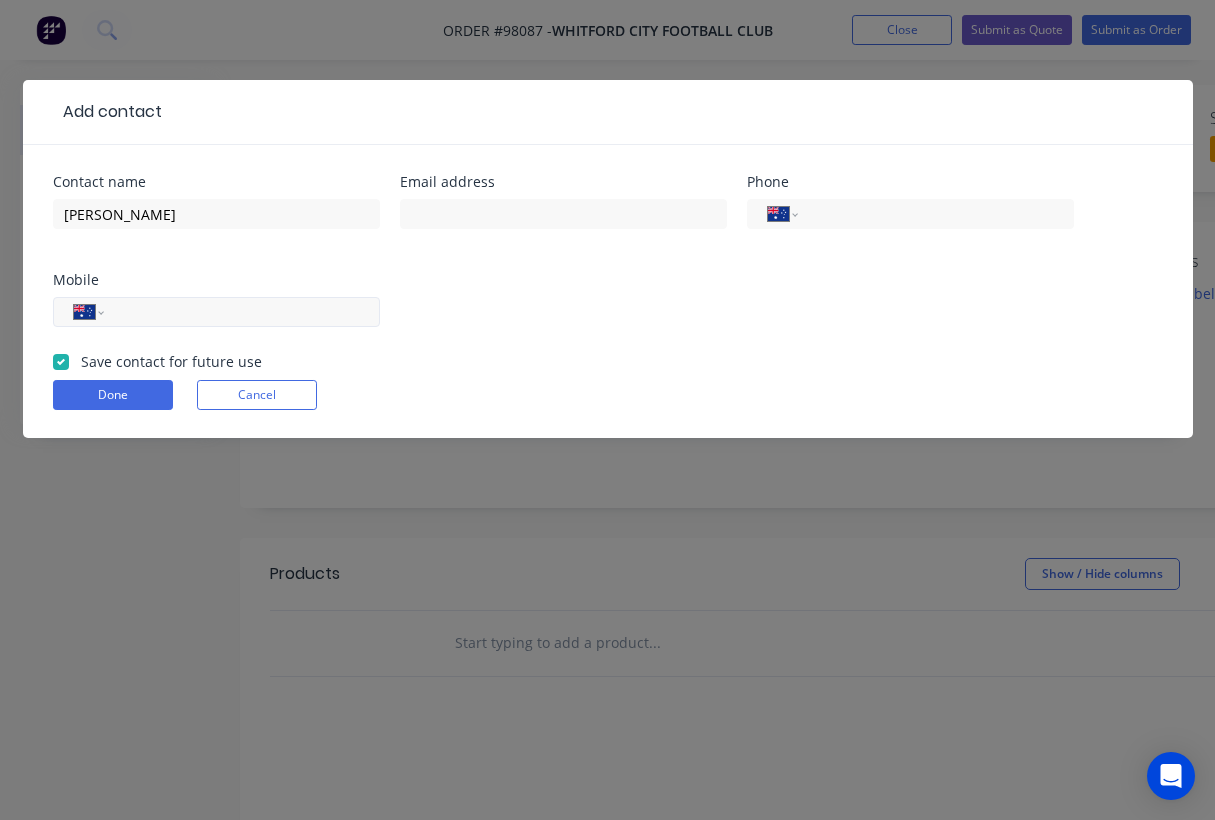 click at bounding box center (238, 312) 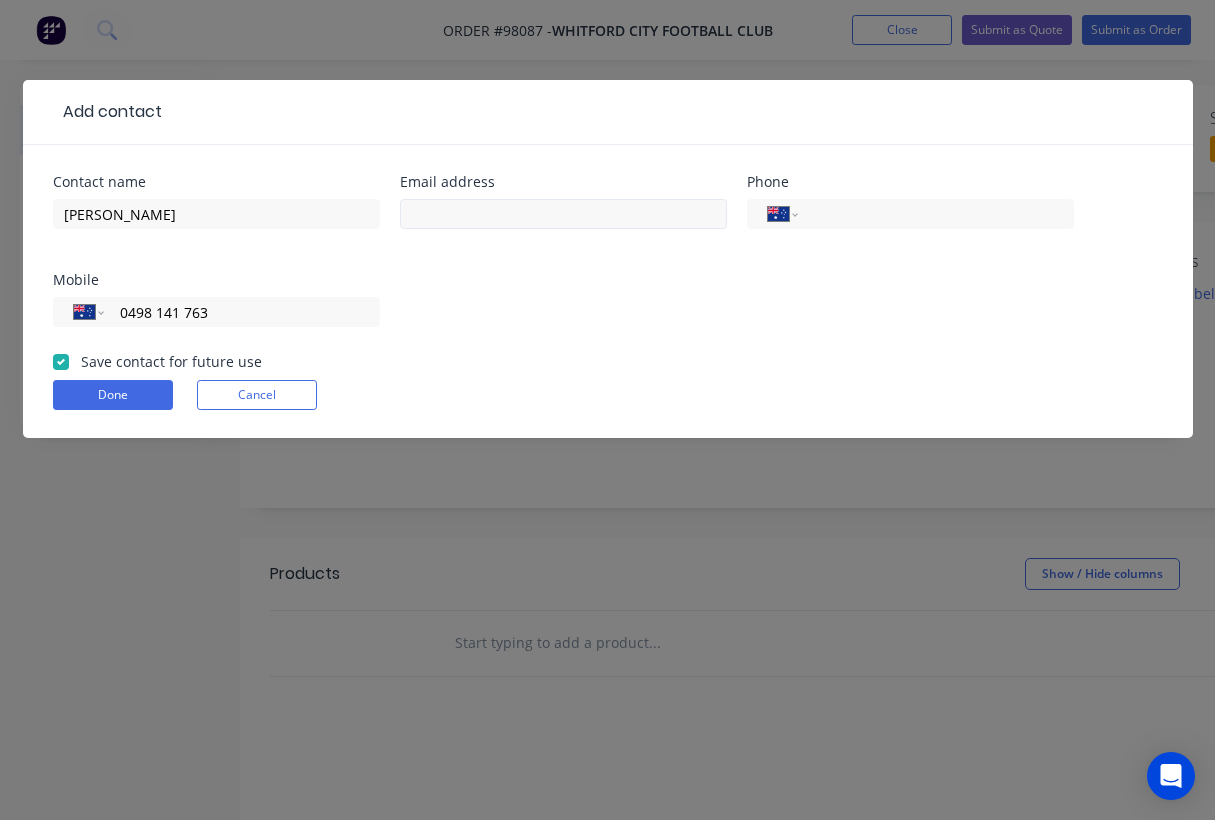 type on "0498 141 763" 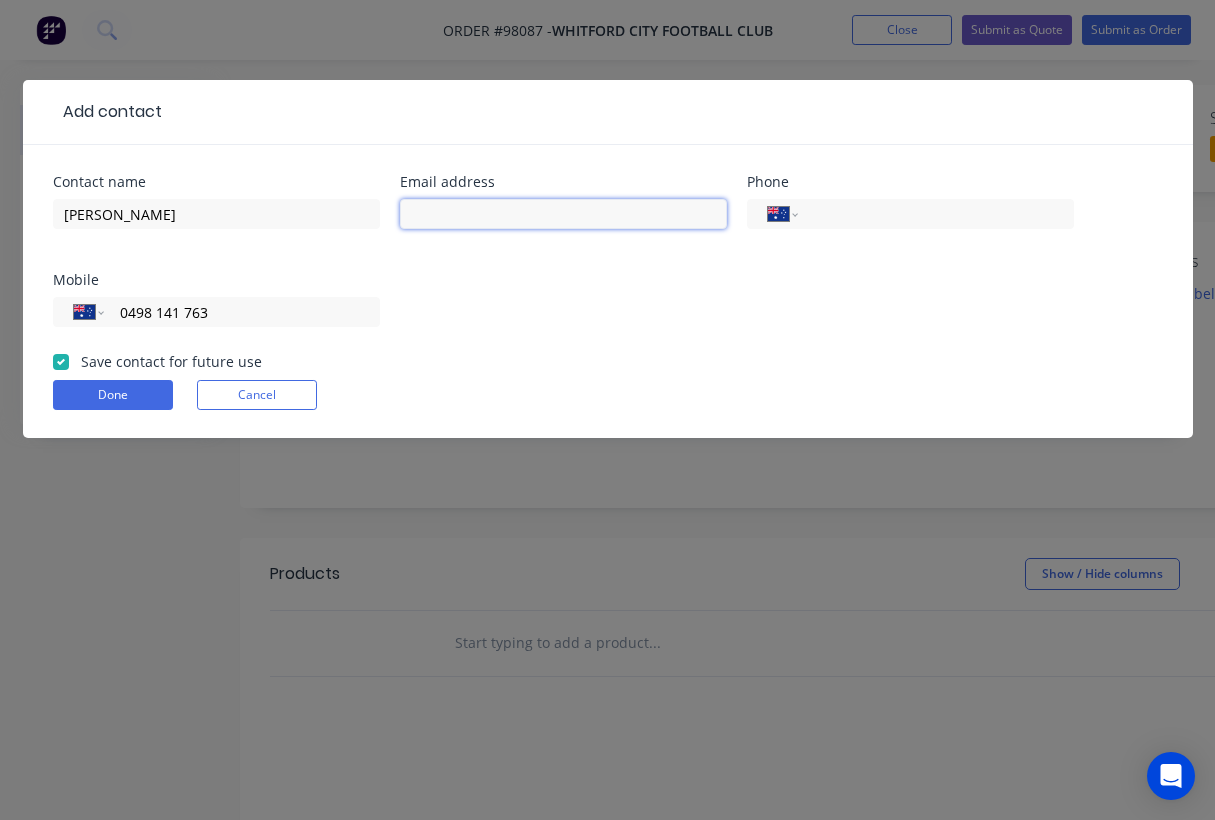 click at bounding box center (563, 214) 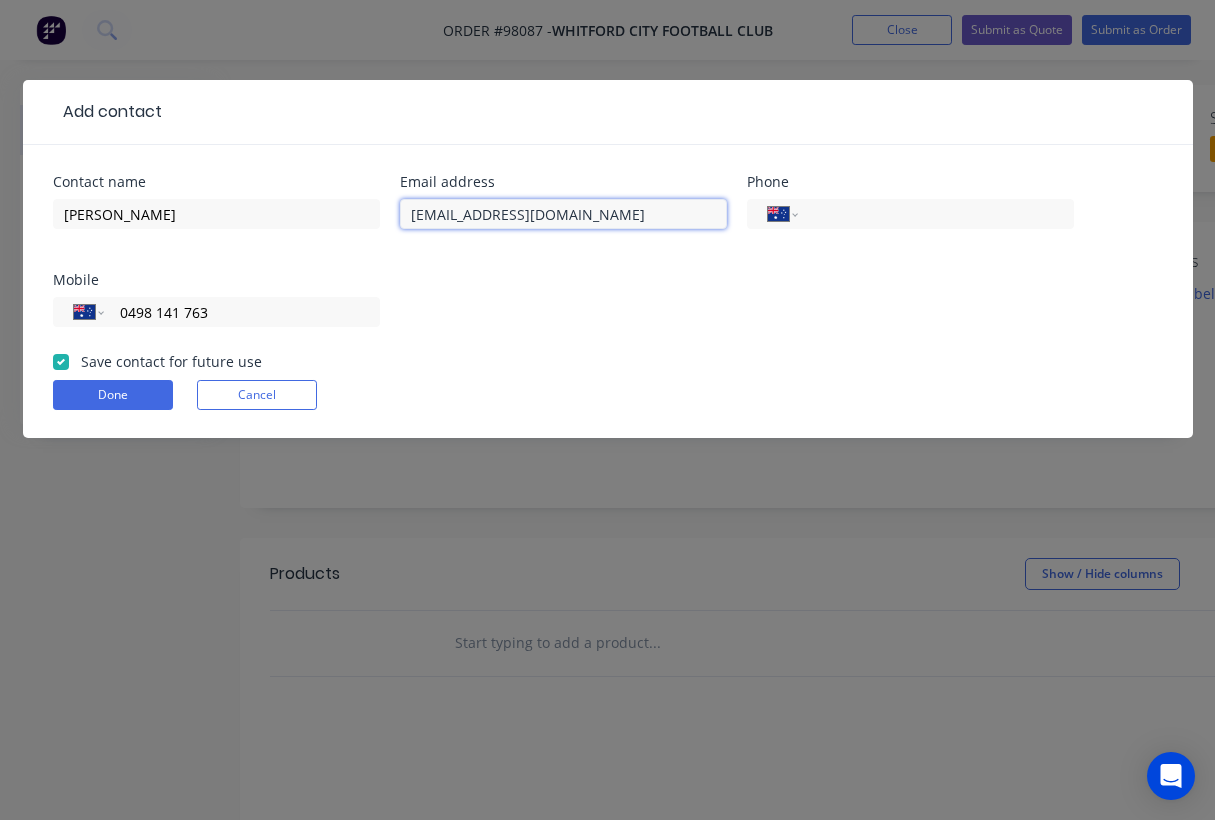 type on "zoz4broom@aol.com" 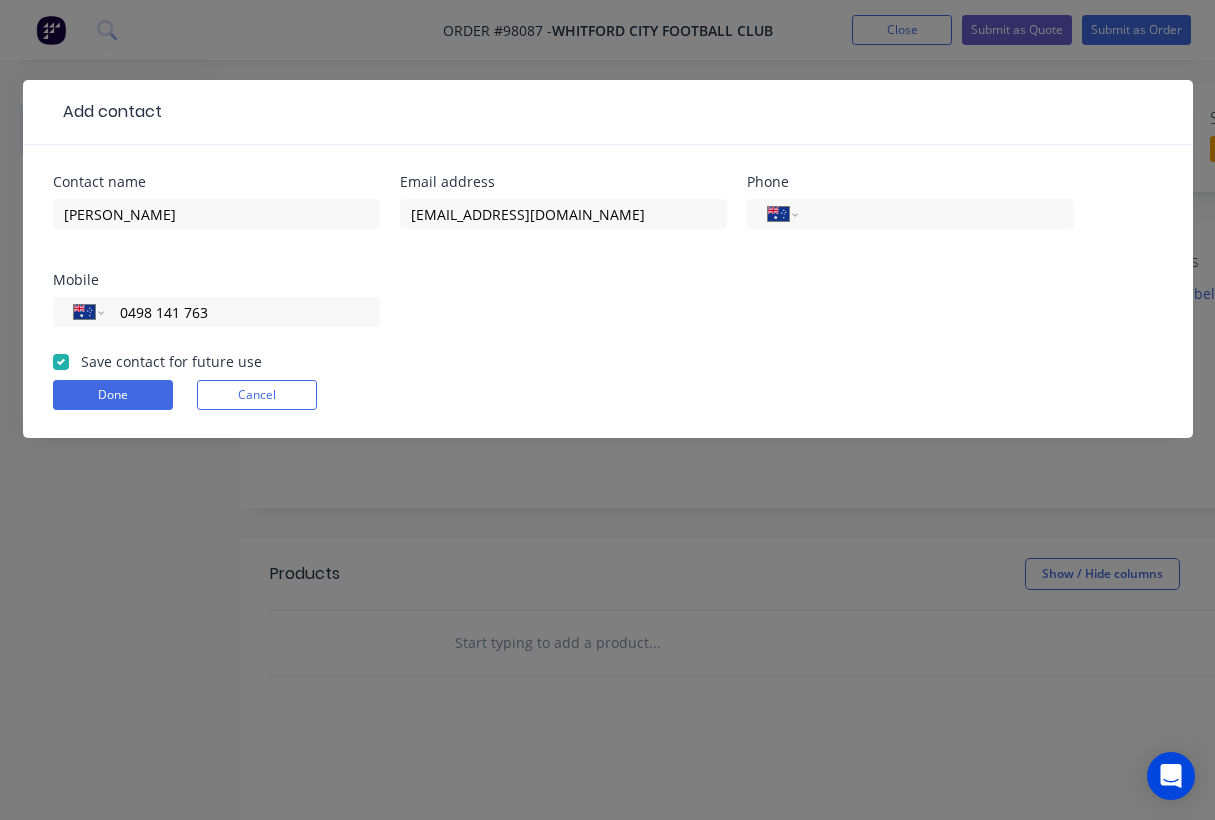 click on "Contact name Zoe Email address zoz4broom@aol.com Phone International Afghanistan Åland Islands Albania Algeria American Samoa Andorra Angola Anguilla Antigua and Barbuda Argentina Armenia Aruba Ascension Island Australia Austria Azerbaijan Bahamas Bahrain Bangladesh Barbados Belarus Belgium Belize Benin Bermuda Bhutan Bolivia Bonaire, Sint Eustatius and Saba Bosnia and Herzegovina Botswana Brazil British Indian Ocean Territory Brunei Darussalam Bulgaria Burkina Faso Burundi Cambodia Cameroon Canada Cape Verde Cayman Islands Central African Republic Chad Chile China Christmas Island Cocos (Keeling) Islands Colombia Comoros Congo Congo, Democratic Republic of the Cook Islands Costa Rica Cote d'Ivoire Croatia Cuba Curaçao Cyprus Czech Republic Denmark Djibouti Dominica Dominican Republic Ecuador Egypt El Salvador Equatorial Guinea Eritrea Estonia Ethiopia Falkland Islands Faroe Islands Federated States of Micronesia Fiji Finland France French Guiana French Polynesia Gabon Gambia Georgia Germany Ghana Gibraltar" at bounding box center (608, 263) 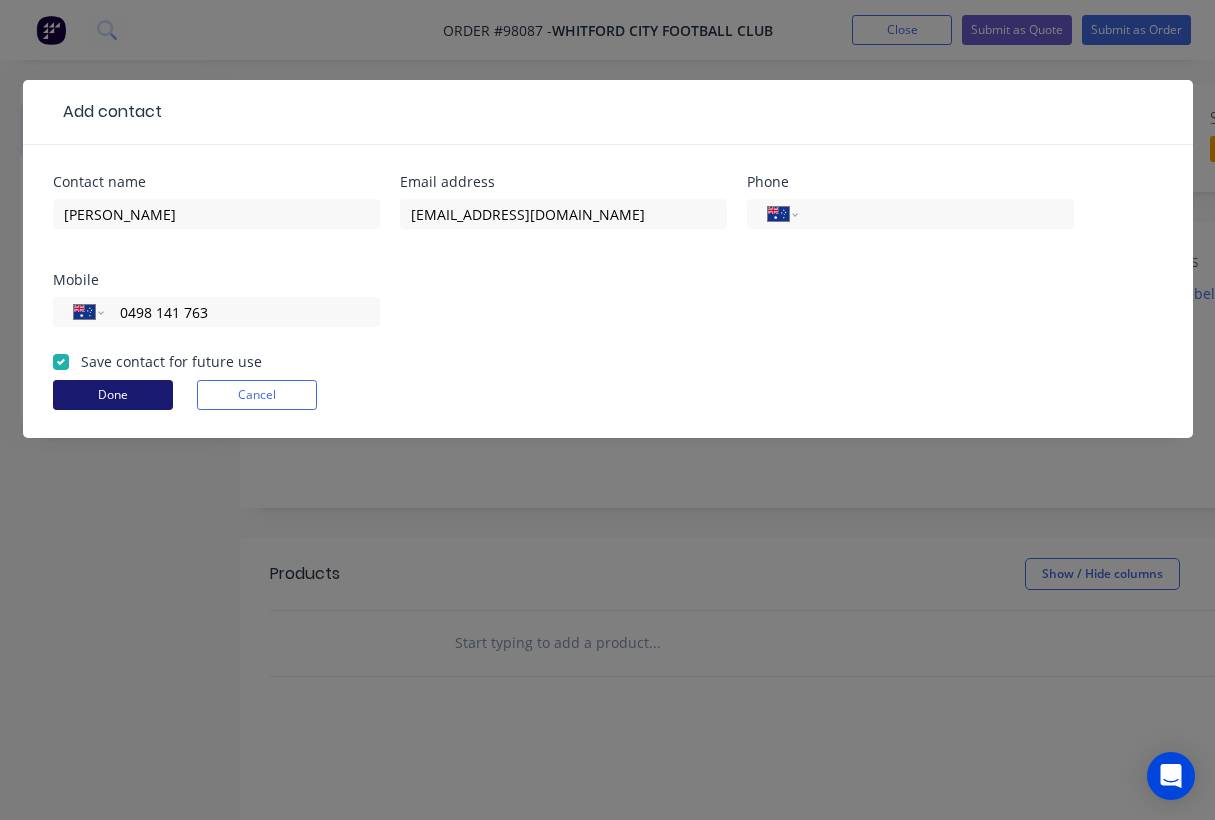 click on "Done" at bounding box center (113, 395) 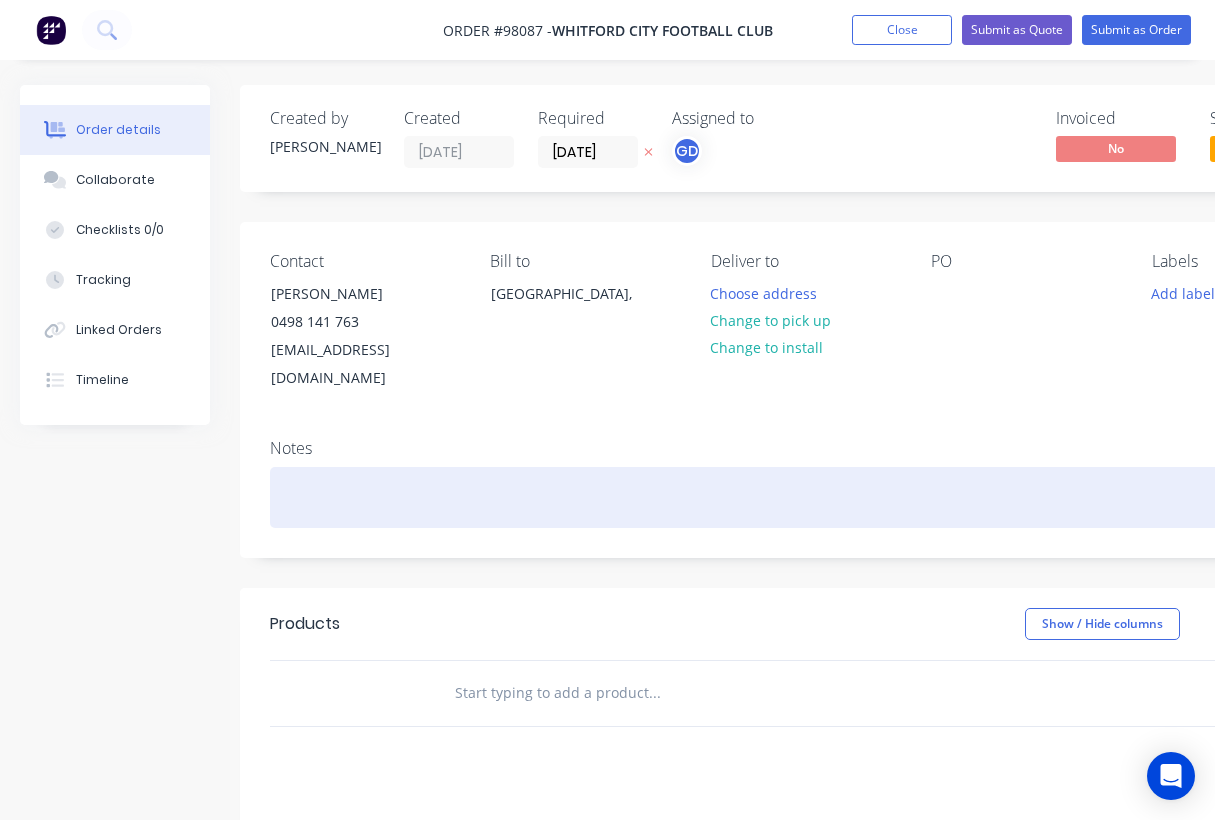 click at bounding box center [805, 497] 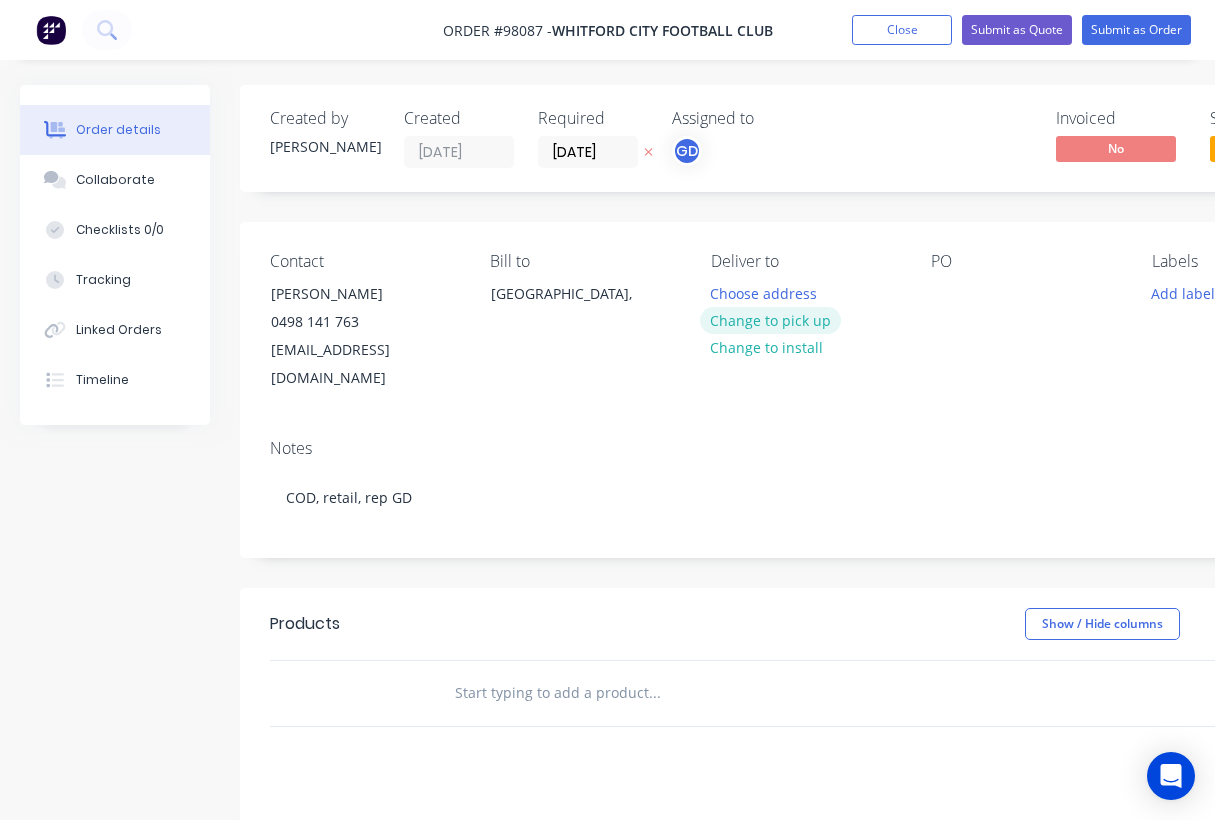 click on "Change to pick up" at bounding box center (771, 320) 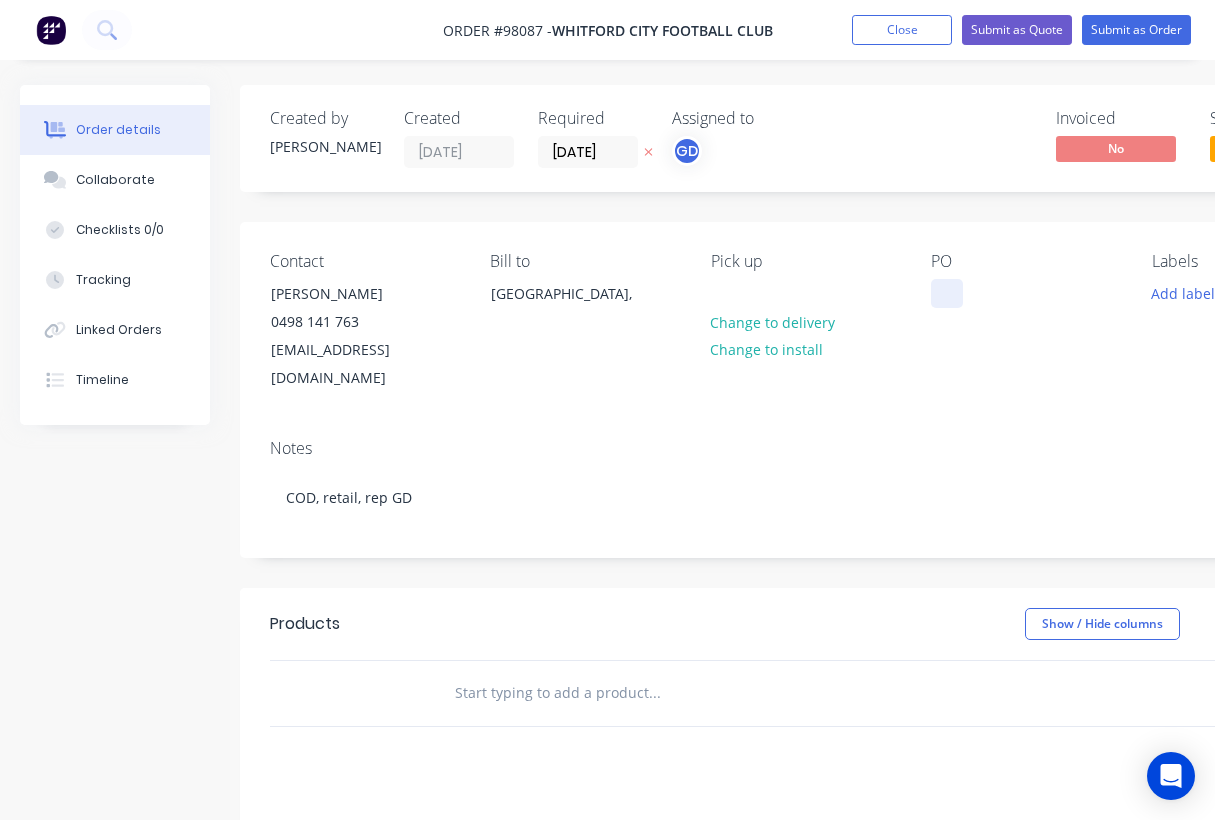 click at bounding box center [947, 293] 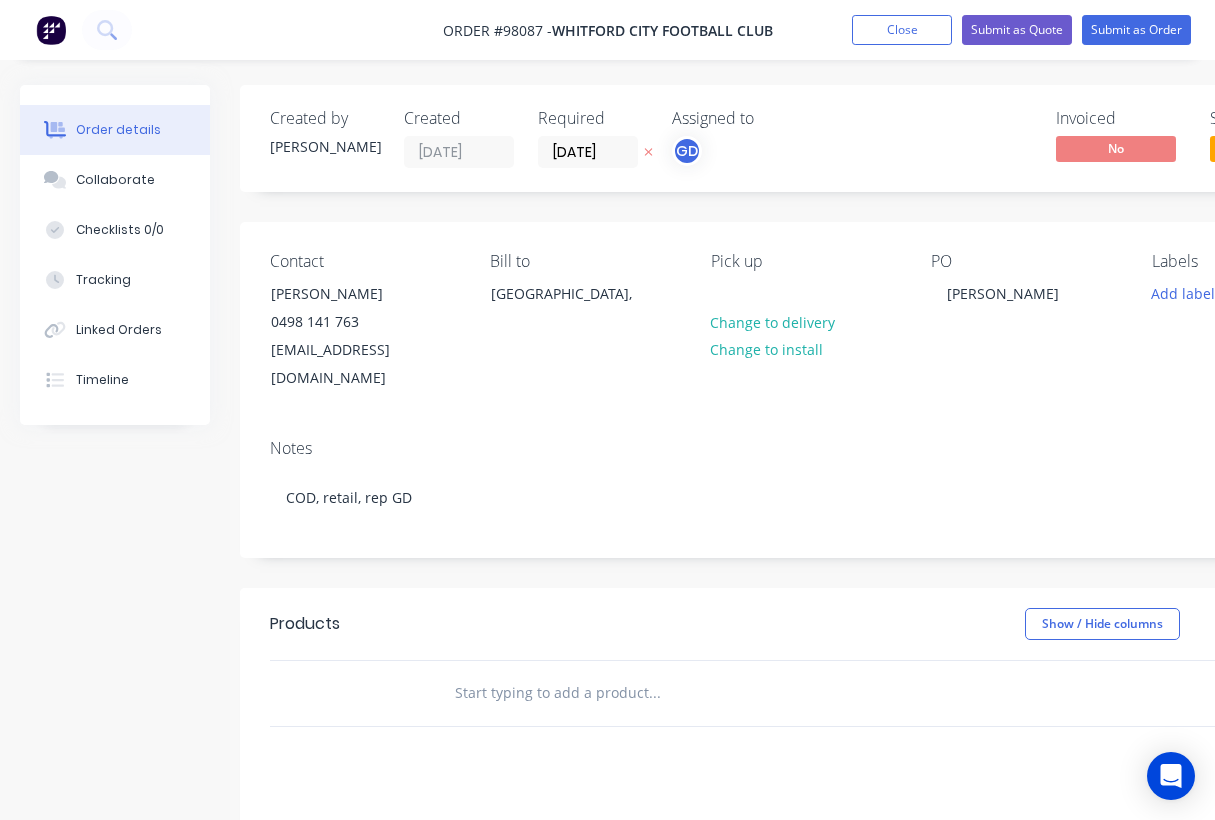 click on "Notes COD, retail, rep GD" at bounding box center [805, 490] 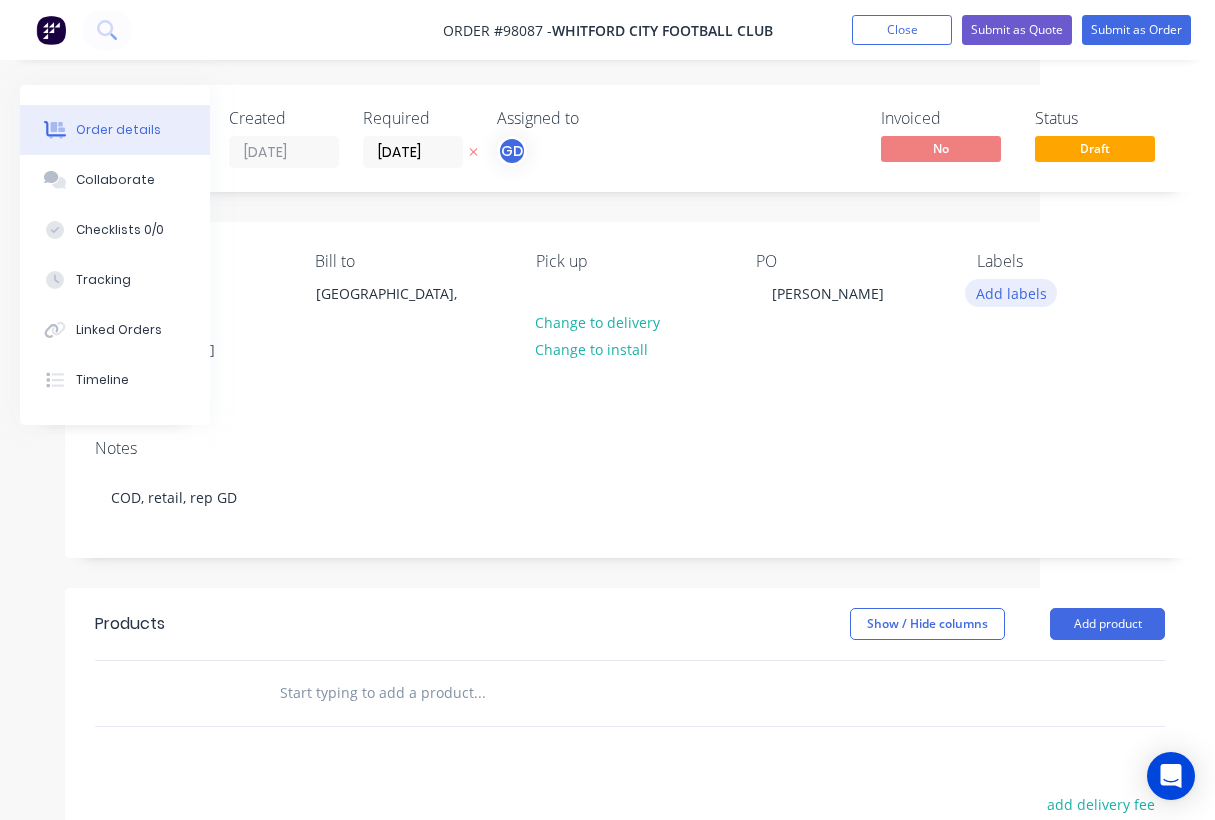 scroll, scrollTop: 0, scrollLeft: 175, axis: horizontal 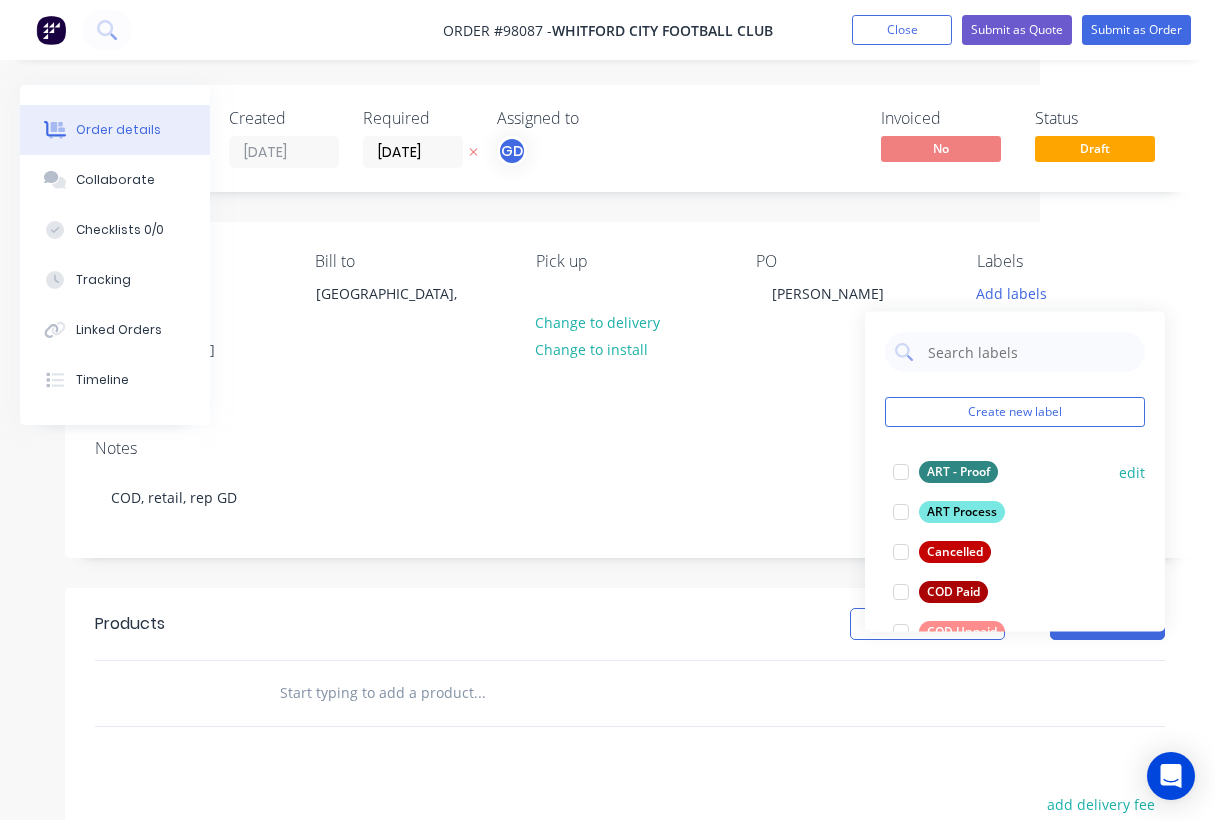click on "ART - Proof" at bounding box center (958, 472) 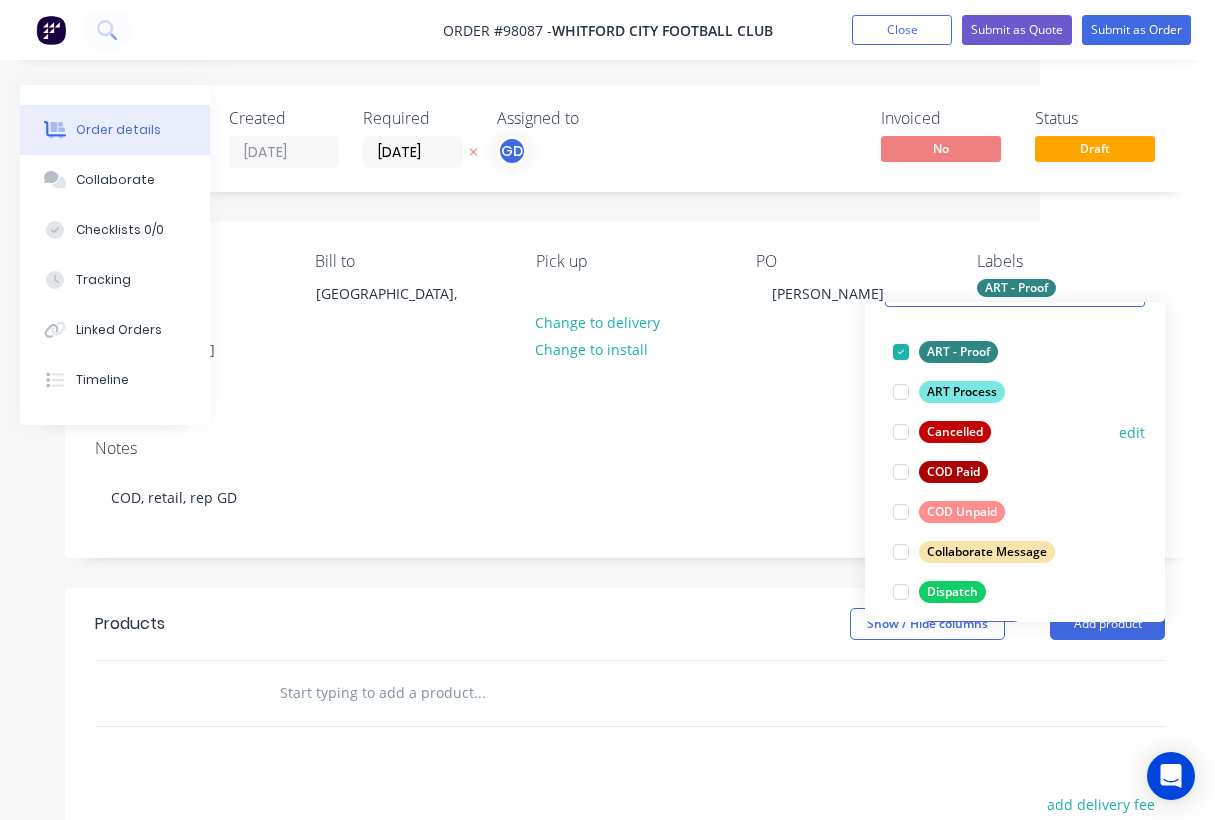 scroll, scrollTop: 113, scrollLeft: 0, axis: vertical 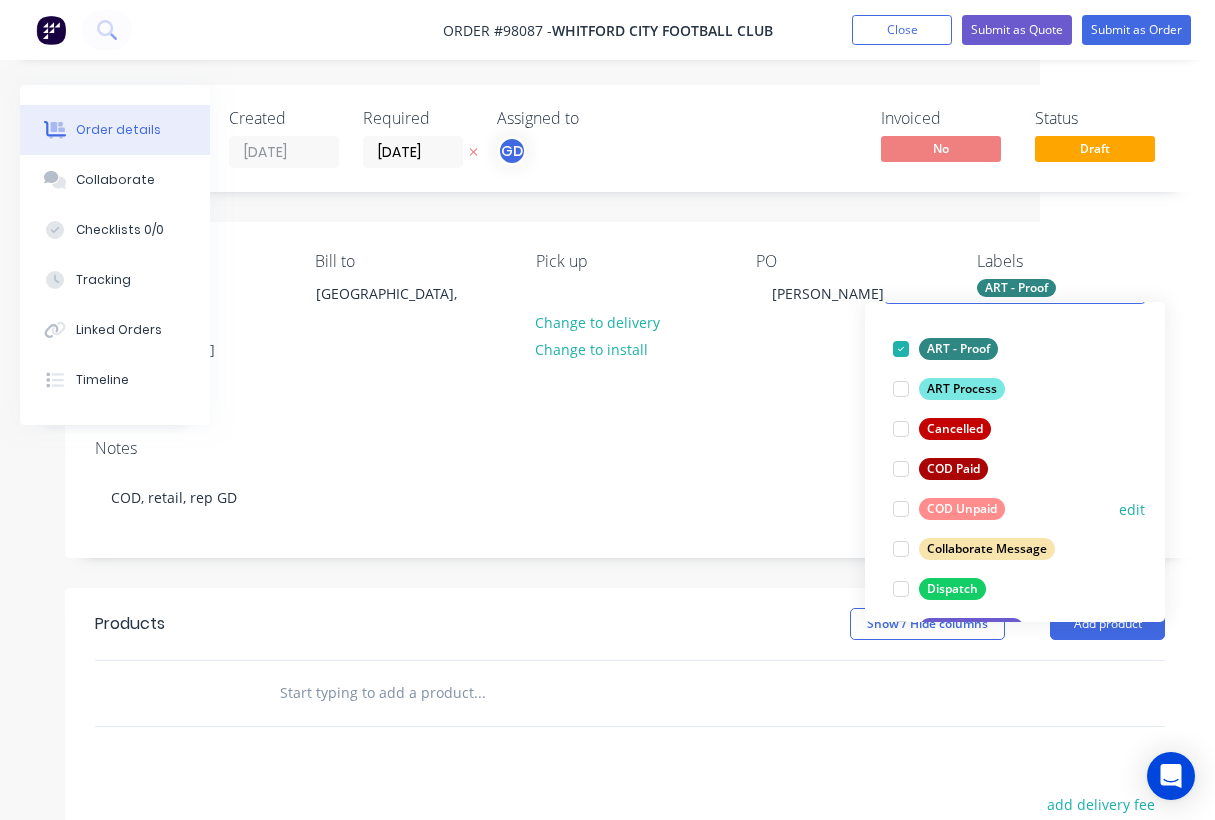 click on "COD Unpaid" at bounding box center [962, 509] 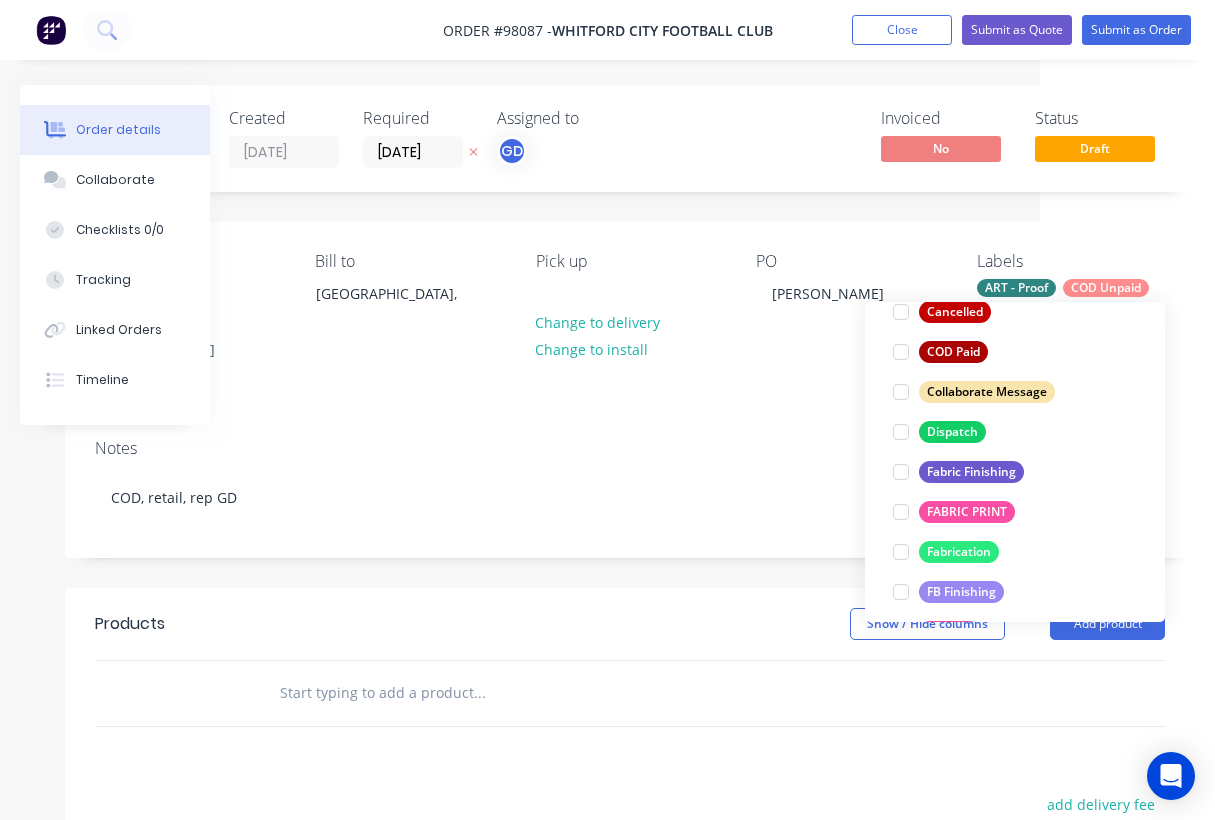 scroll, scrollTop: 306, scrollLeft: 0, axis: vertical 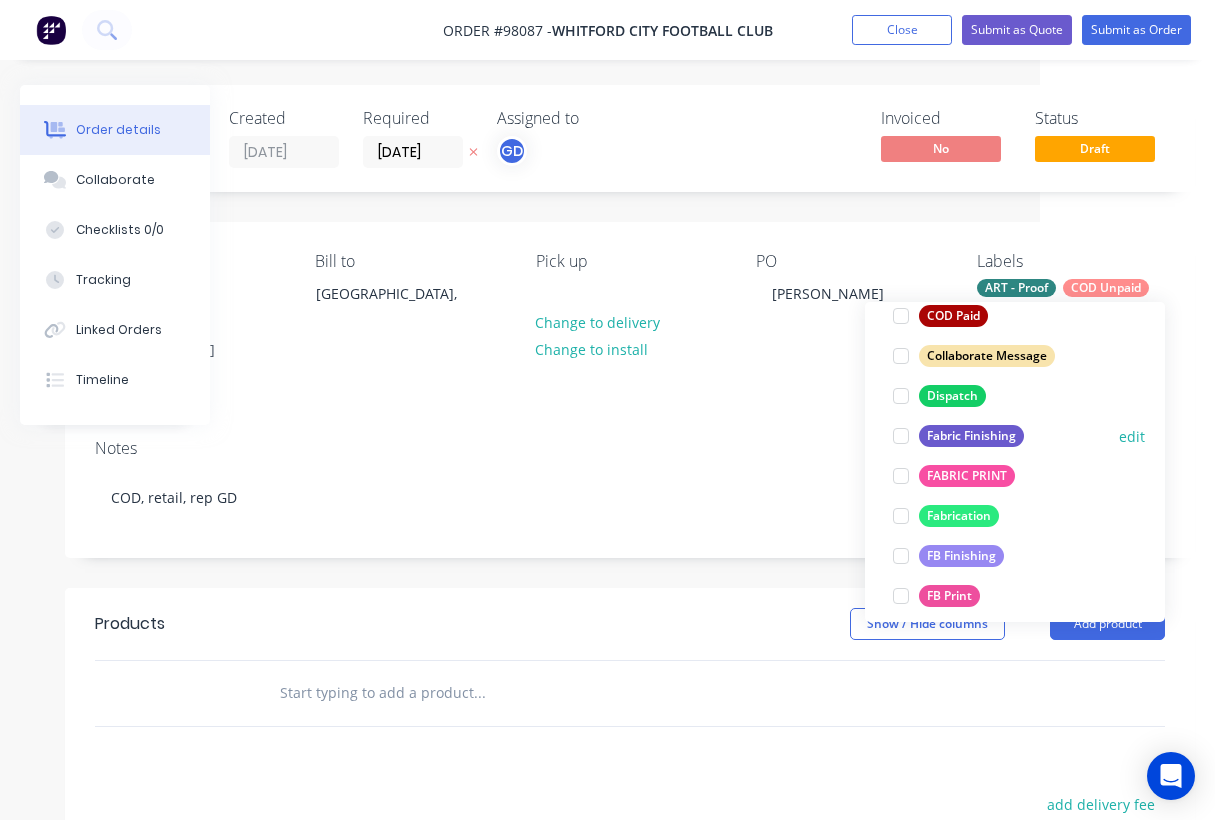 click on "Fabric Finishing" at bounding box center [971, 436] 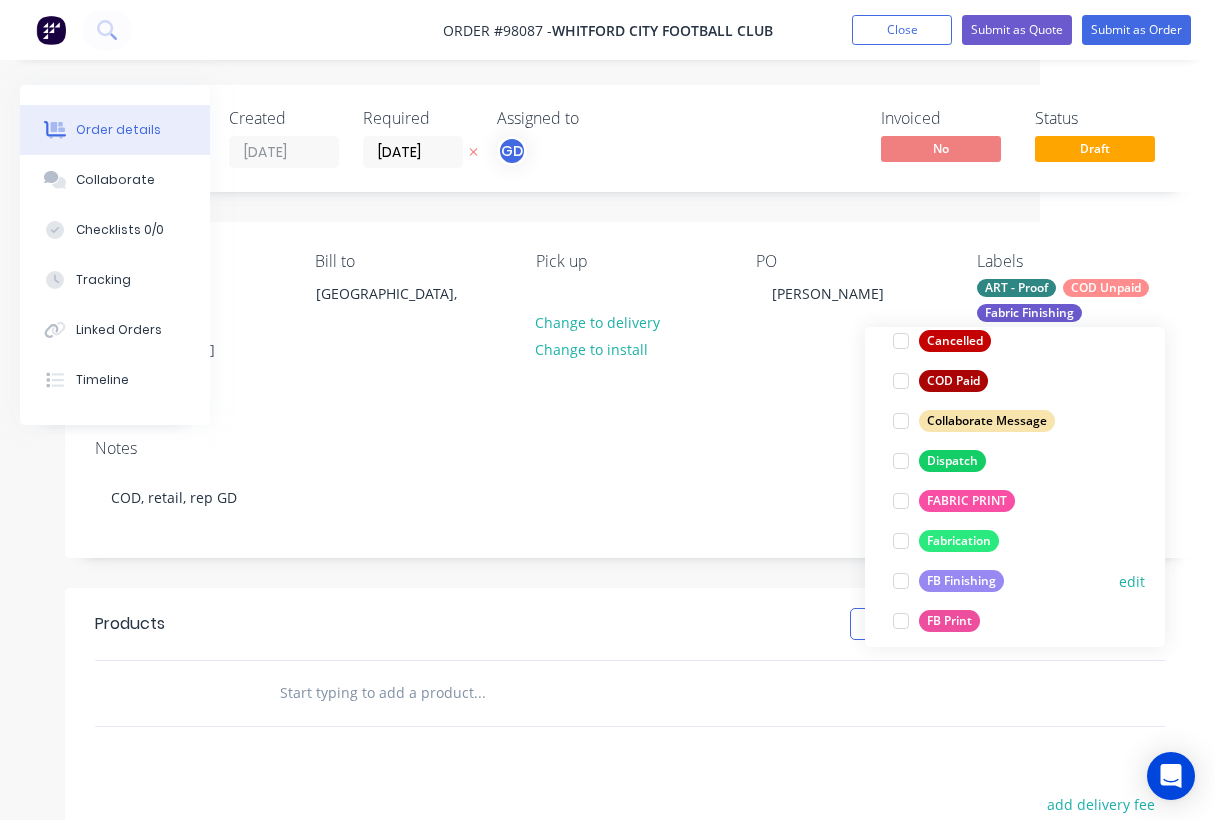 click on "FB Finishing" at bounding box center (961, 581) 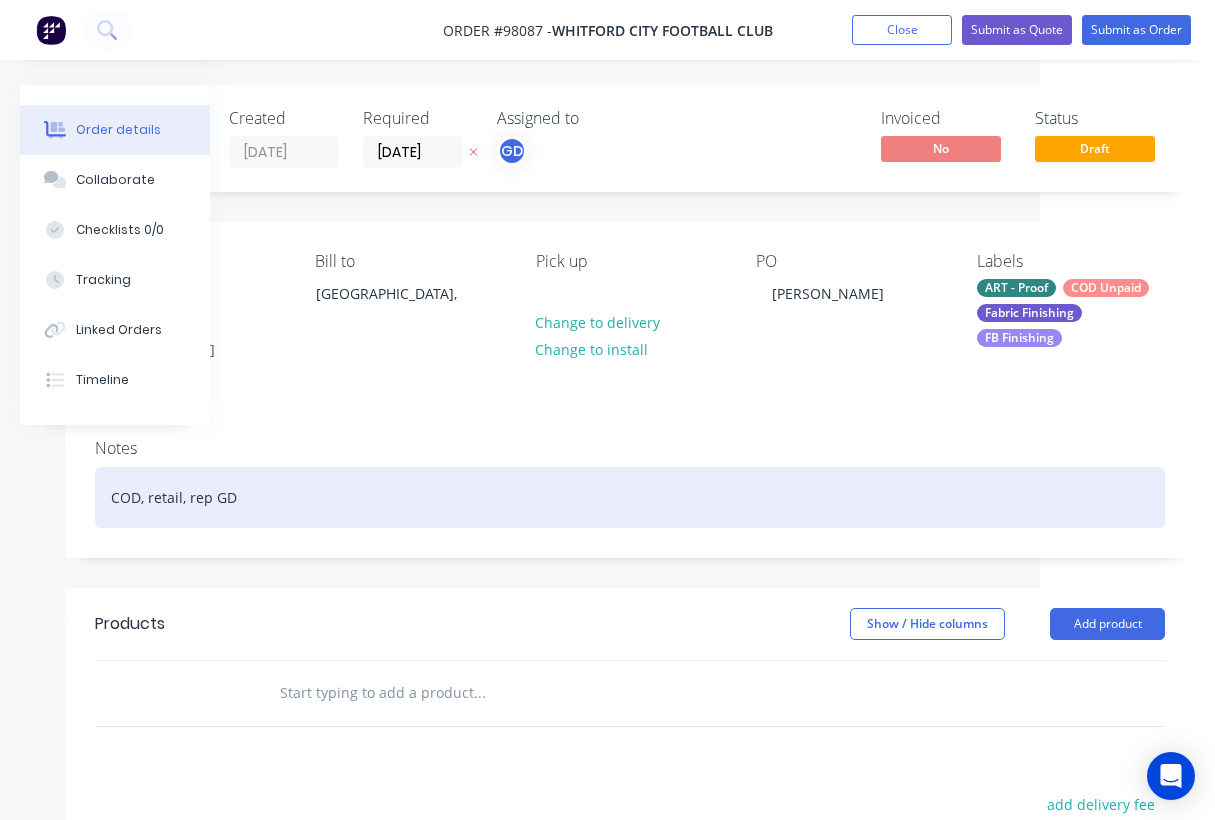 click on "COD, retail, rep GD" at bounding box center (630, 497) 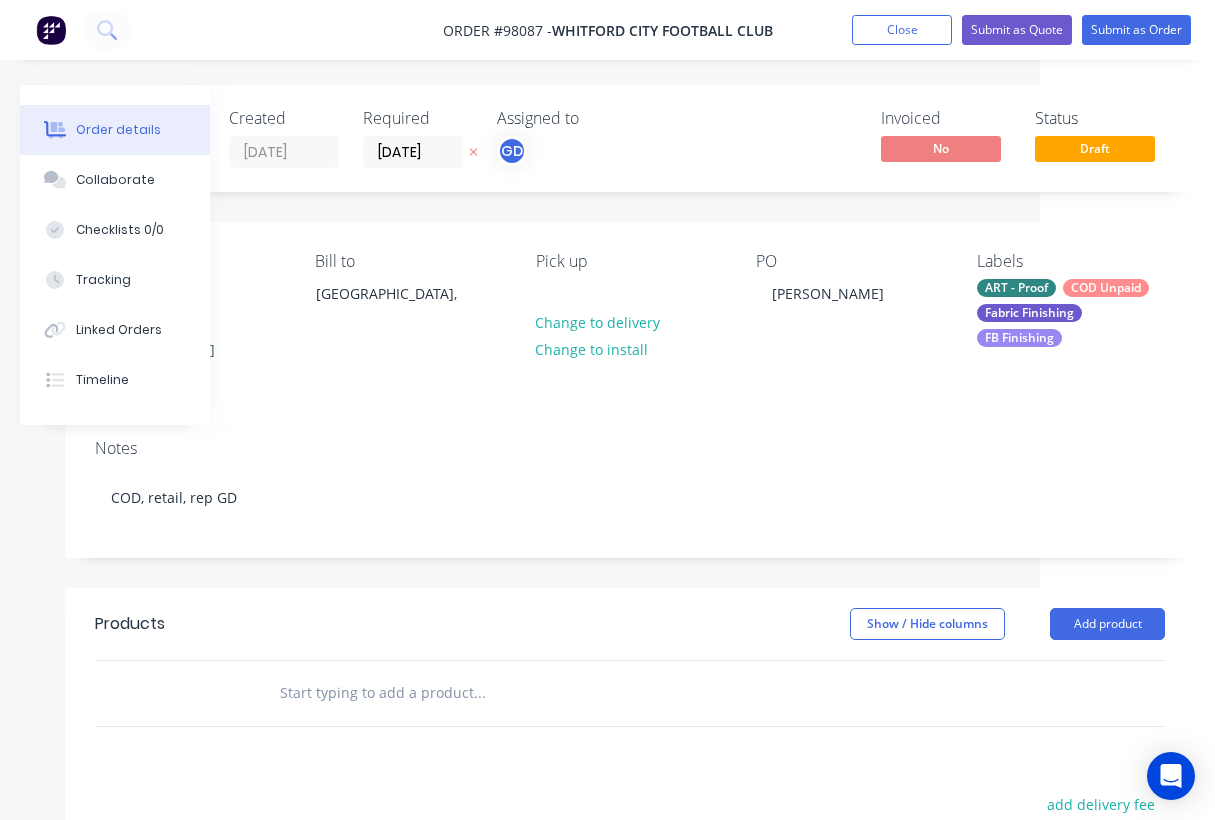 click at bounding box center (479, 693) 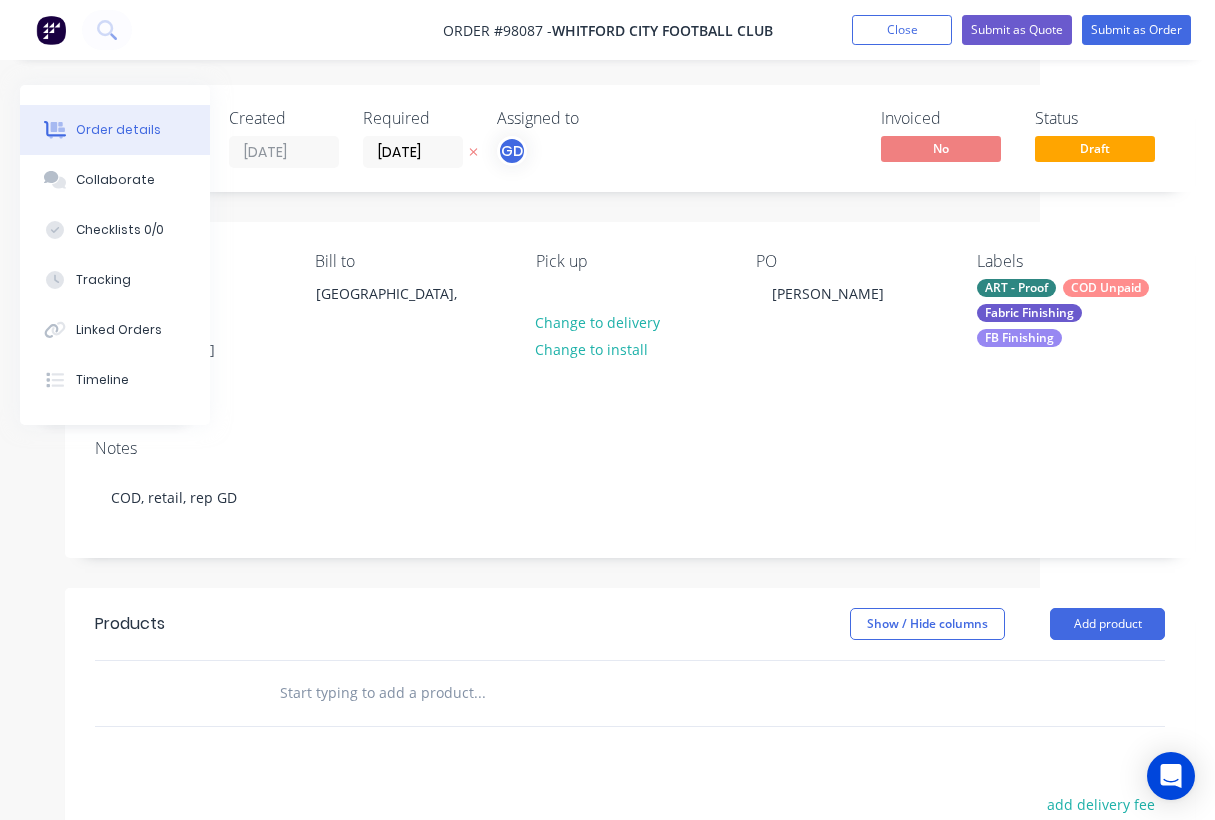 paste on "Single sided and hemmed all round 900x1800 flags x 2 flags" 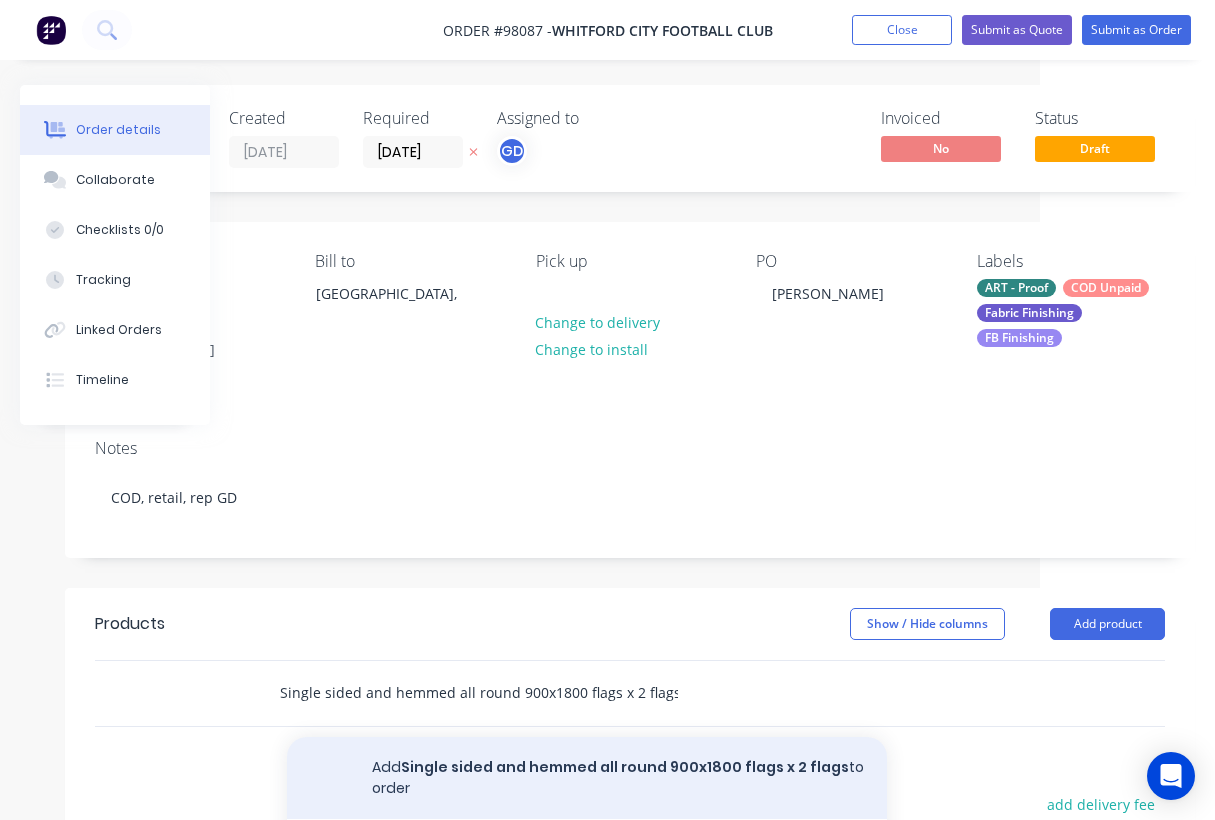 type on "Single sided and hemmed all round 900x1800 flags x 2 flags" 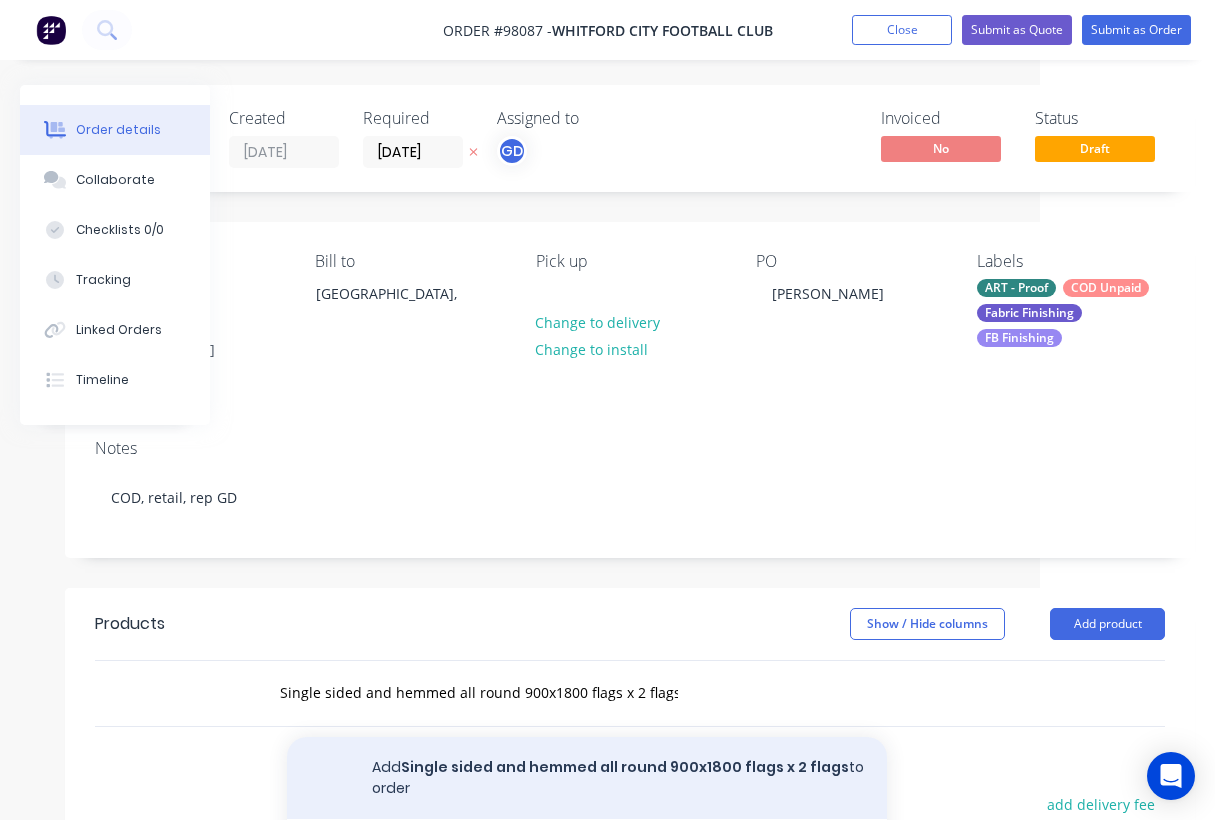 click on "Add  Single sided and hemmed all round 900x1800 flags x 2 flags  to order" at bounding box center [587, 778] 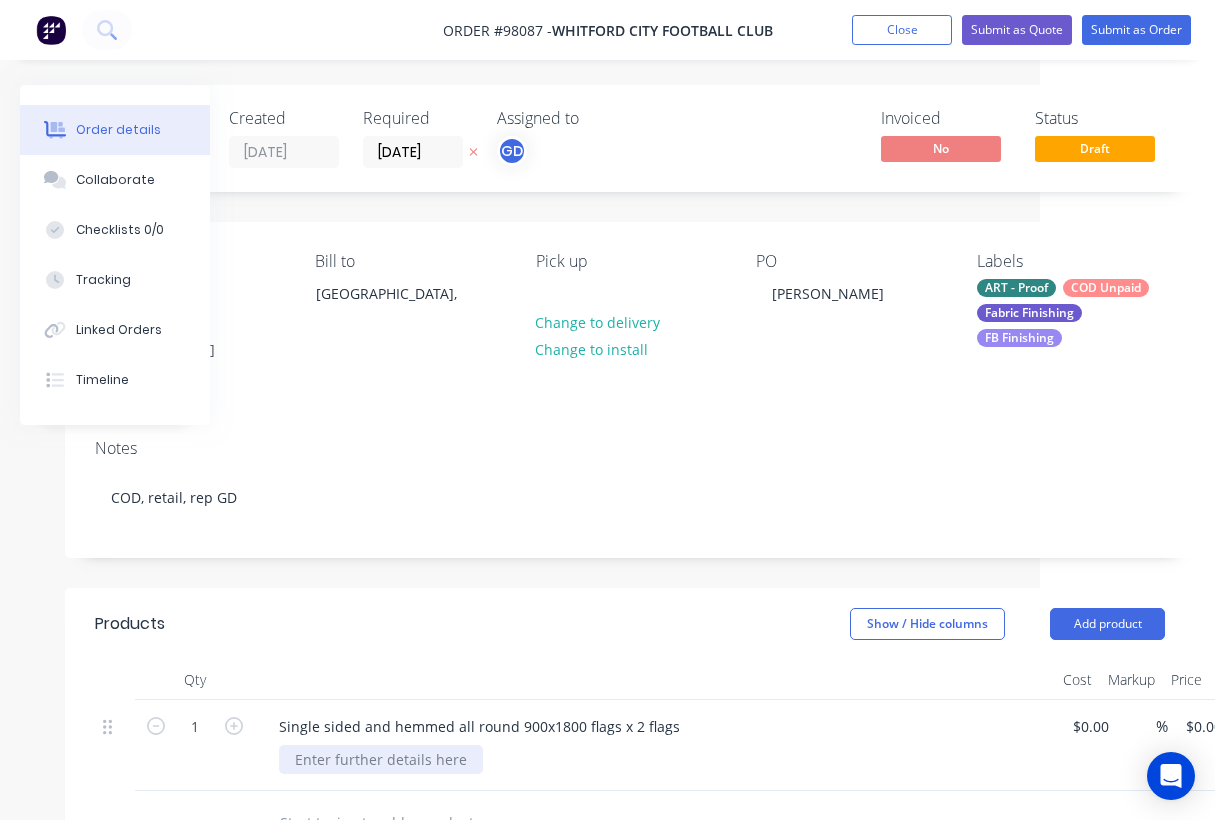 click at bounding box center [381, 759] 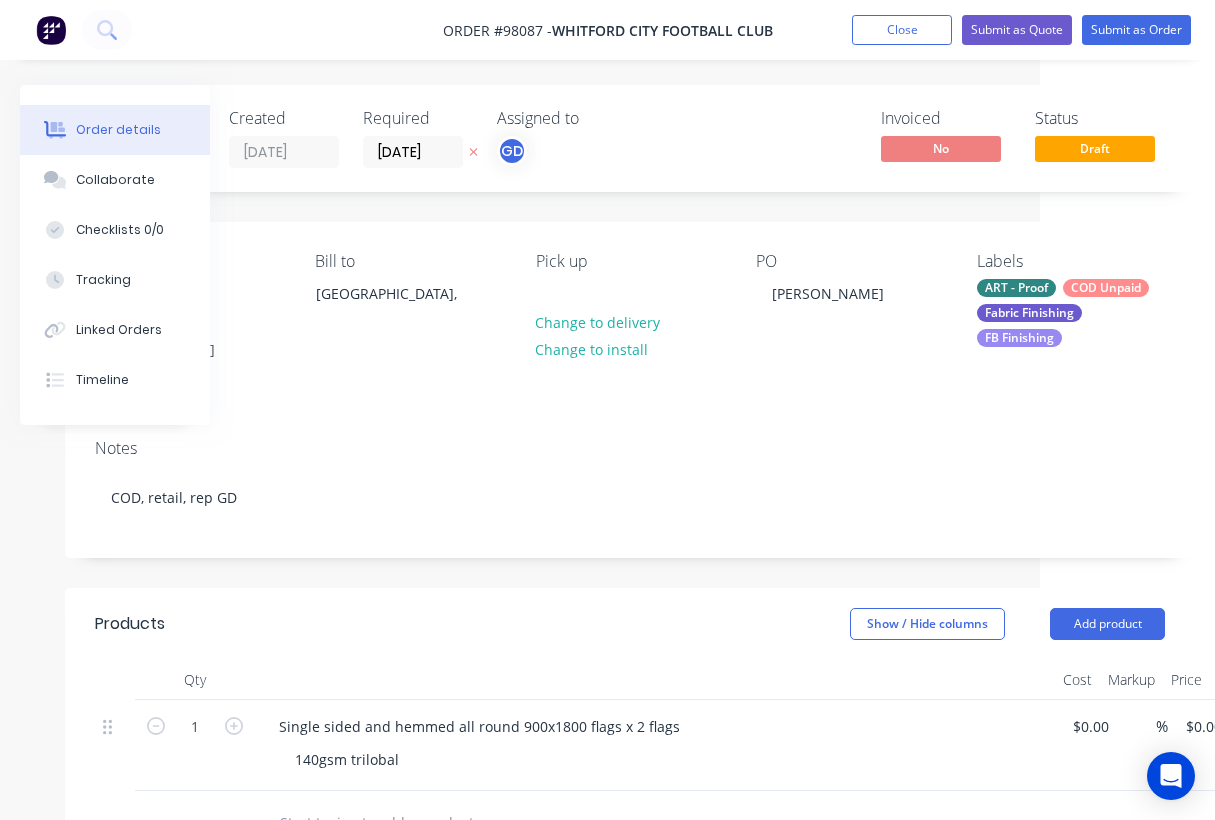 click at bounding box center [655, 680] 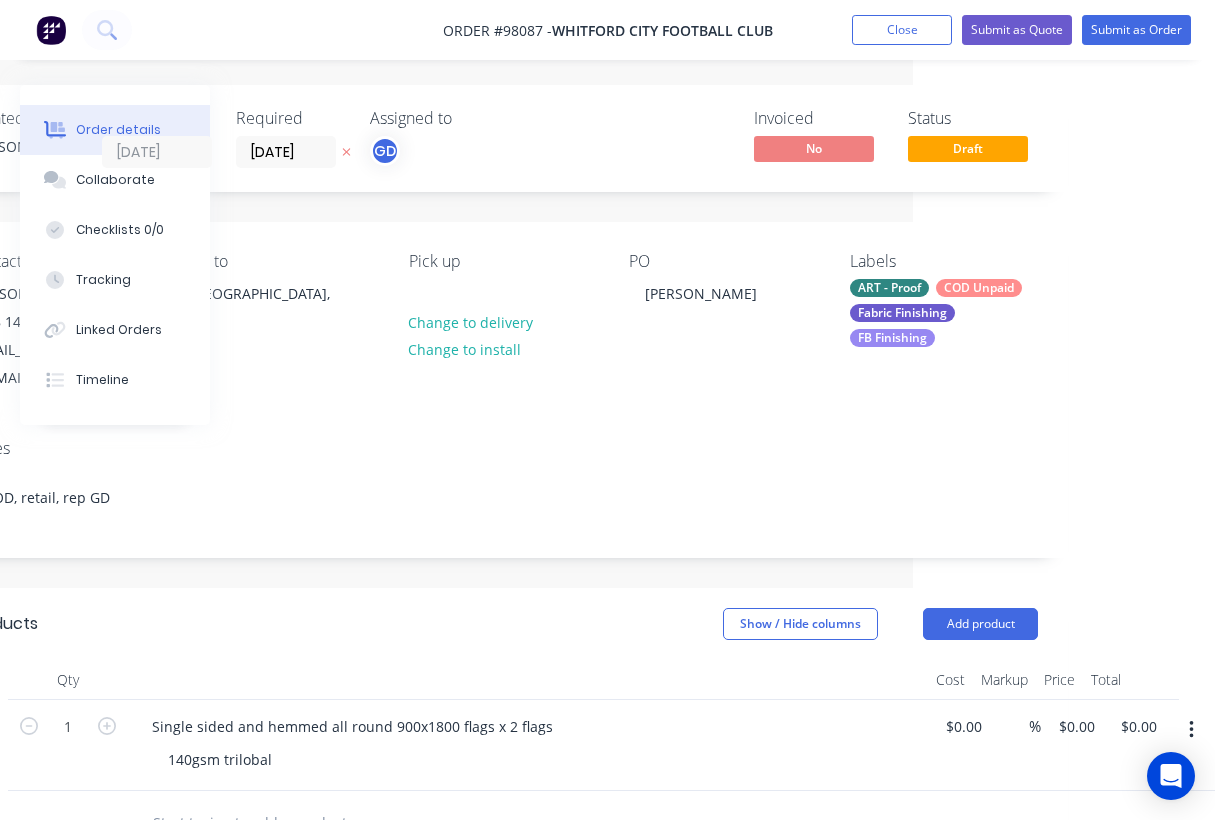scroll, scrollTop: 0, scrollLeft: 302, axis: horizontal 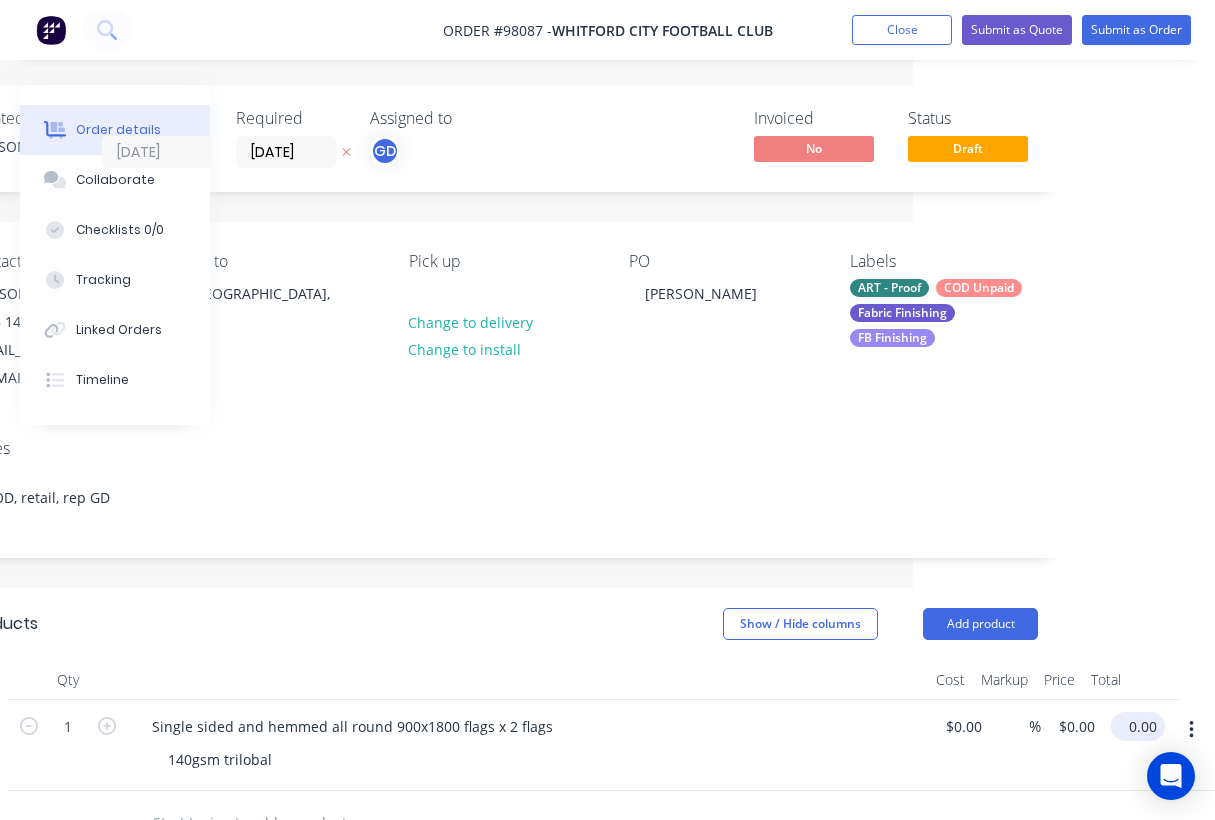 click on "0.00" at bounding box center [1142, 726] 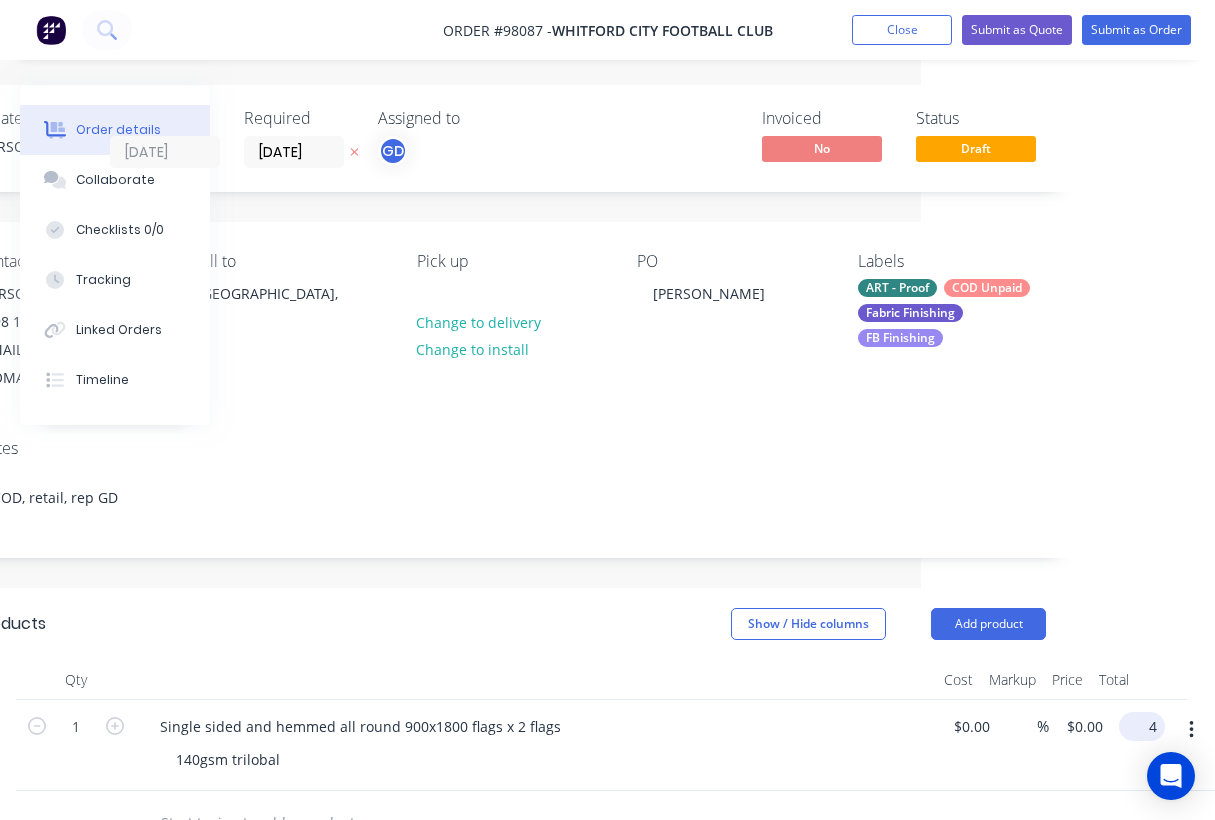 scroll, scrollTop: 0, scrollLeft: 279, axis: horizontal 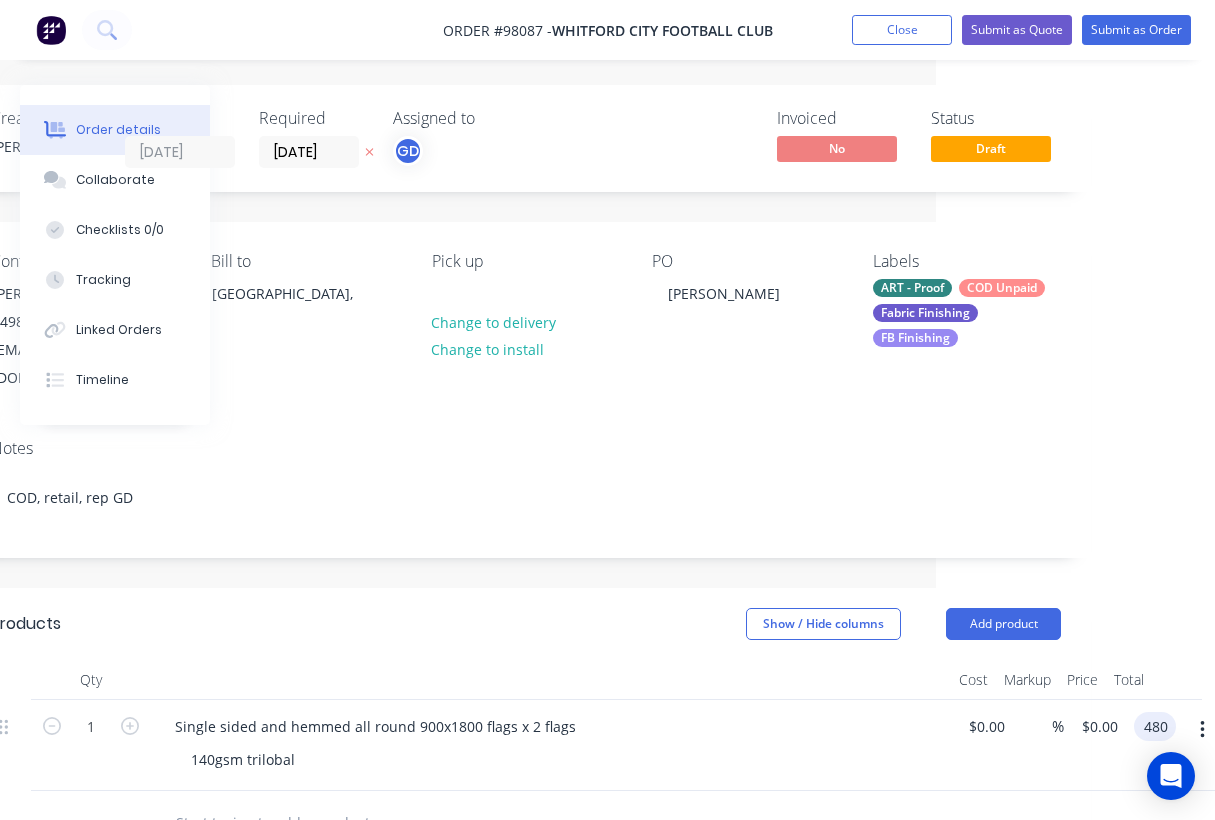 type on "$480.00" 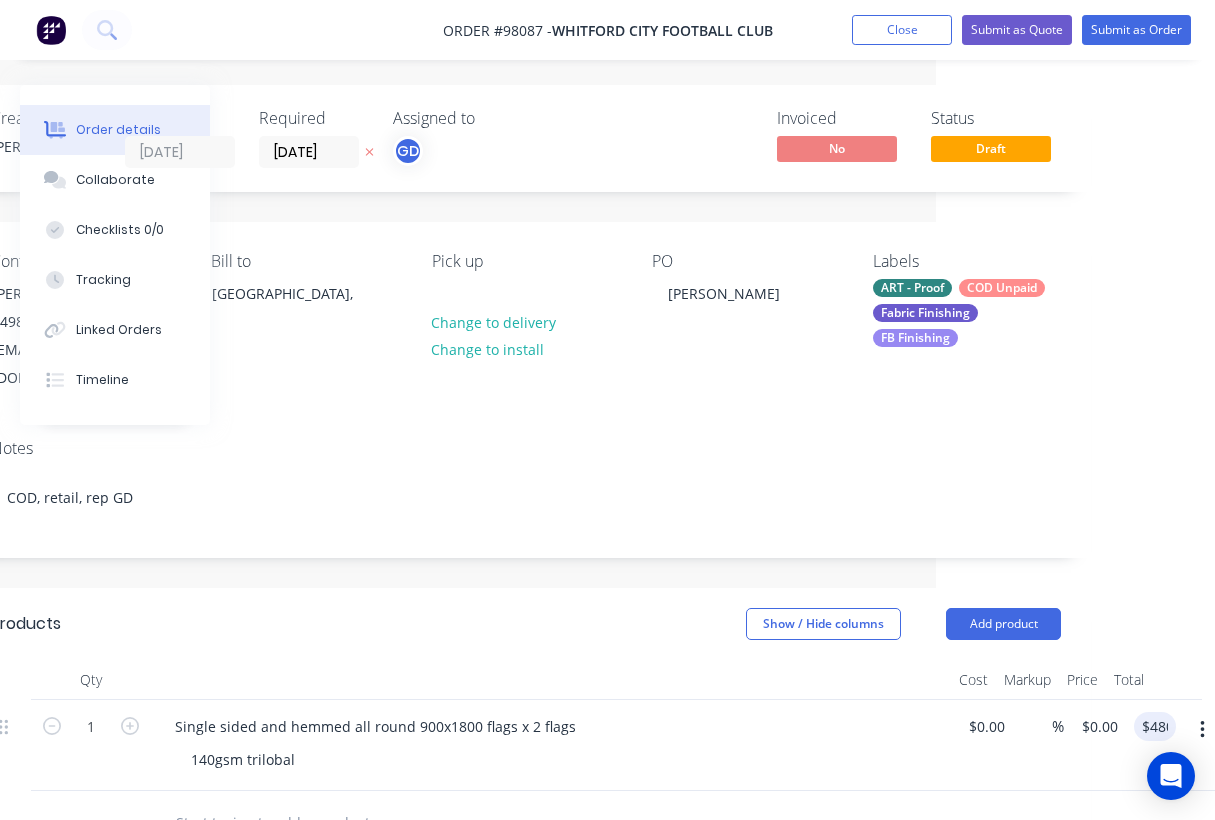 type on "$480.00" 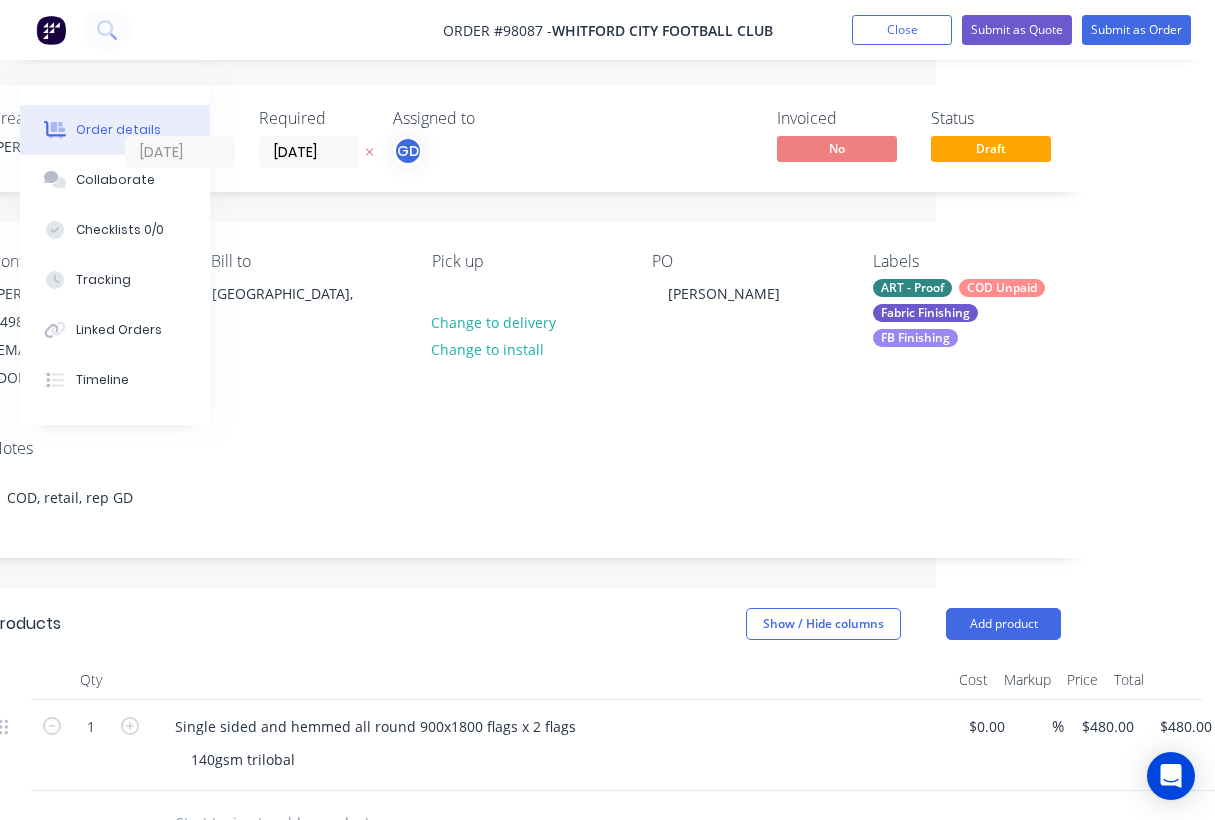 click on "Show / Hide columns Add product" at bounding box center (639, 624) 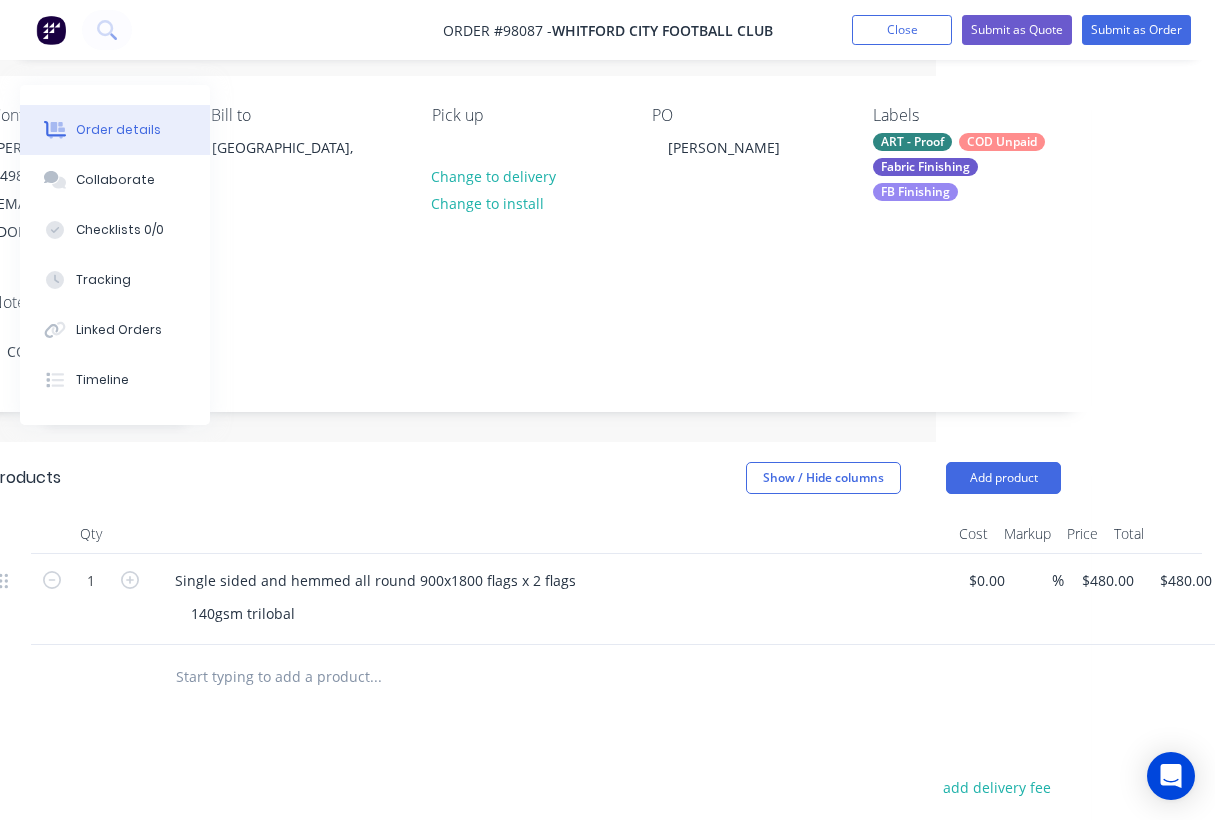 click on "140gsm trilobal" at bounding box center [559, 613] 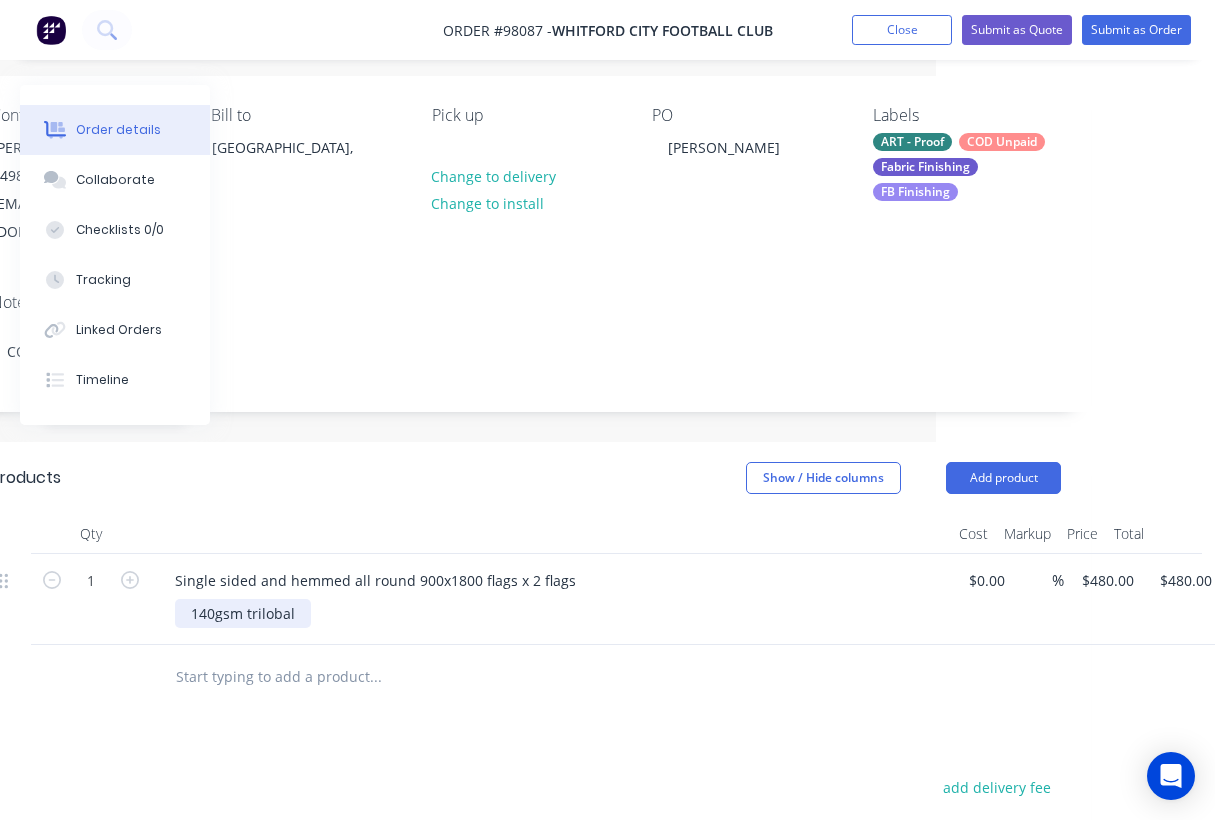click on "140gsm trilobal" at bounding box center [243, 613] 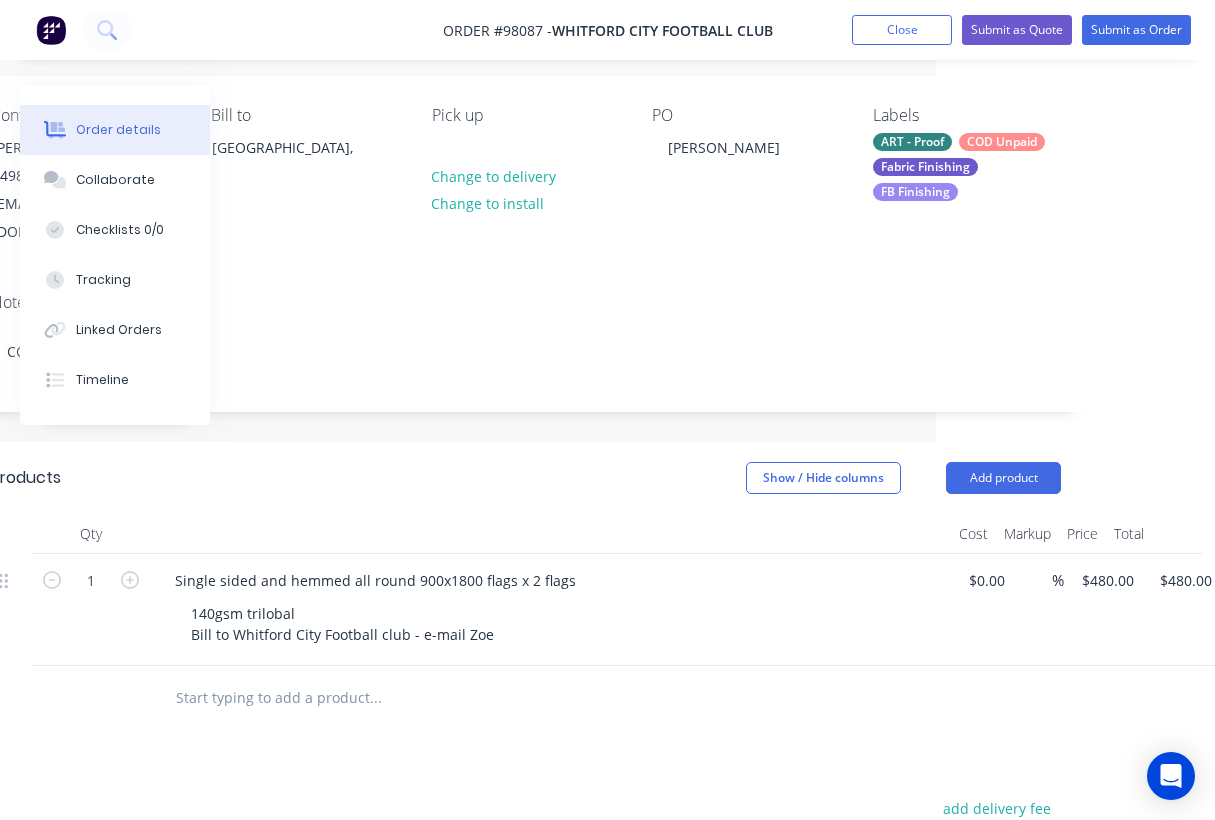 click at bounding box center [375, 698] 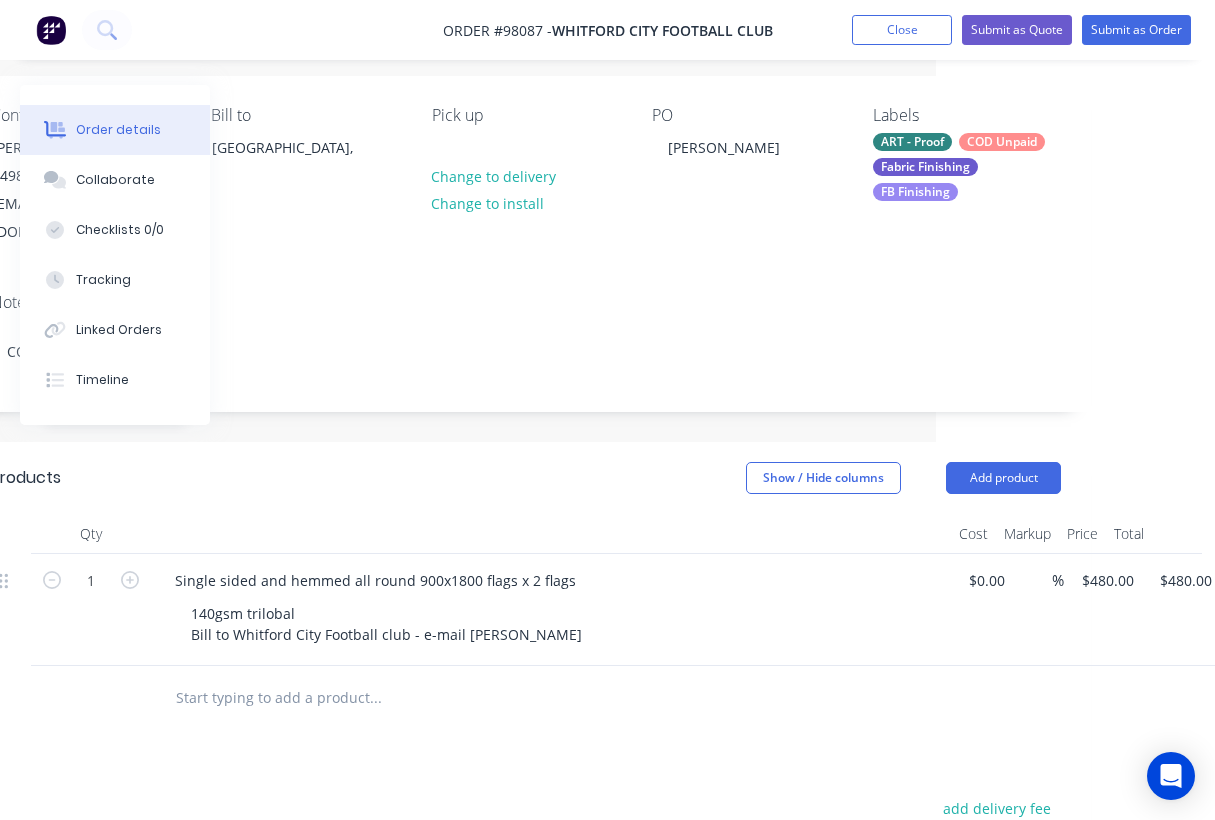 paste on "Artwork repair $90+GST" 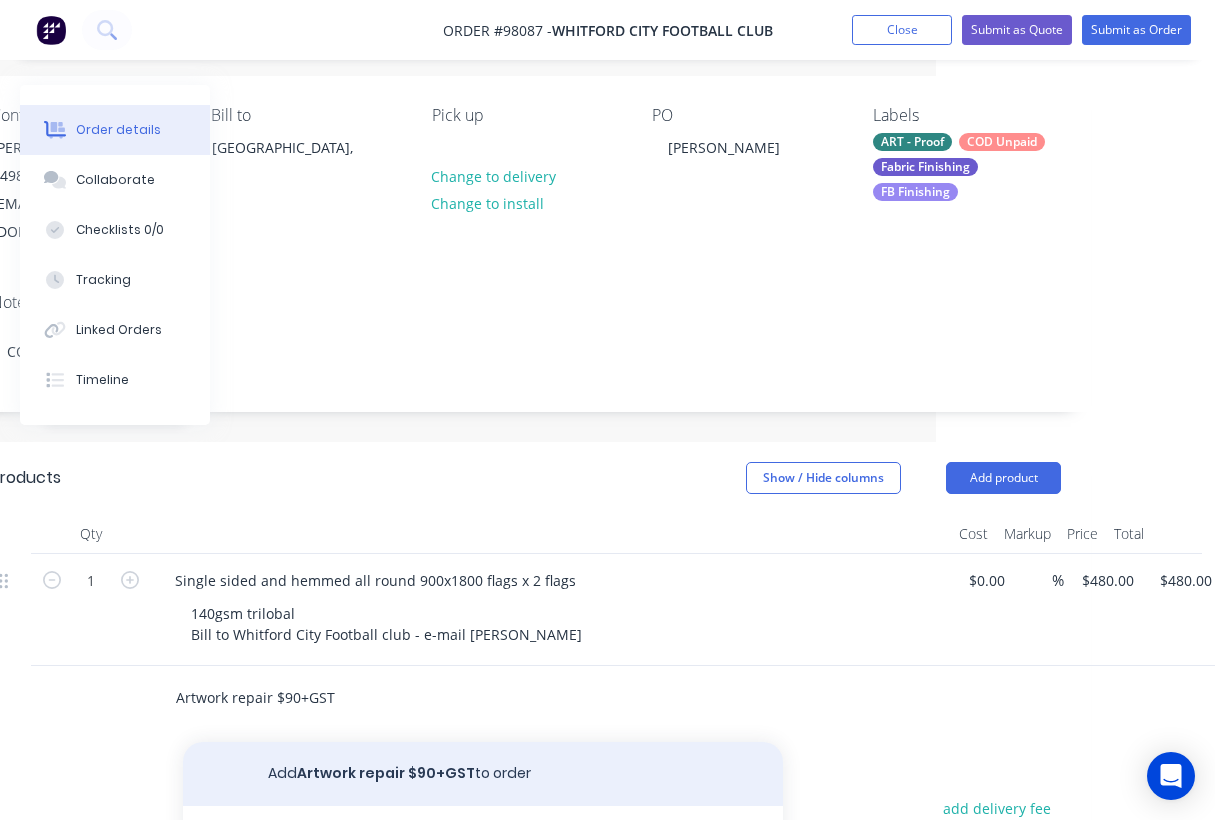 type on "Artwork repair $90+GST" 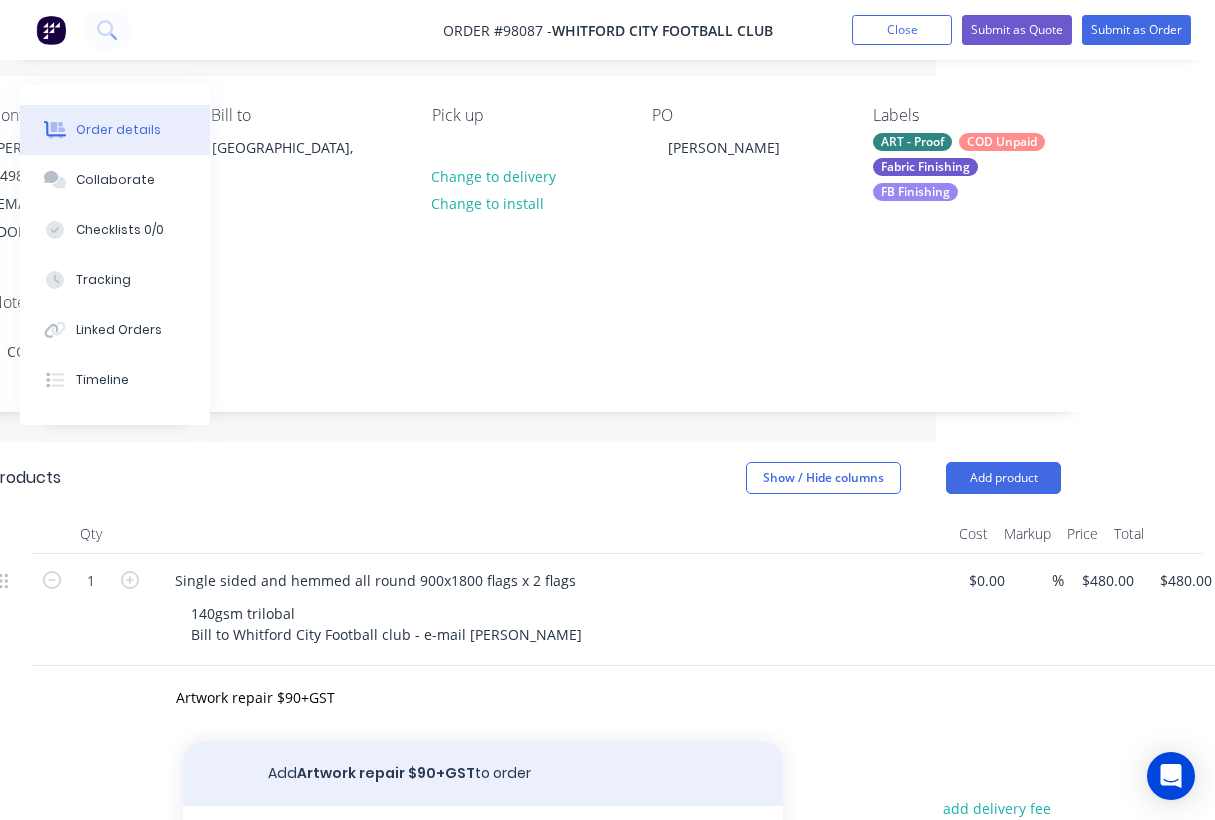 click on "Add  Artwork repair $90+GST   to order" at bounding box center [483, 774] 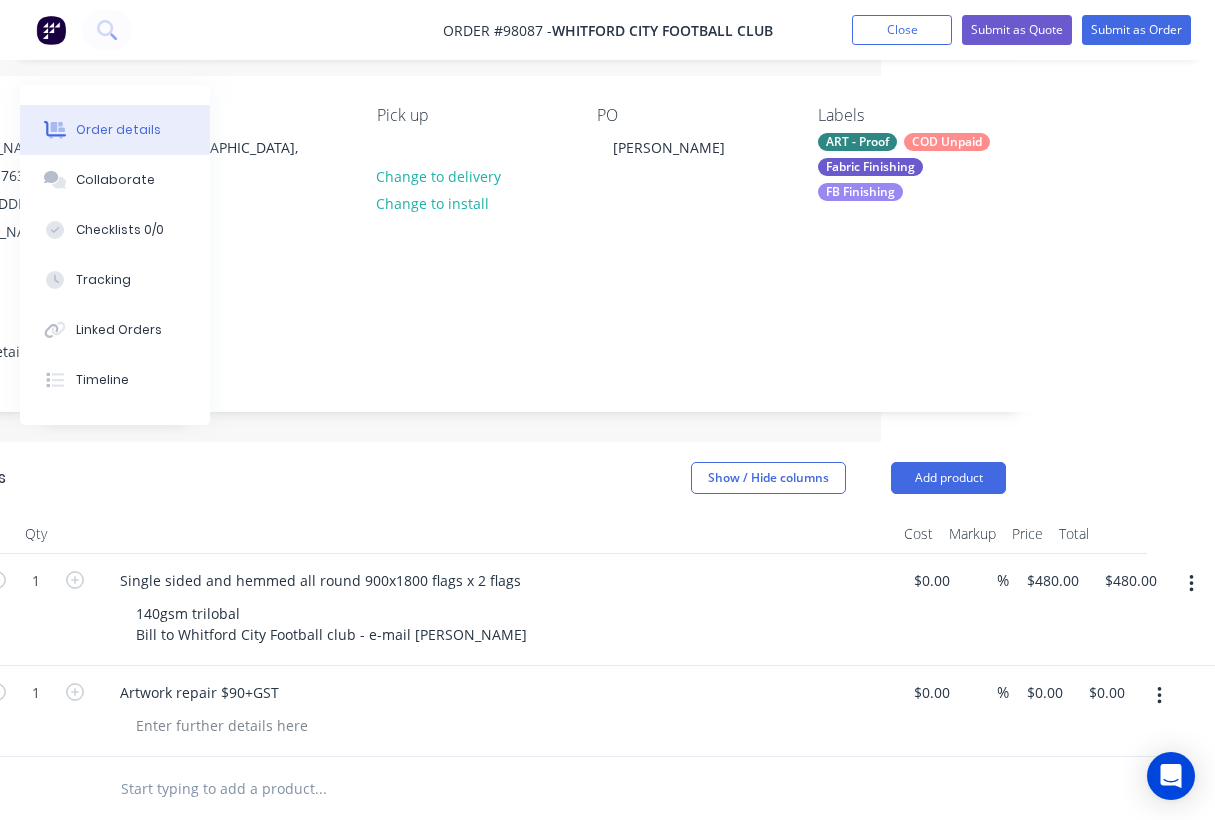 scroll, scrollTop: 146, scrollLeft: 334, axis: both 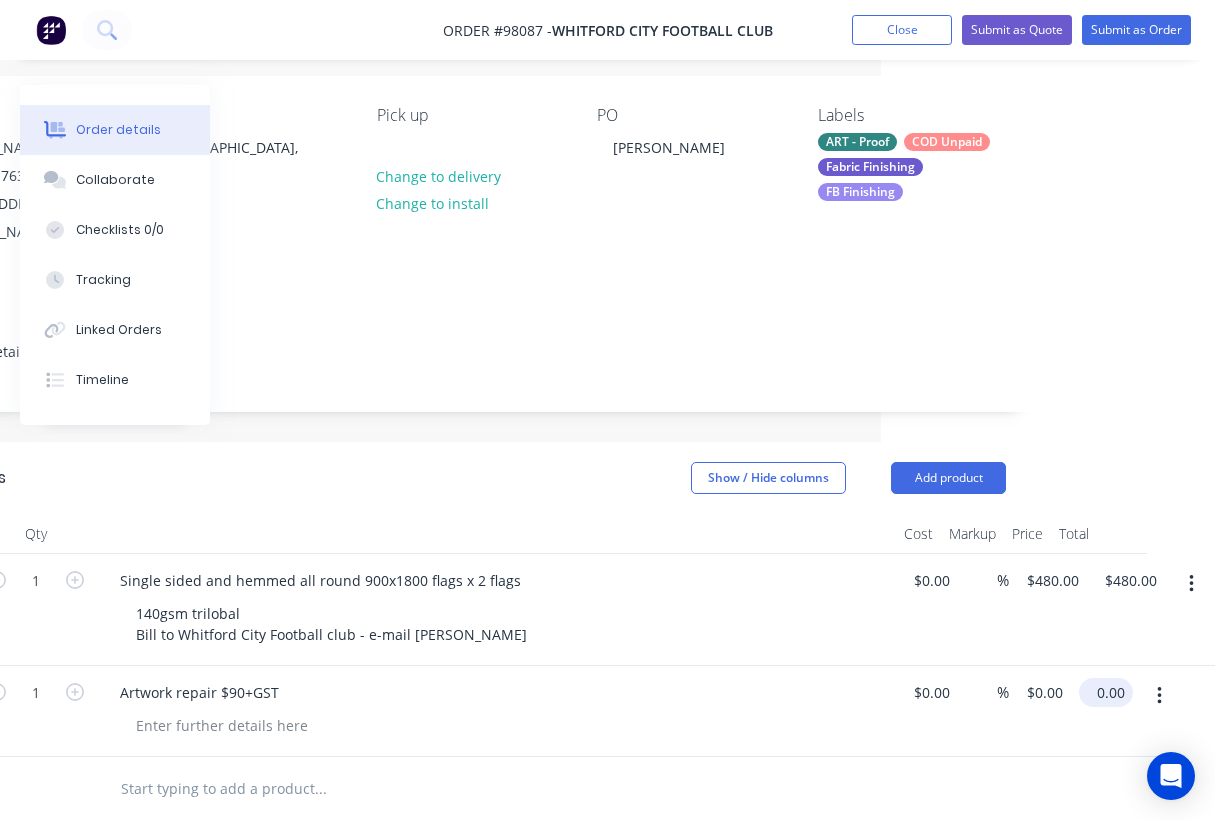 click on "0.00" at bounding box center [1110, 692] 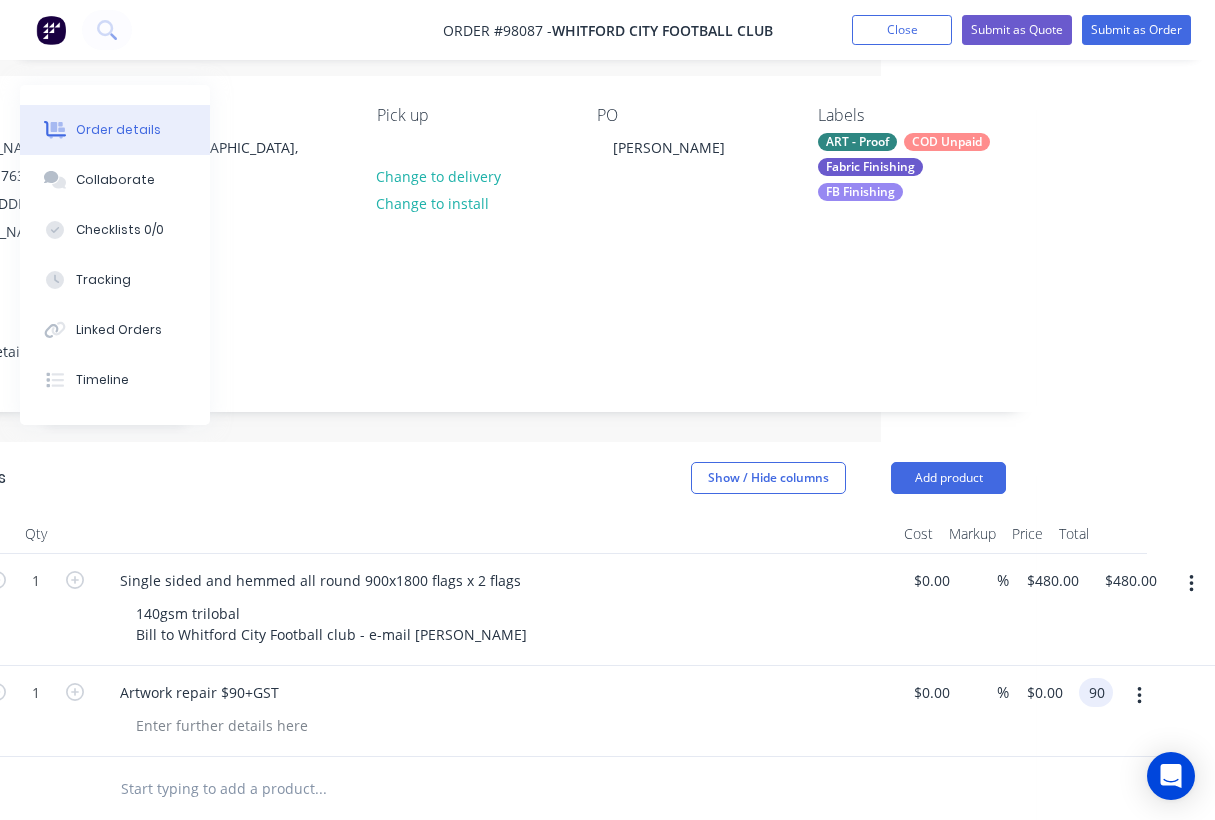 type on "$90.00" 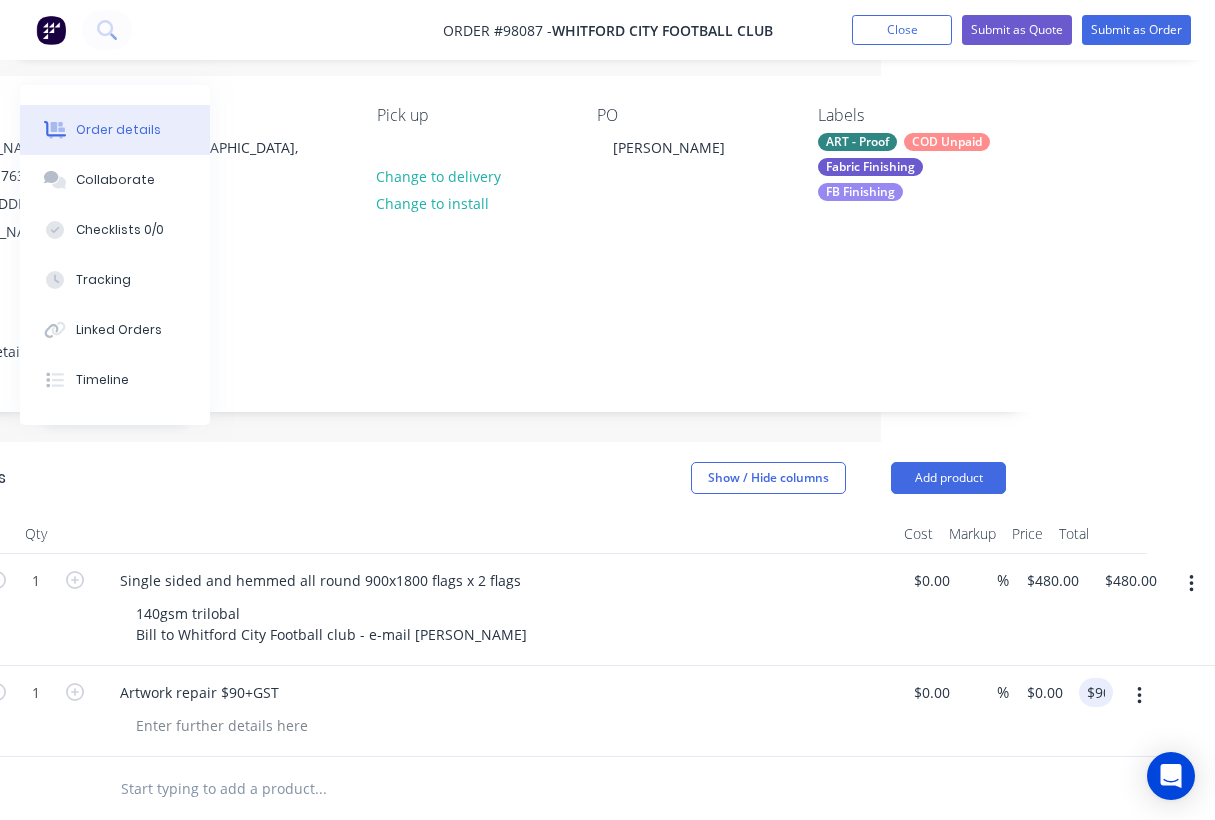 type on "$90.00" 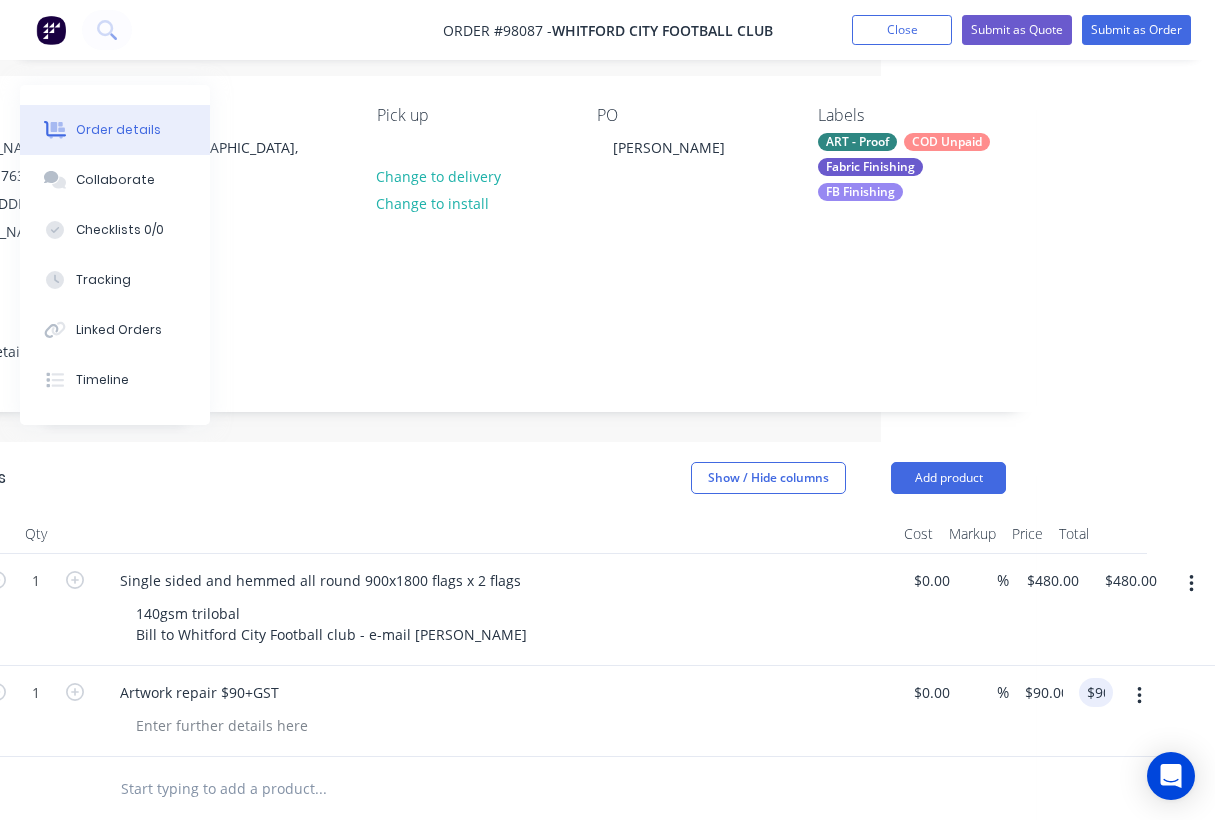click at bounding box center [404, 789] 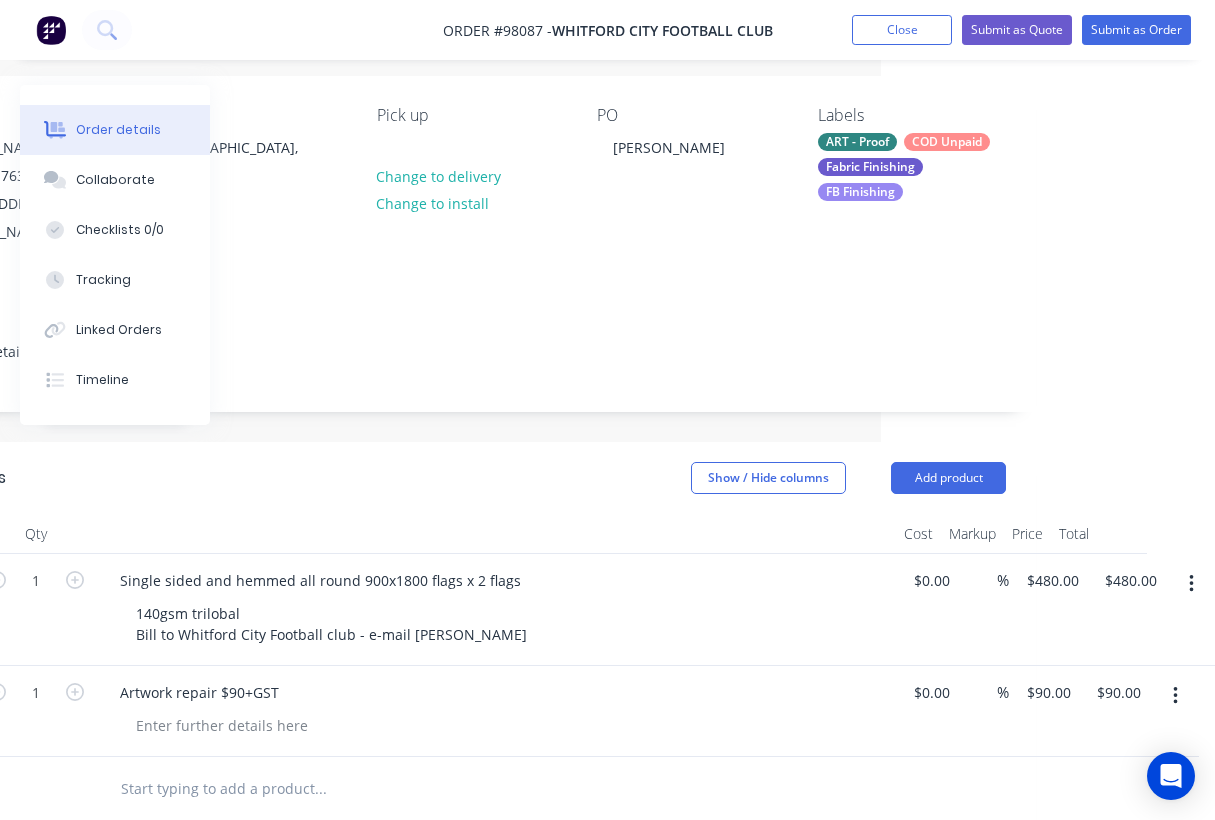scroll, scrollTop: 186, scrollLeft: 334, axis: both 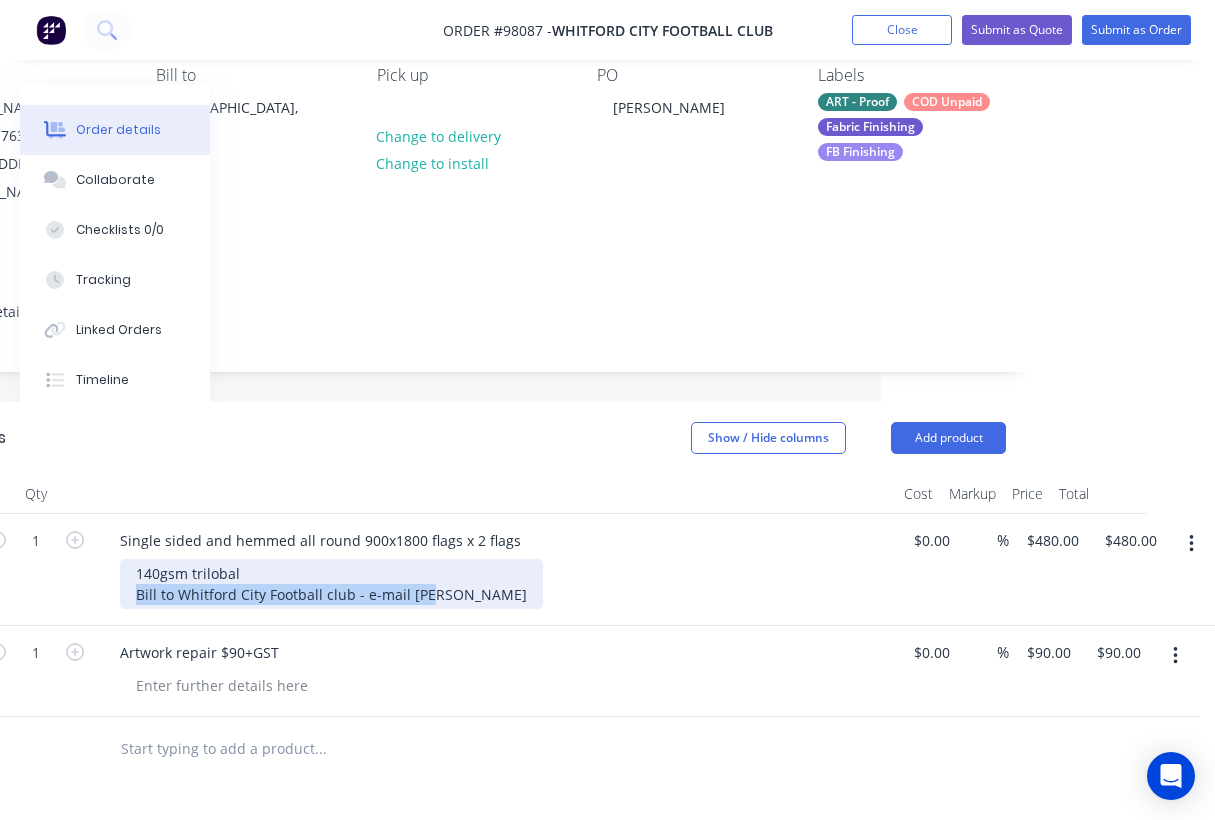 drag, startPoint x: 437, startPoint y: 570, endPoint x: 131, endPoint y: 571, distance: 306.00165 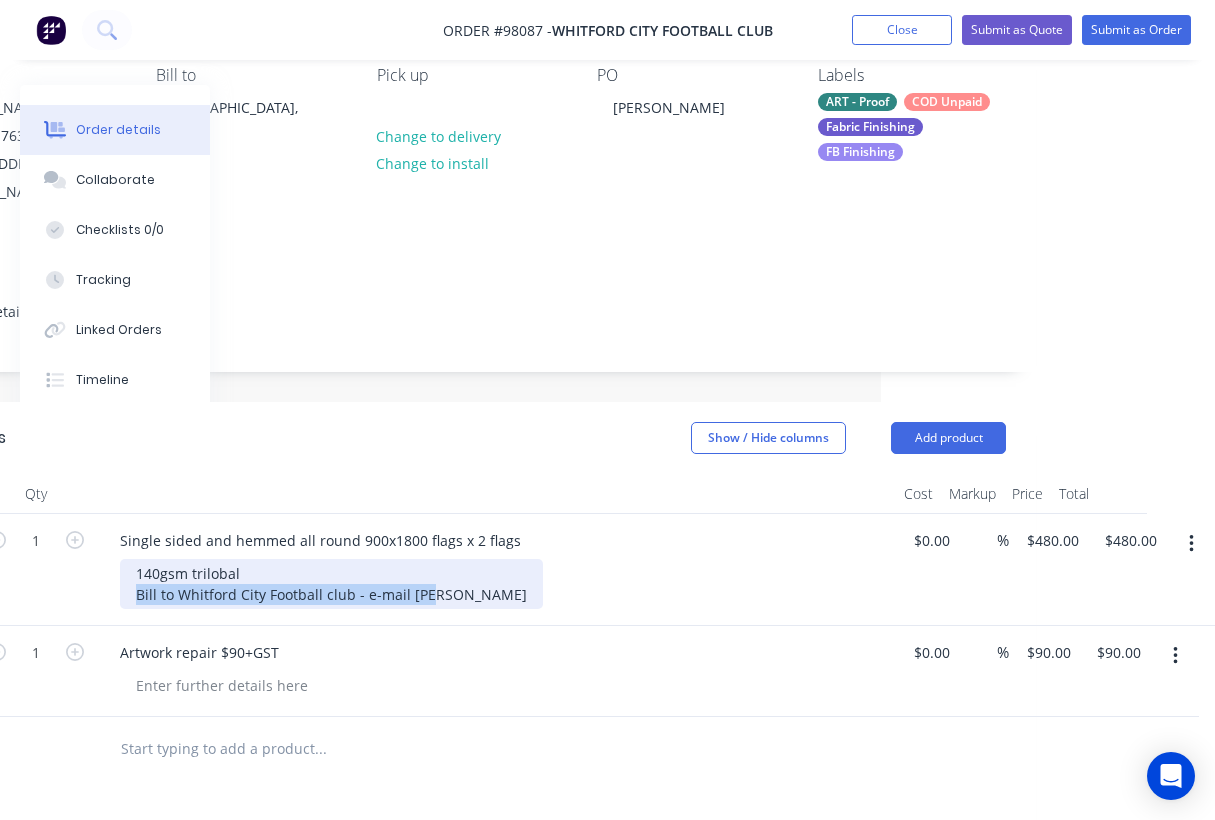 click on "140gsm trilobal
Bill to Whitford City Football club - e-mail Zoe" at bounding box center [331, 584] 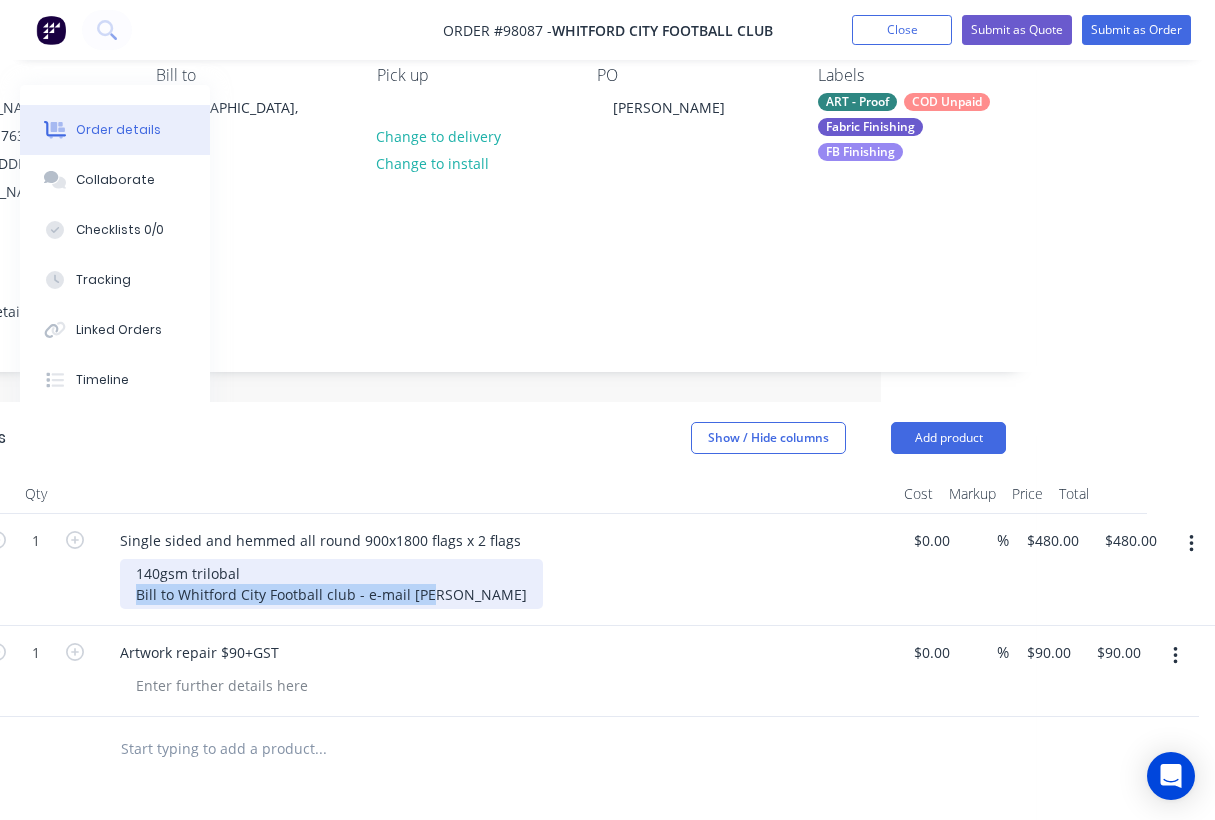 copy on "Bill to Whitford City Football club - e-mail Zoe" 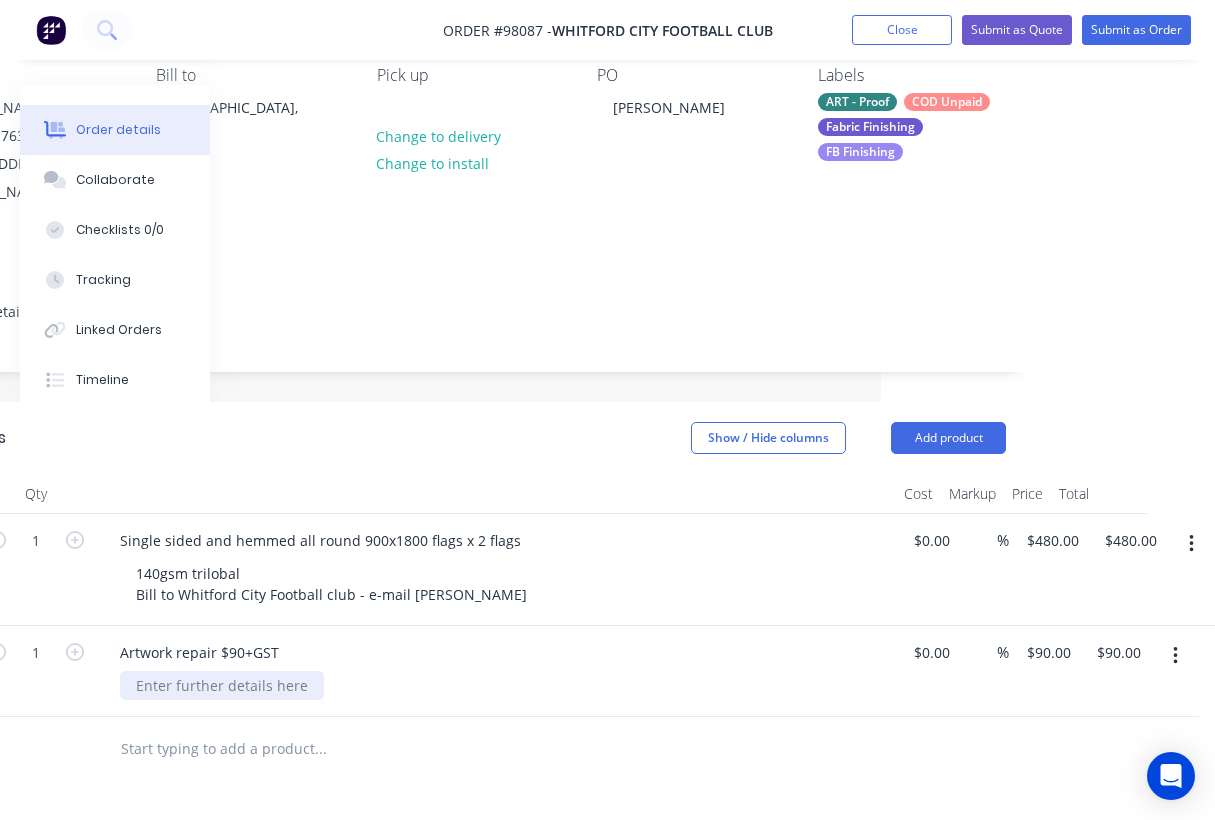 click at bounding box center (222, 685) 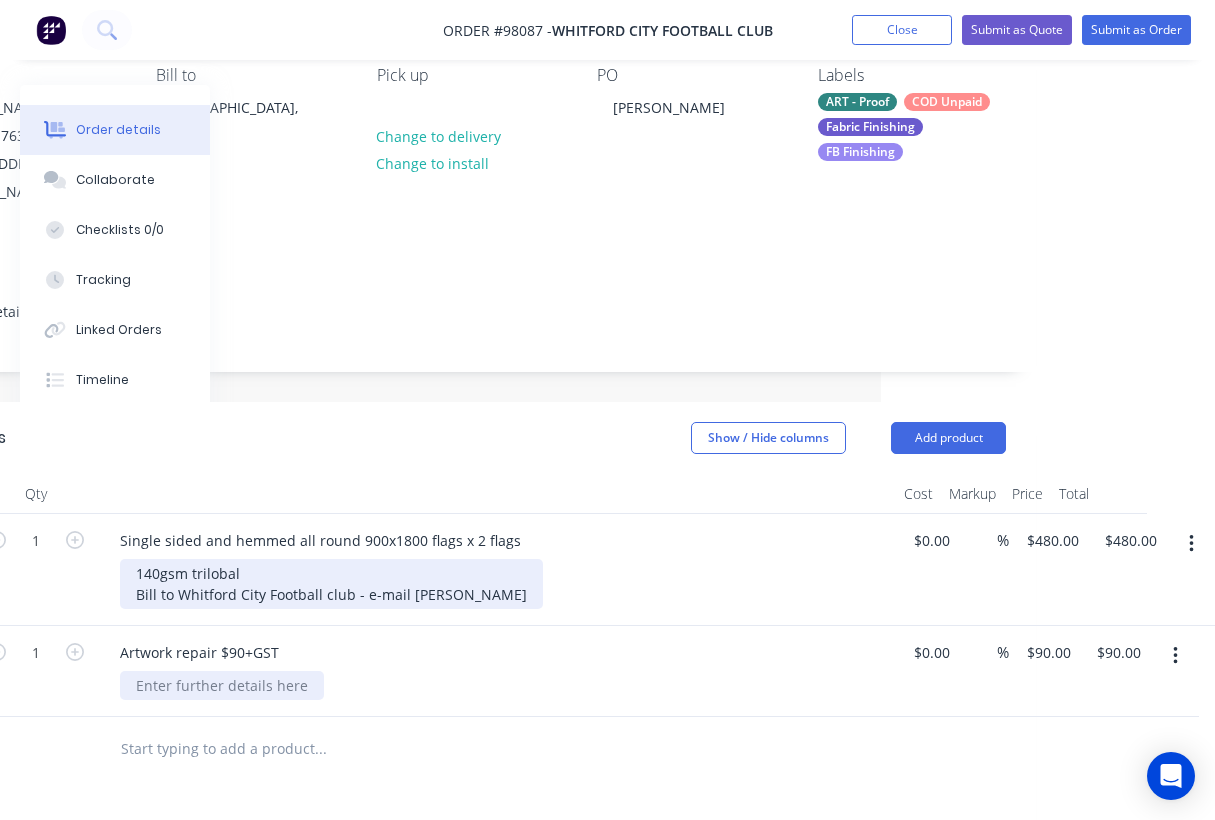 type 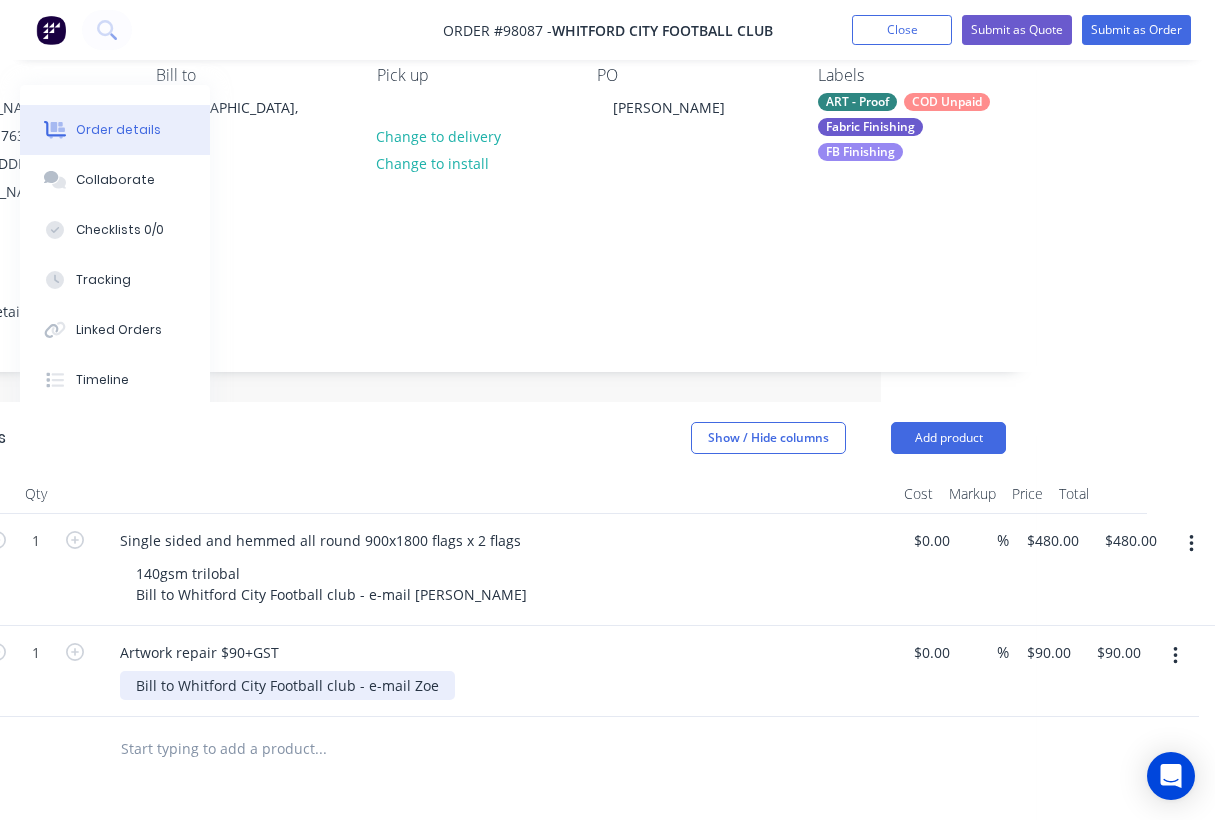 click on "Bill to Whitford City Football club - e-mail Zoe" at bounding box center [287, 685] 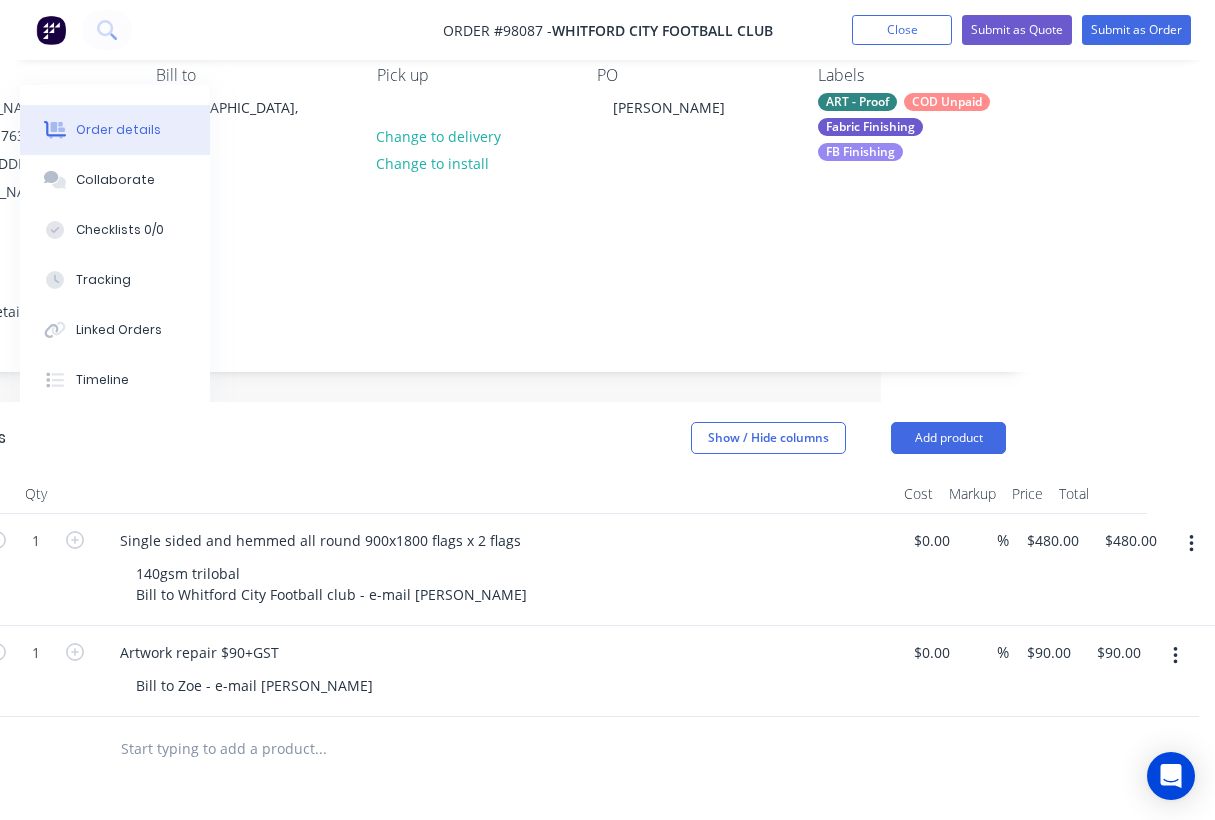 click on "140gsm trilobal
Bill to Whitford City Football club - e-mail Zoe" at bounding box center [504, 584] 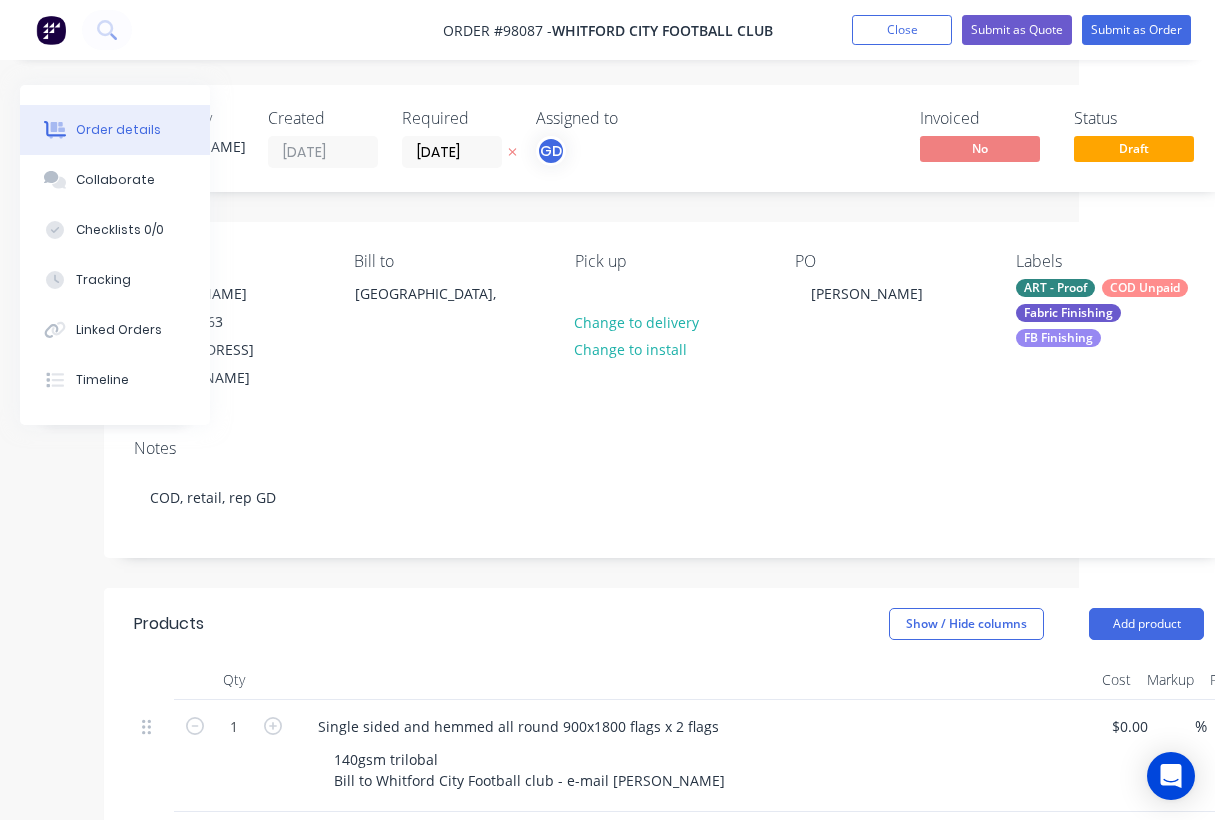 scroll, scrollTop: 0, scrollLeft: 0, axis: both 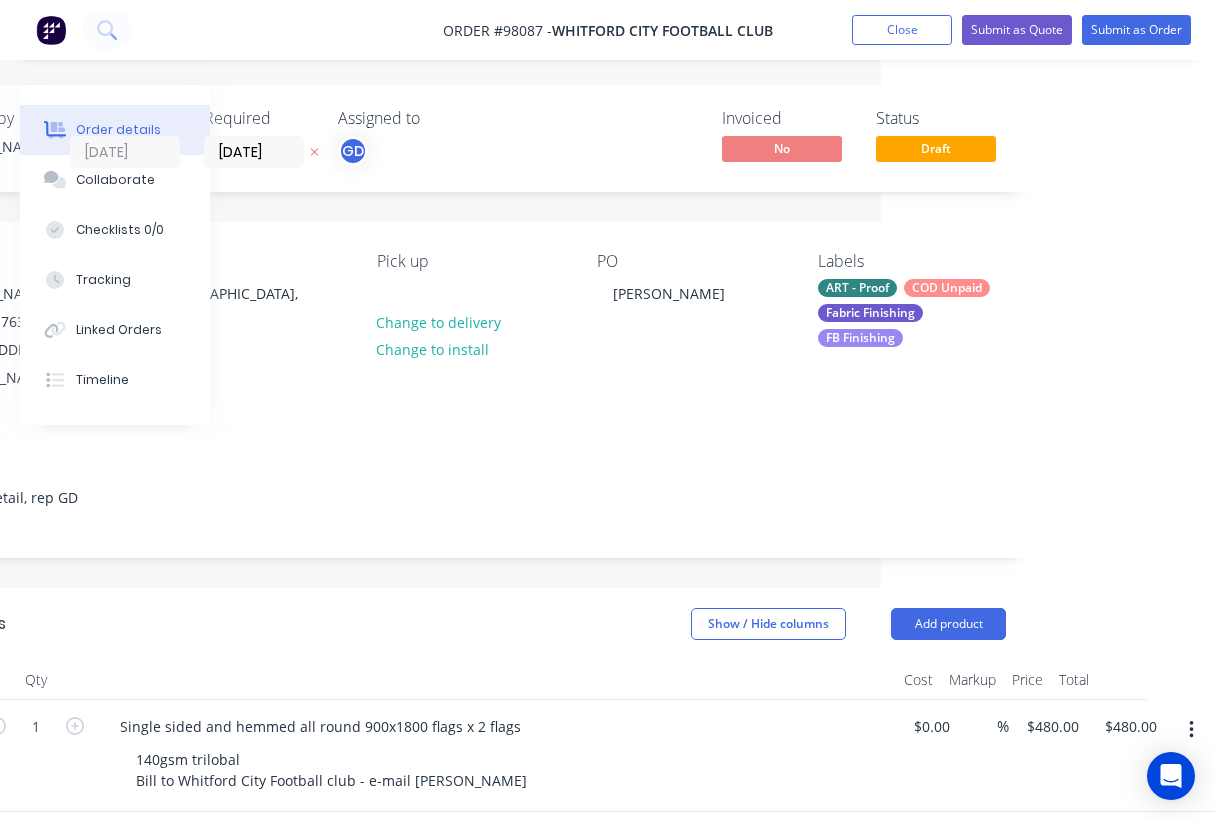 click on "COD Unpaid" at bounding box center [947, 288] 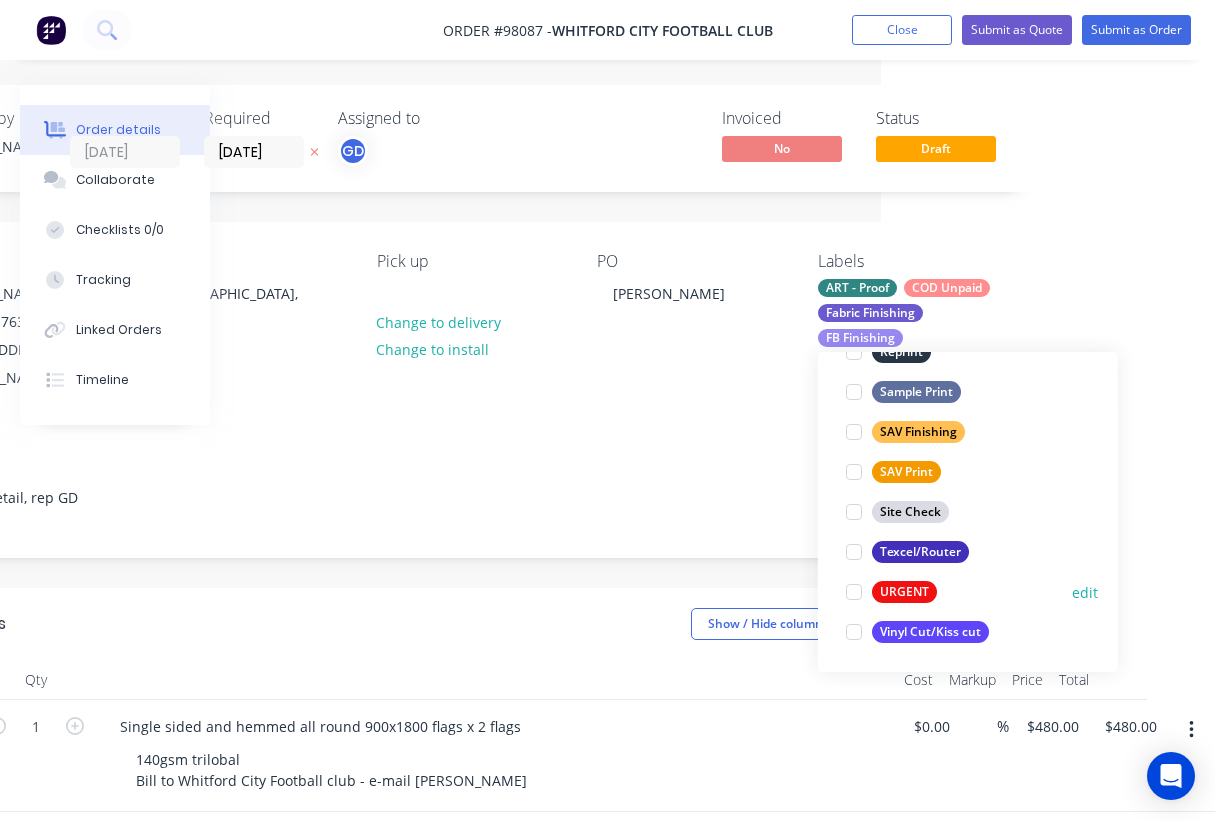 scroll, scrollTop: 960, scrollLeft: 0, axis: vertical 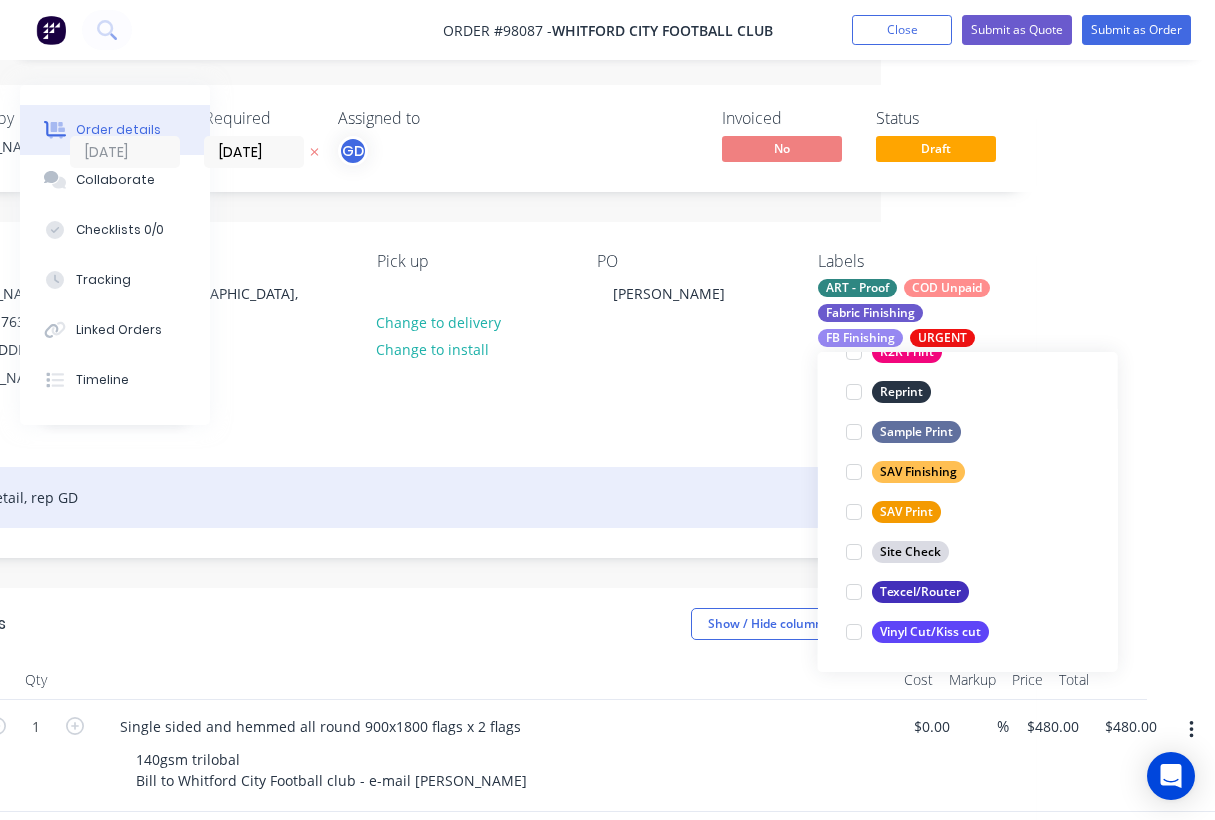 click on "COD, retail, rep GD" at bounding box center [471, 497] 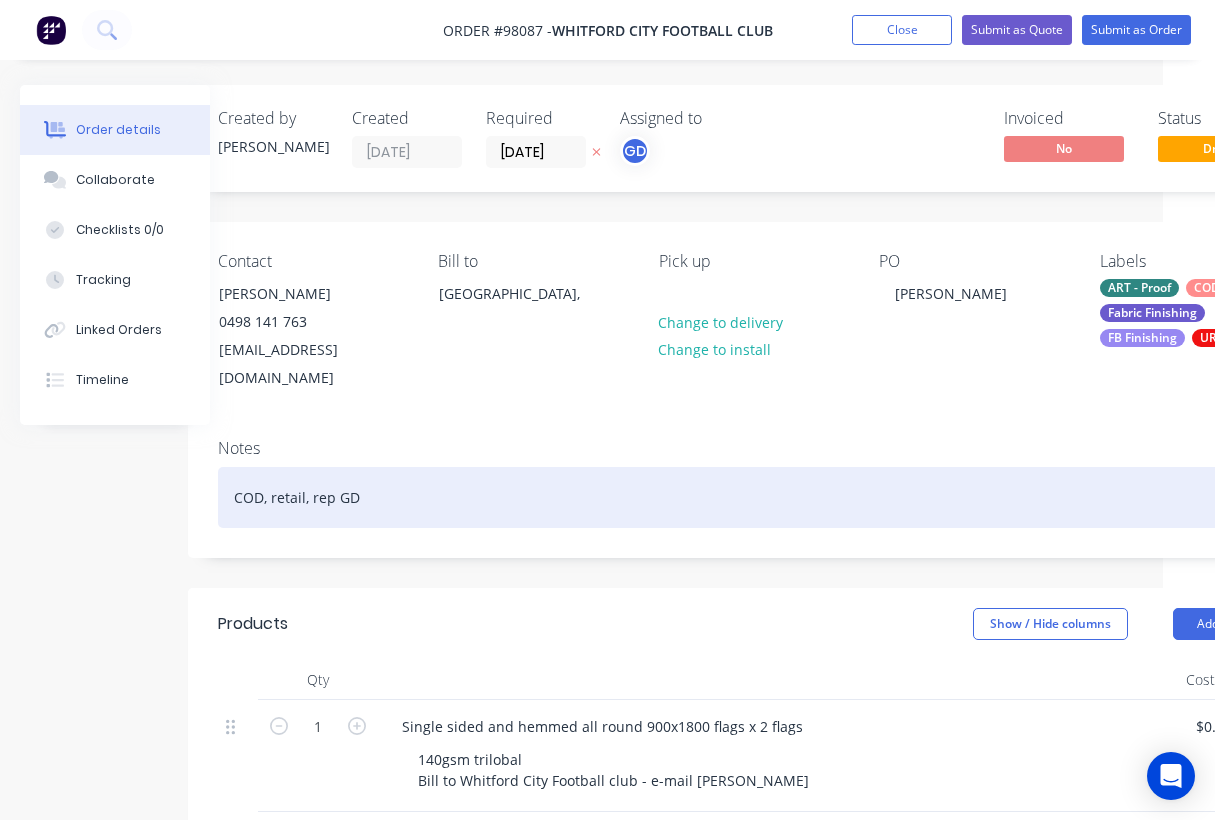 scroll, scrollTop: 0, scrollLeft: 0, axis: both 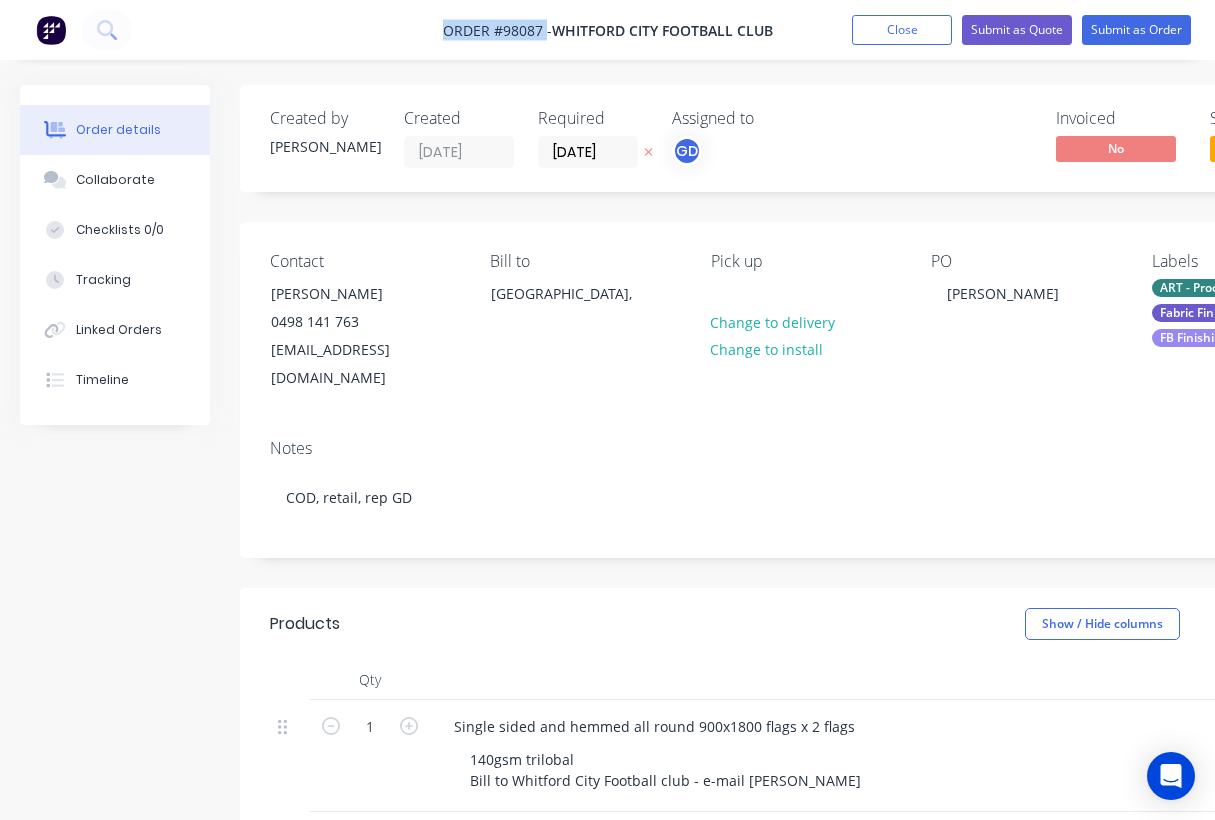 drag, startPoint x: 432, startPoint y: 26, endPoint x: 544, endPoint y: 27, distance: 112.00446 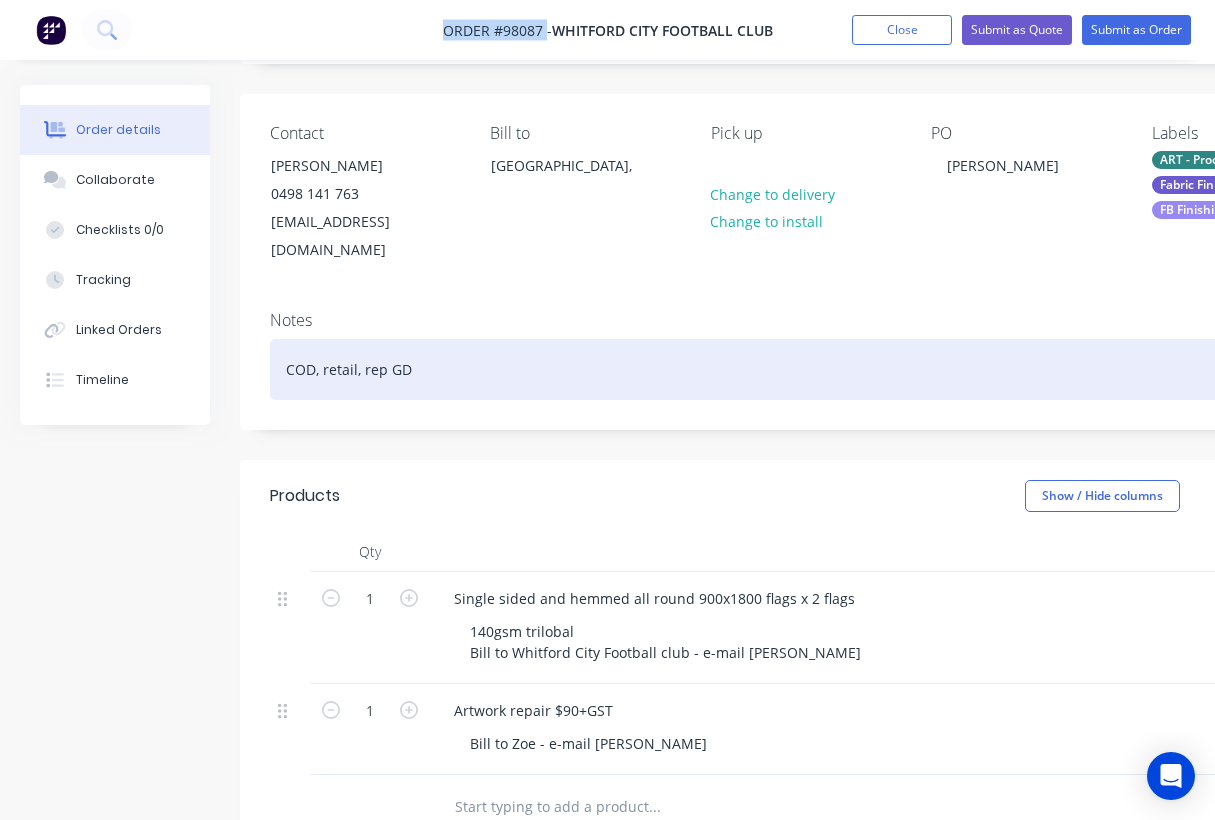 scroll, scrollTop: 134, scrollLeft: 0, axis: vertical 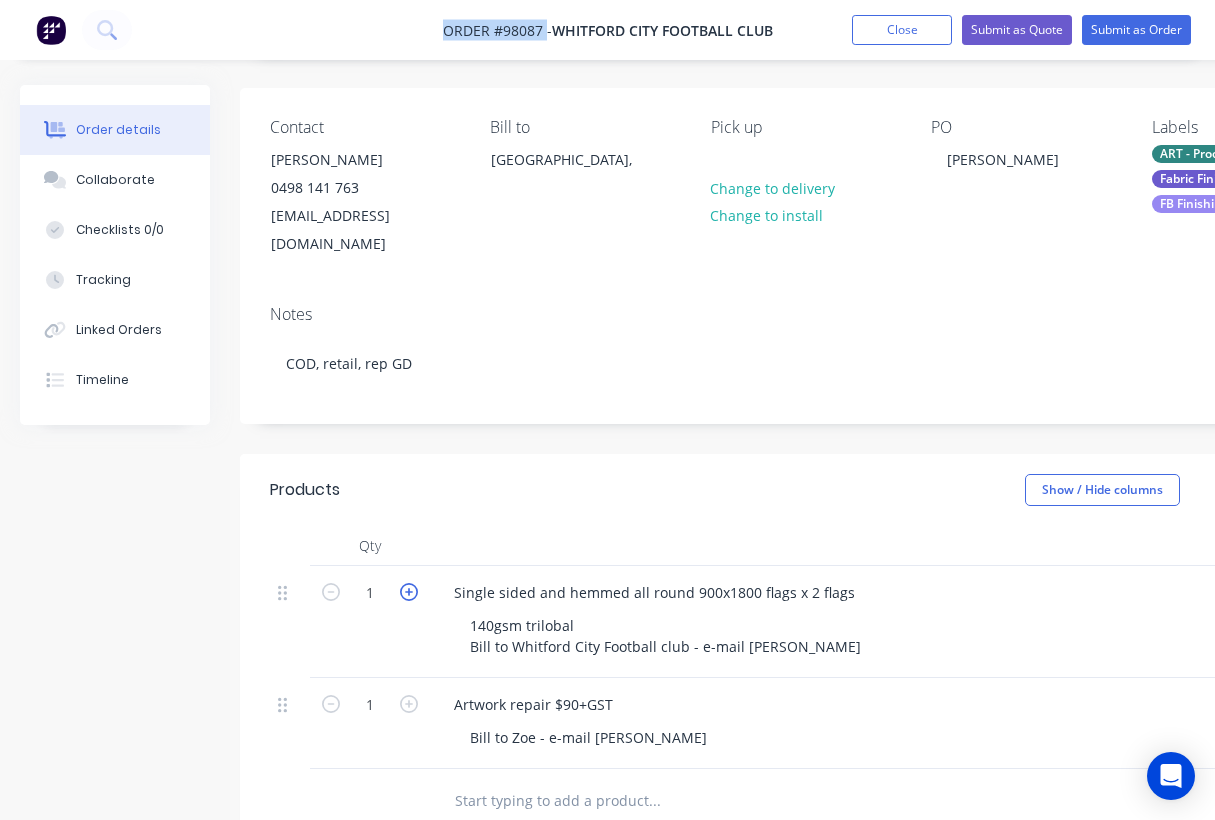 click 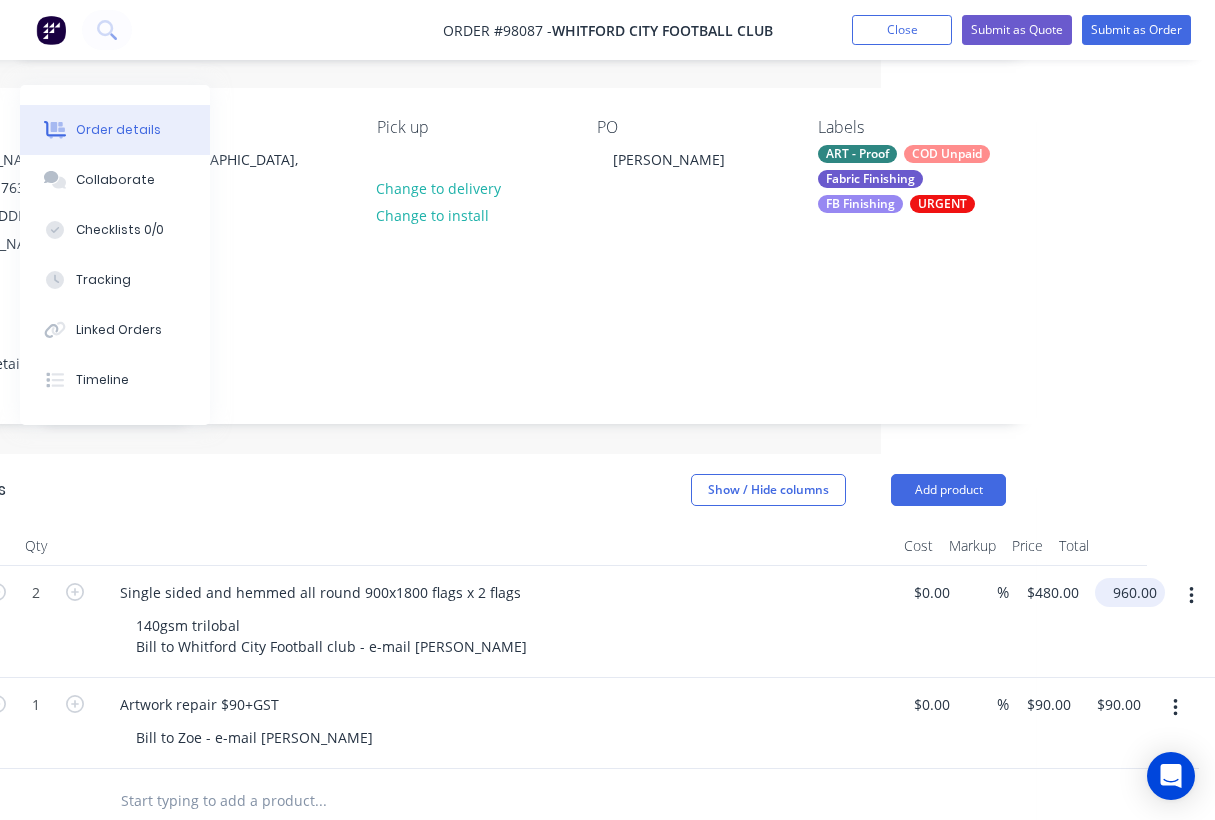 click on "960.00" at bounding box center [1134, 592] 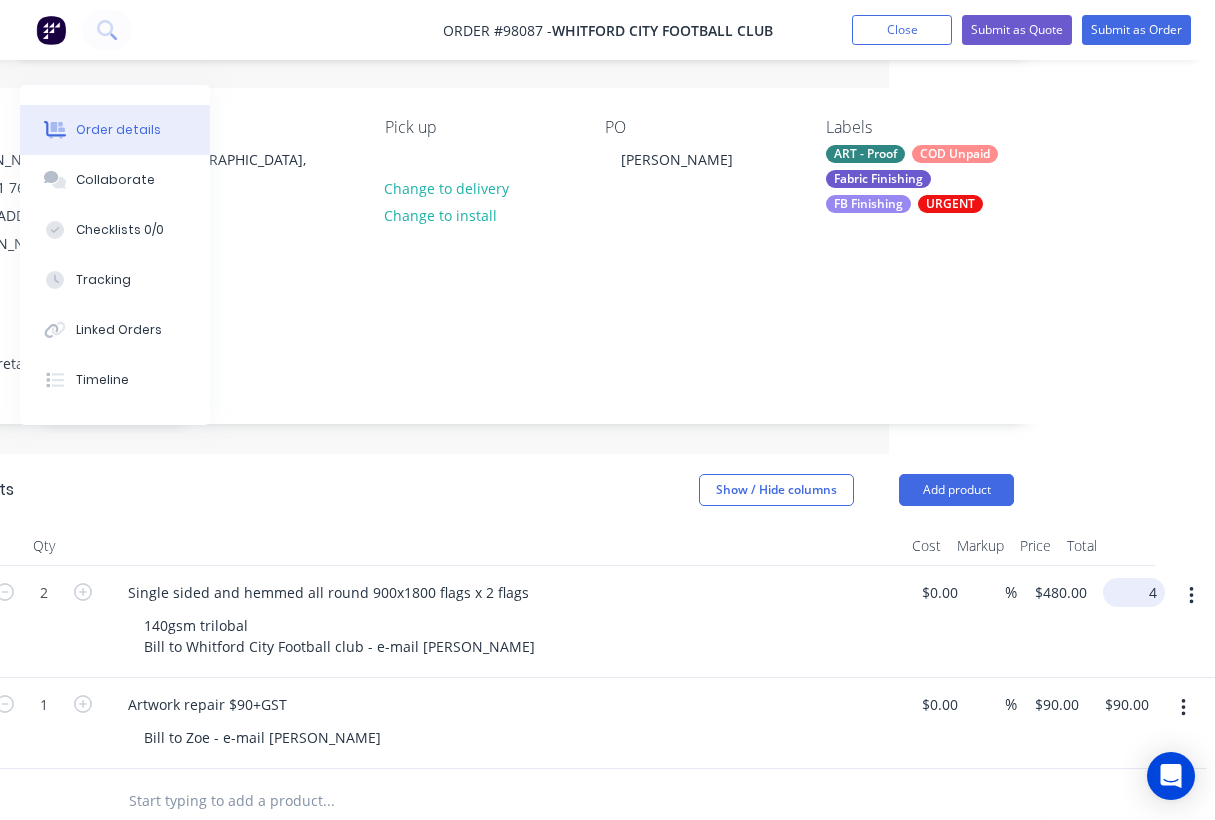 scroll, scrollTop: 134, scrollLeft: 318, axis: both 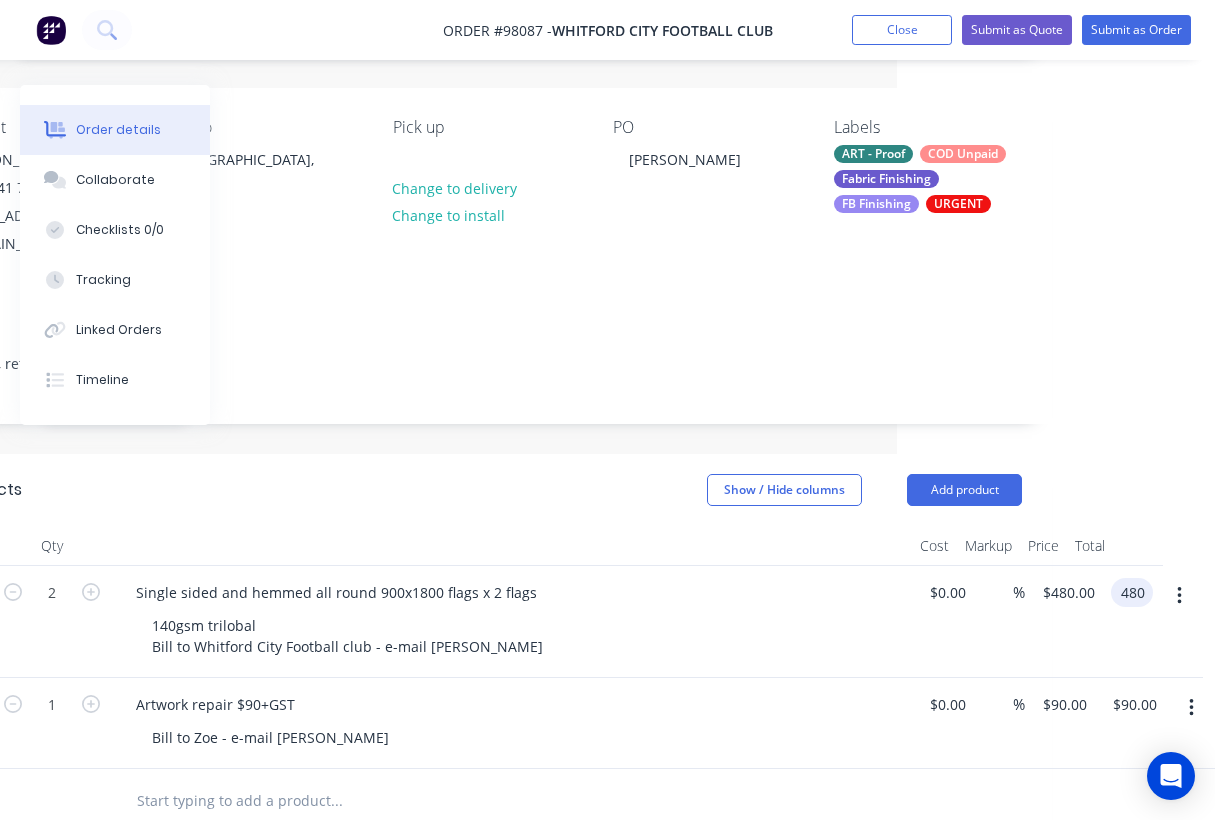type on "480" 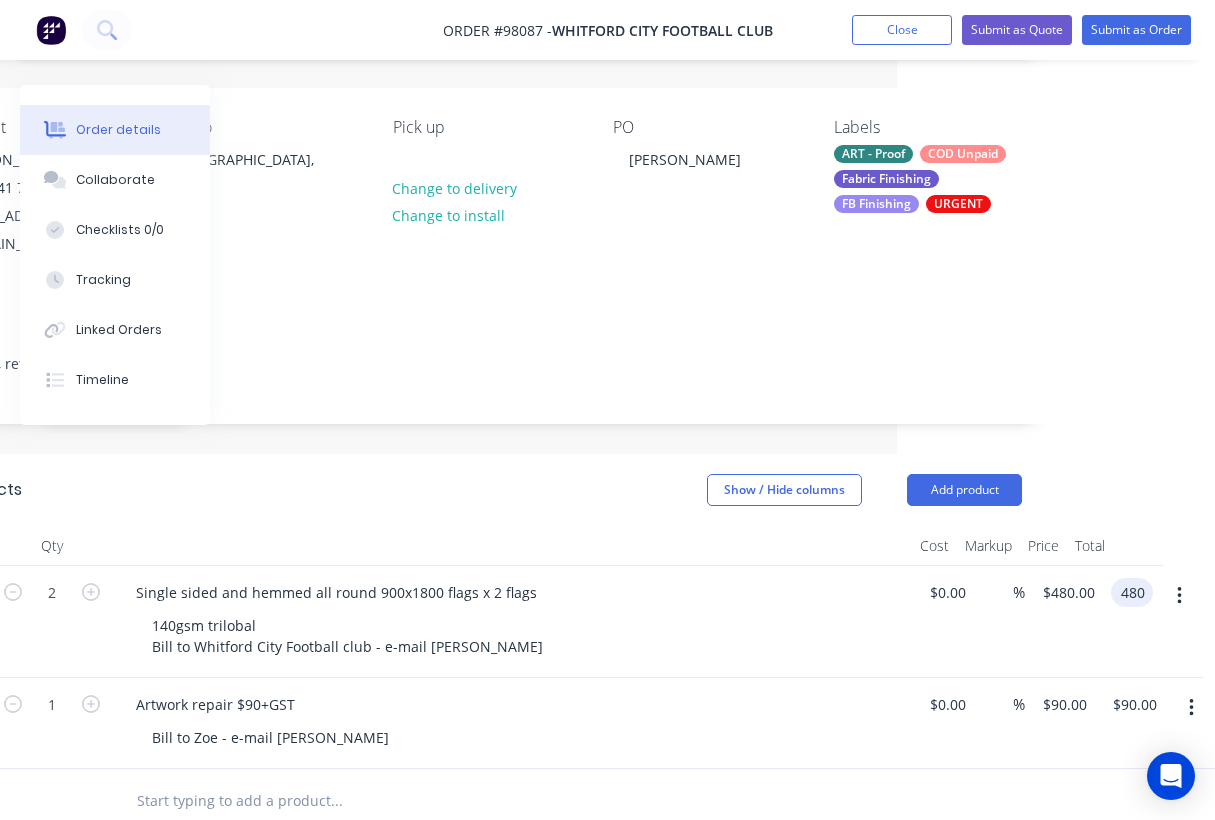 type on "$240.00" 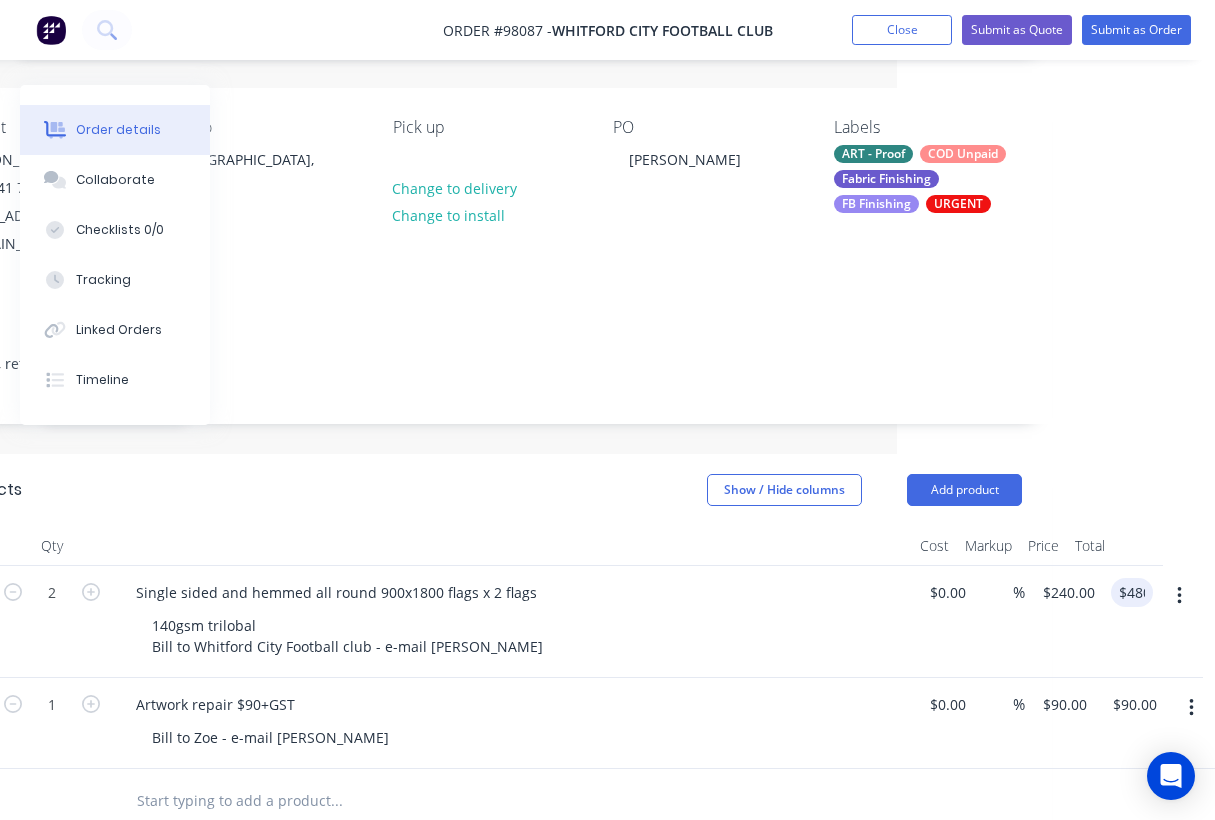 click on "140gsm trilobal
Bill to Whitford City Football club - e-mail Zoe" at bounding box center [520, 636] 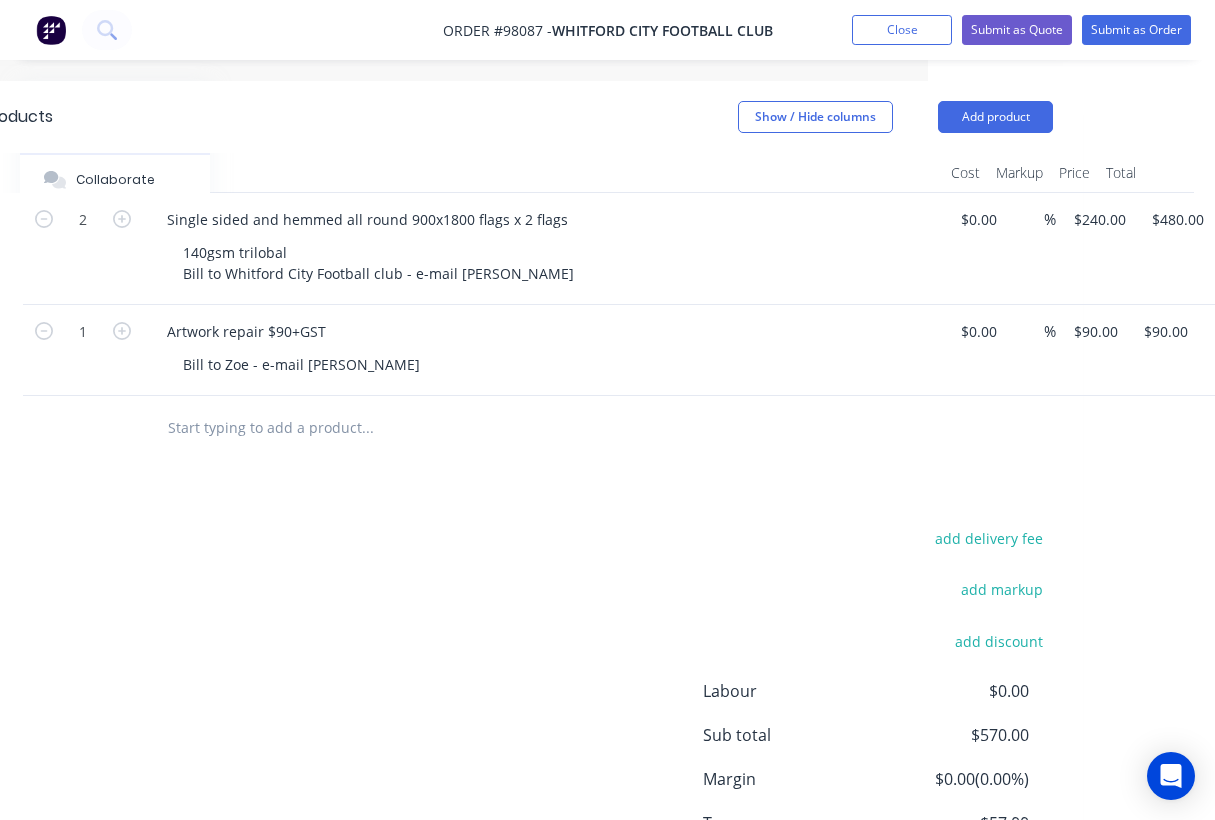 scroll, scrollTop: 0, scrollLeft: 287, axis: horizontal 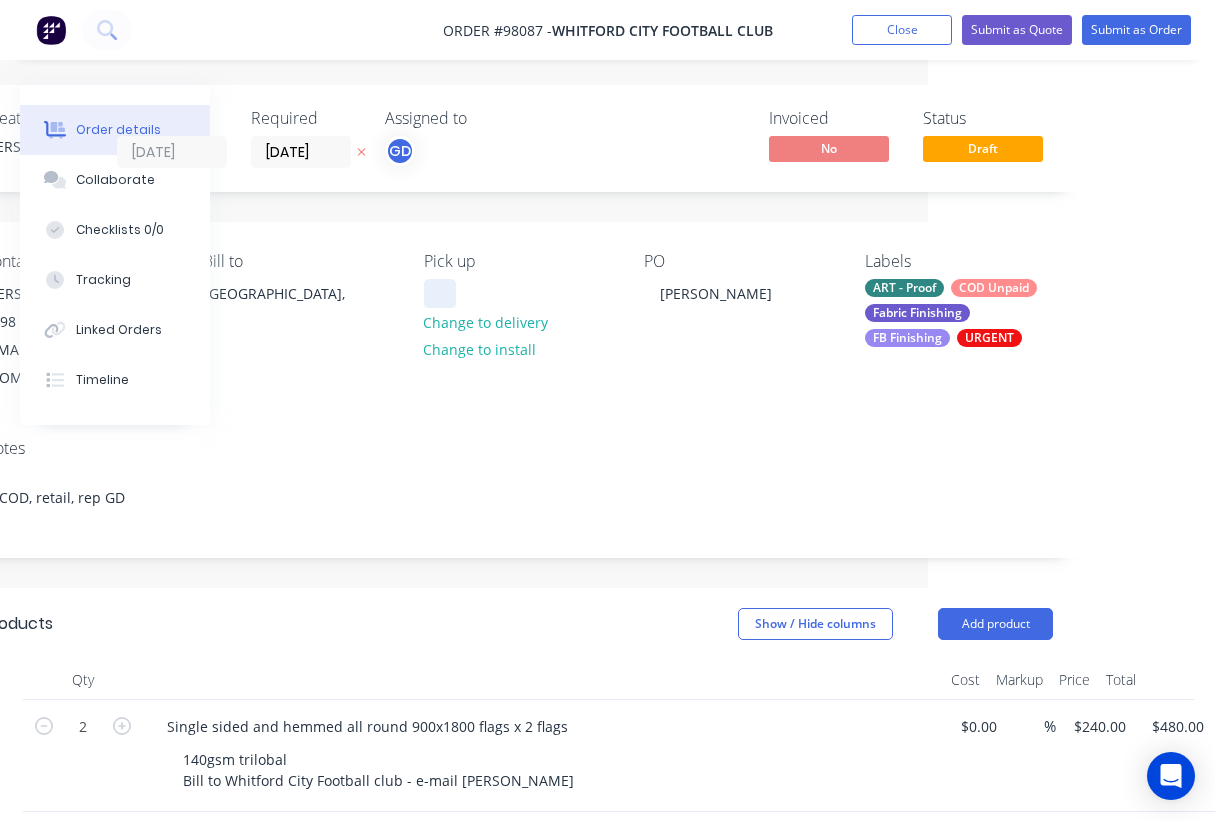 click at bounding box center [440, 293] 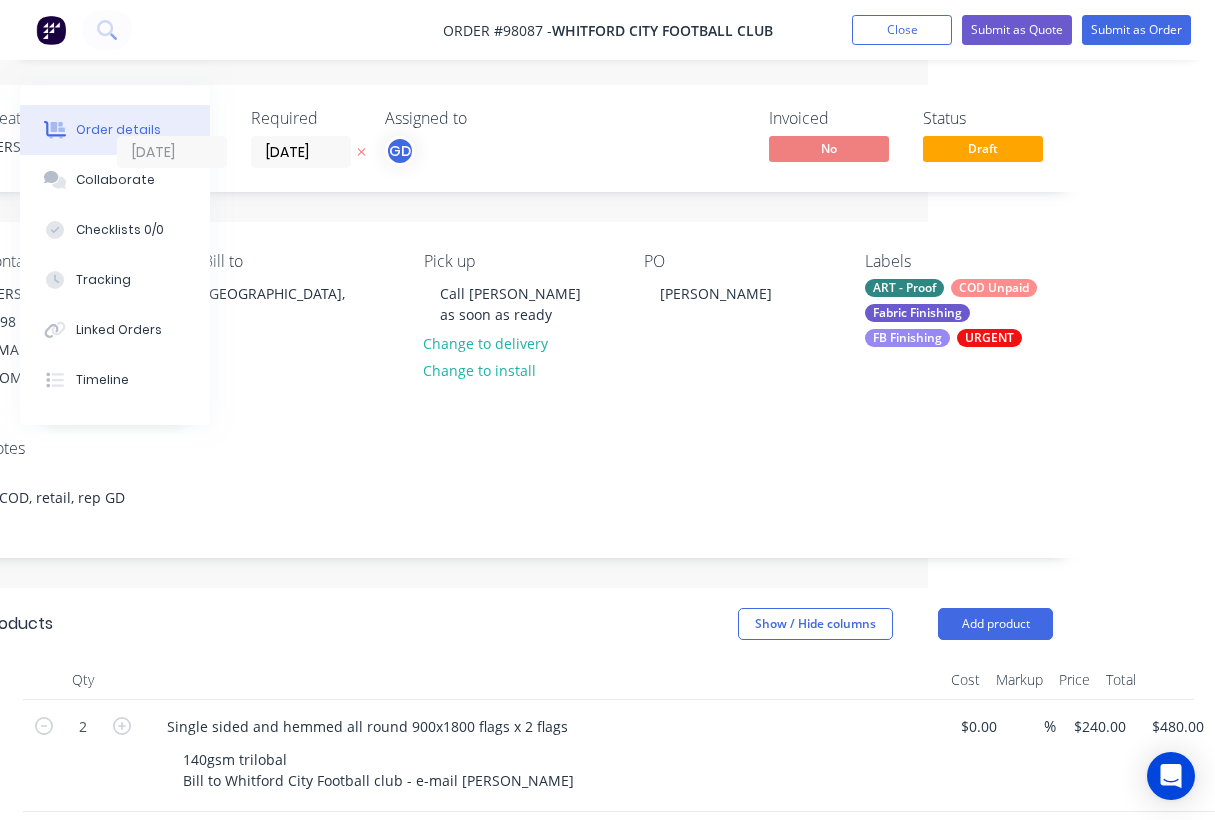 click on "Contact Zoe 0498 141 763 zoz4broom@aol.com Bill to   Australia,  Pick up Call Zoe as soon as ready Change to delivery Change to install PO Zoe Labels ART - Proof COD Unpaid Fabric Finishing FB Finishing URGENT" at bounding box center [518, 322] 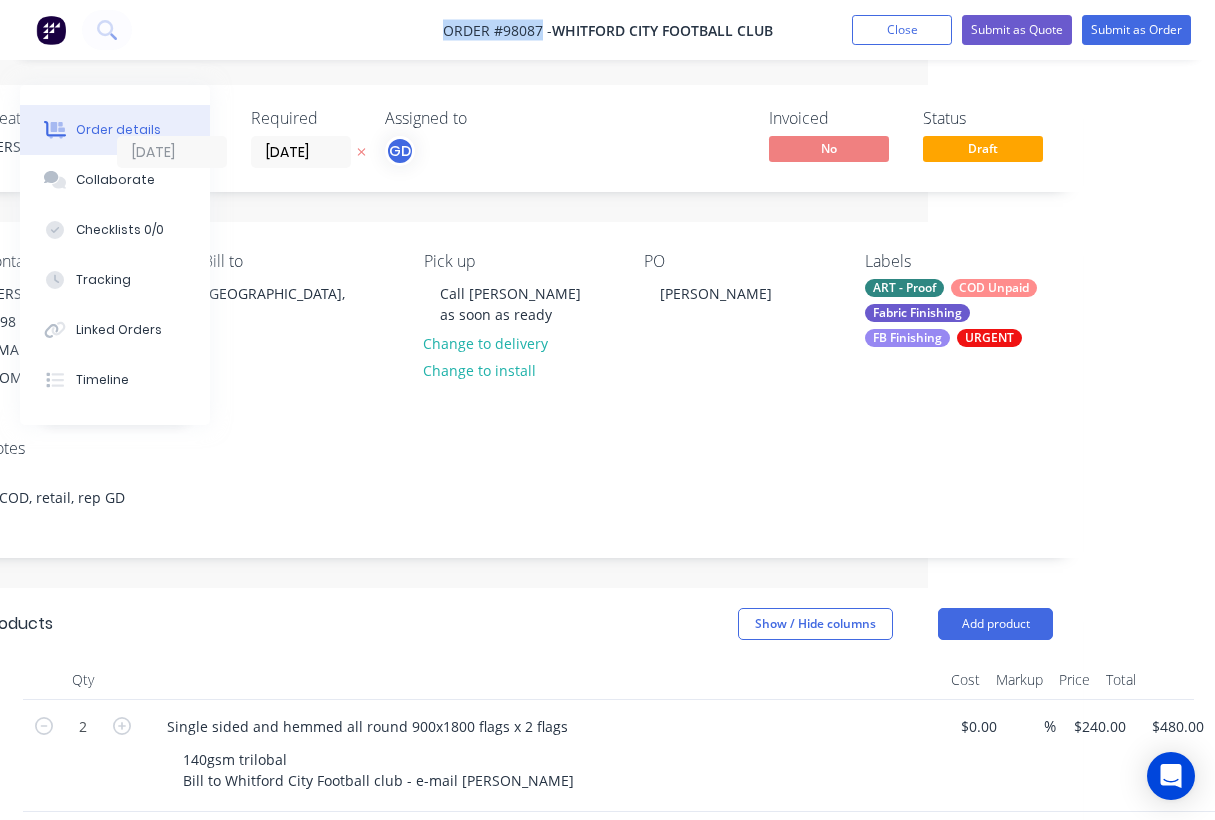 drag, startPoint x: 434, startPoint y: 19, endPoint x: 541, endPoint y: 24, distance: 107.11676 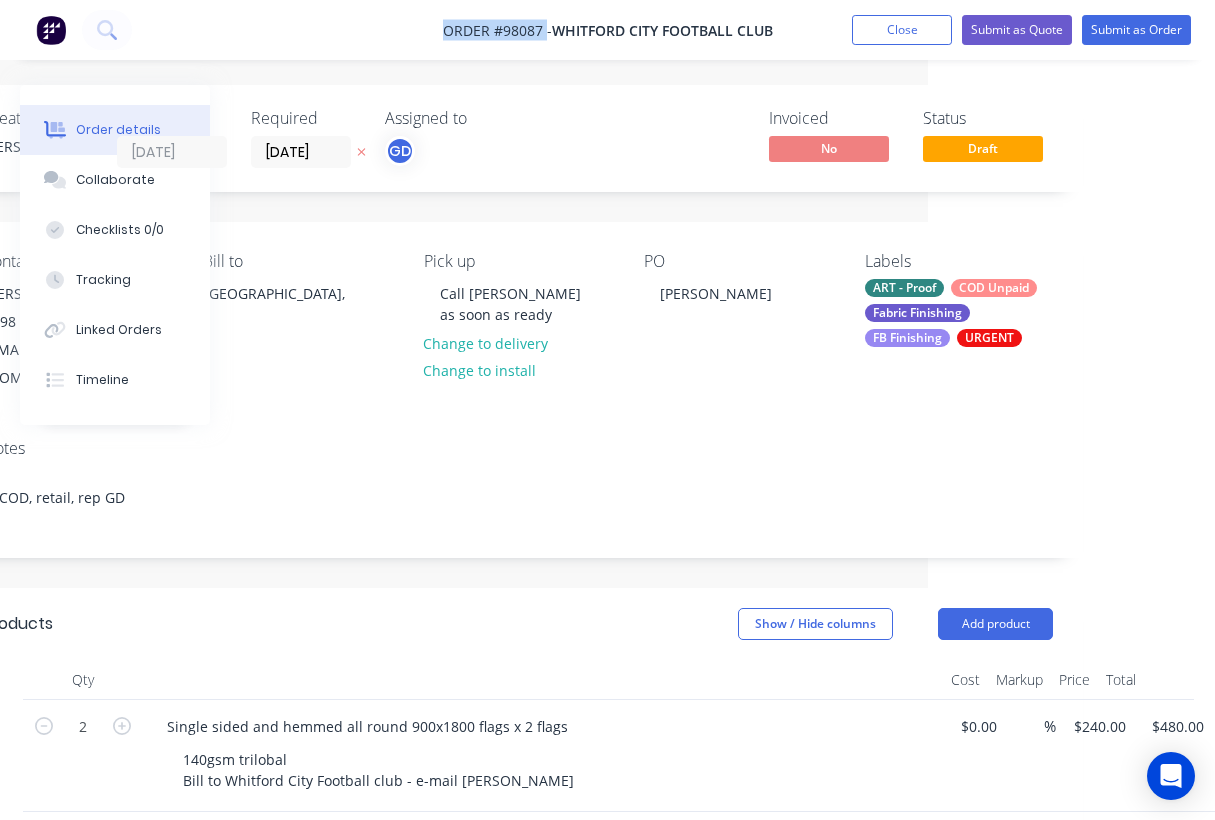 drag, startPoint x: 434, startPoint y: 37, endPoint x: 543, endPoint y: 27, distance: 109.457756 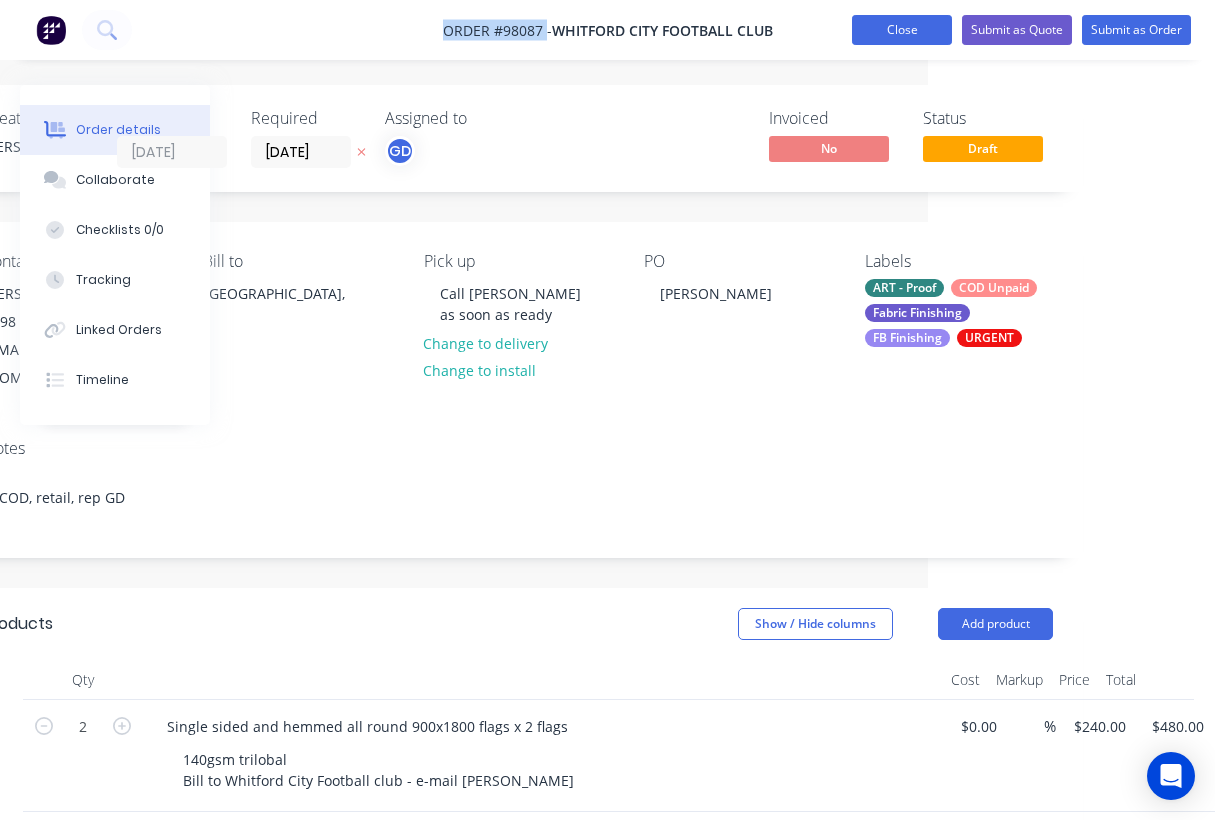 click on "Close" at bounding box center [902, 30] 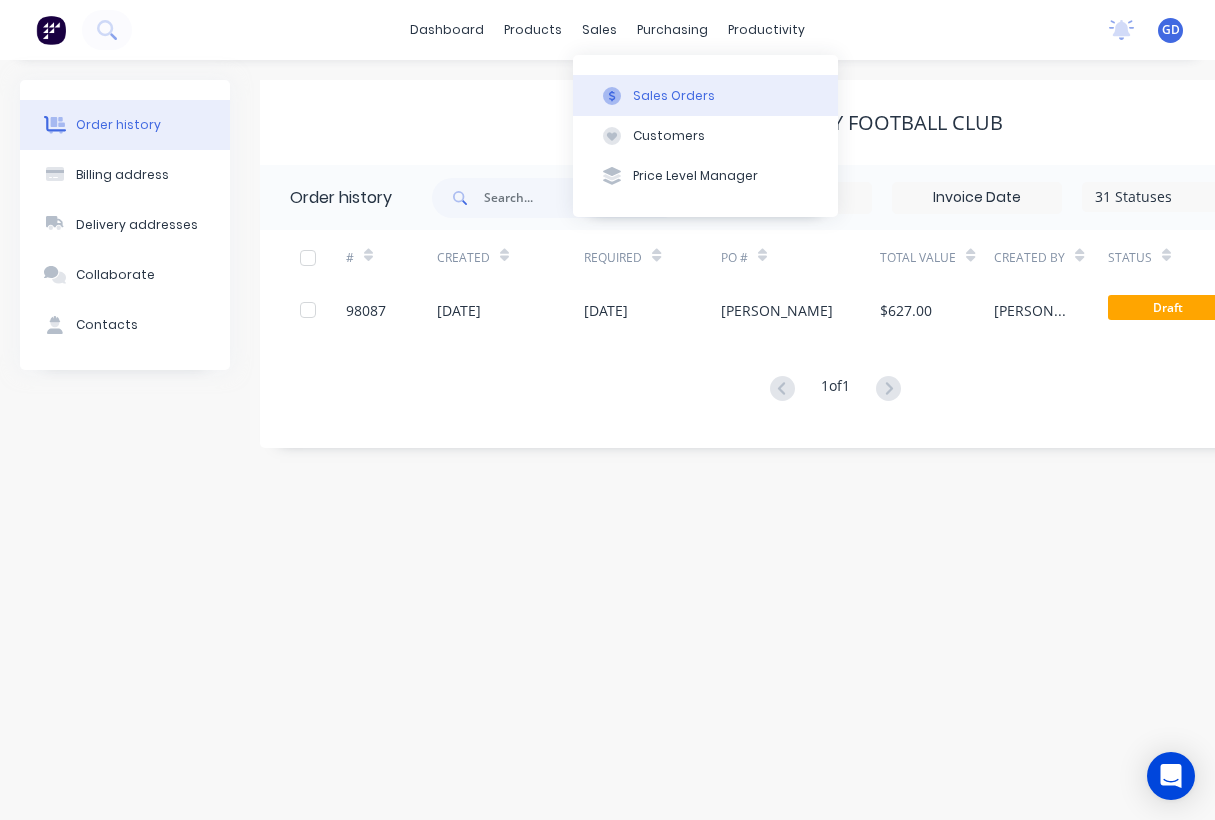 click on "Sales Orders" at bounding box center [674, 96] 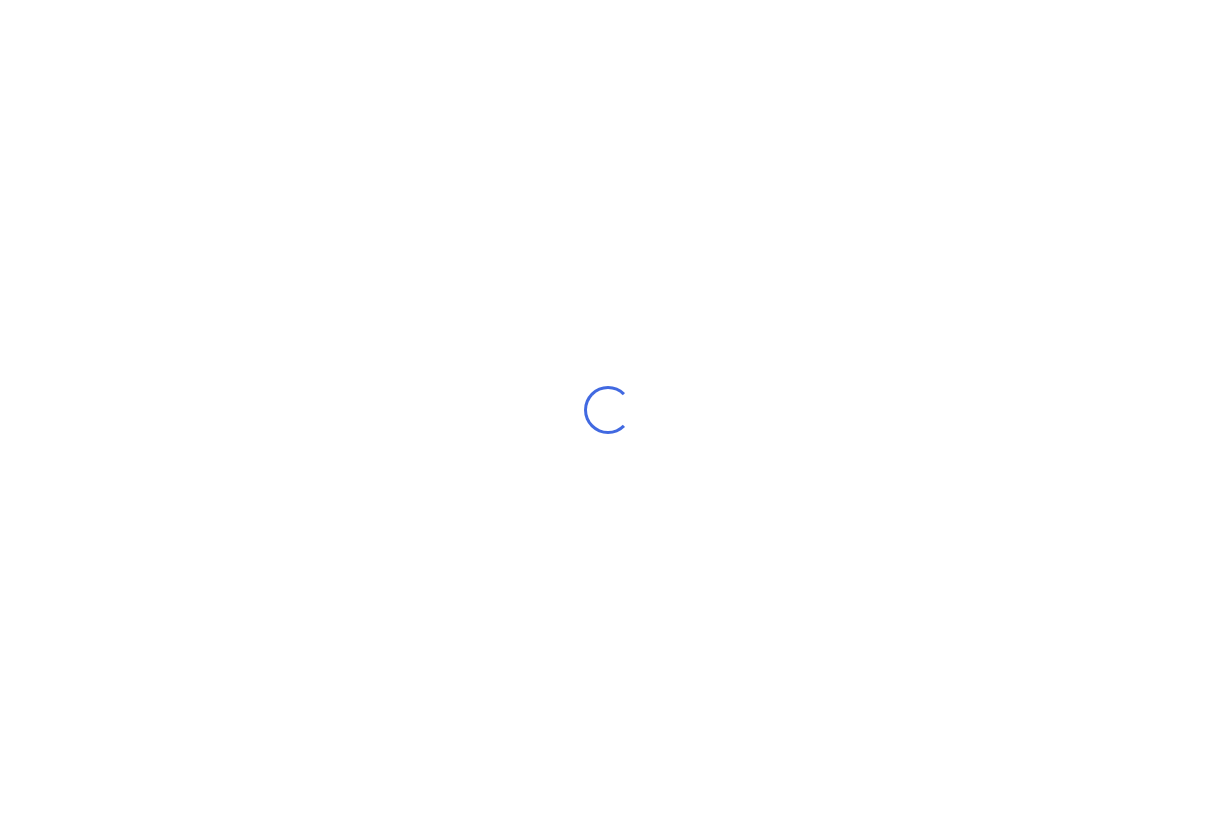 scroll, scrollTop: 0, scrollLeft: 0, axis: both 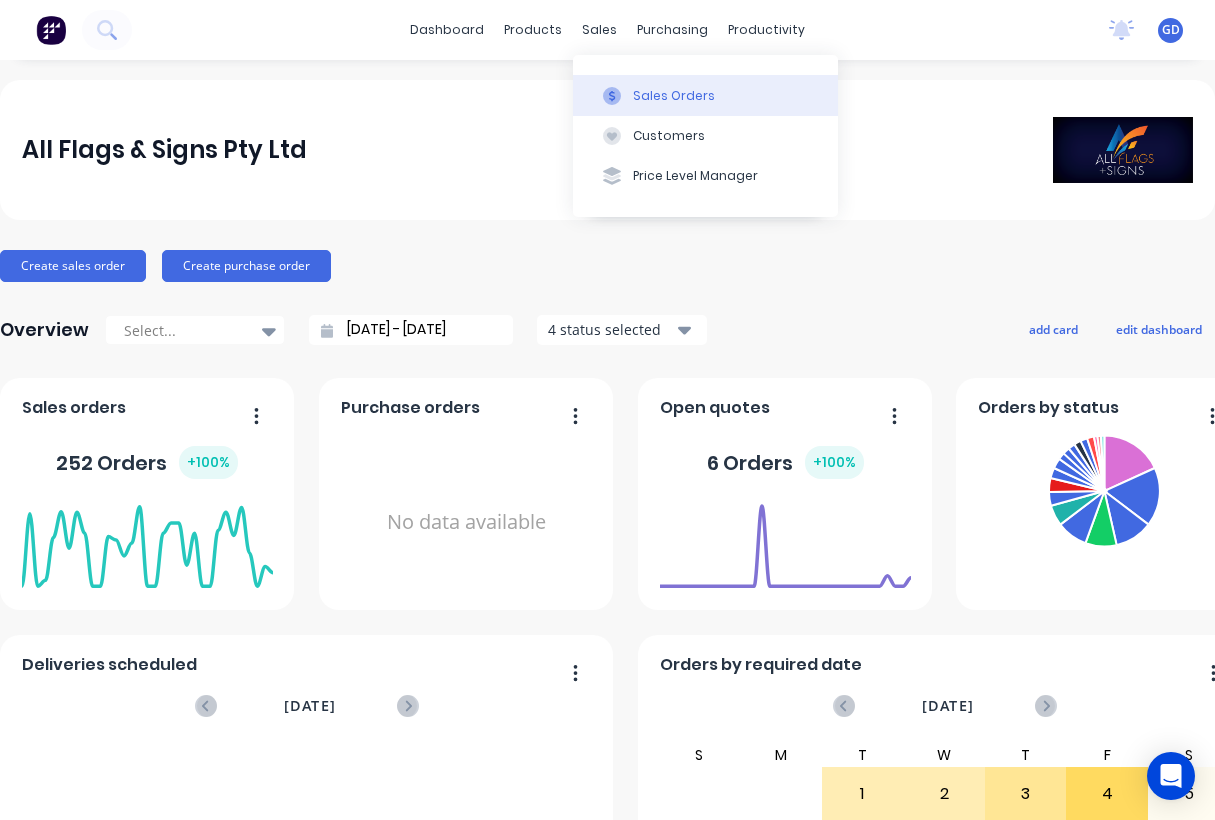 click on "Sales Orders" at bounding box center [674, 96] 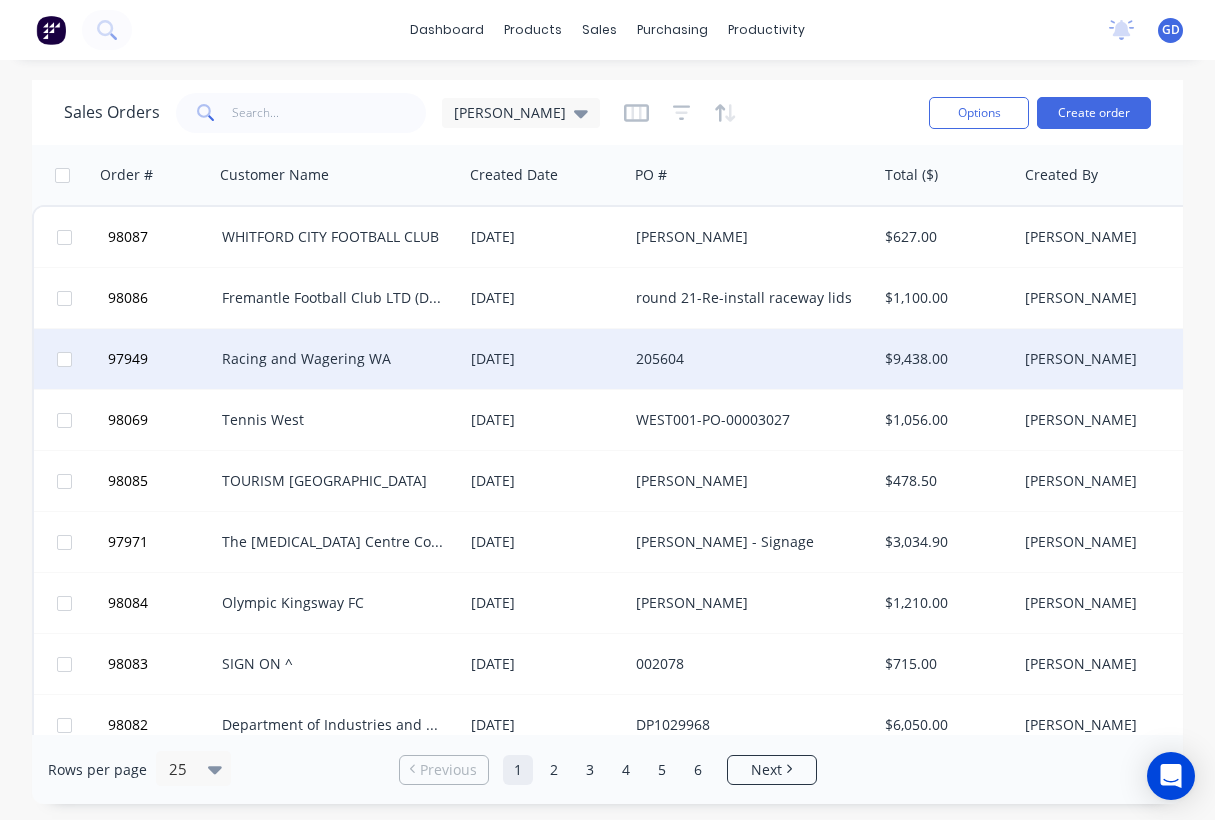 scroll, scrollTop: 68, scrollLeft: 0, axis: vertical 